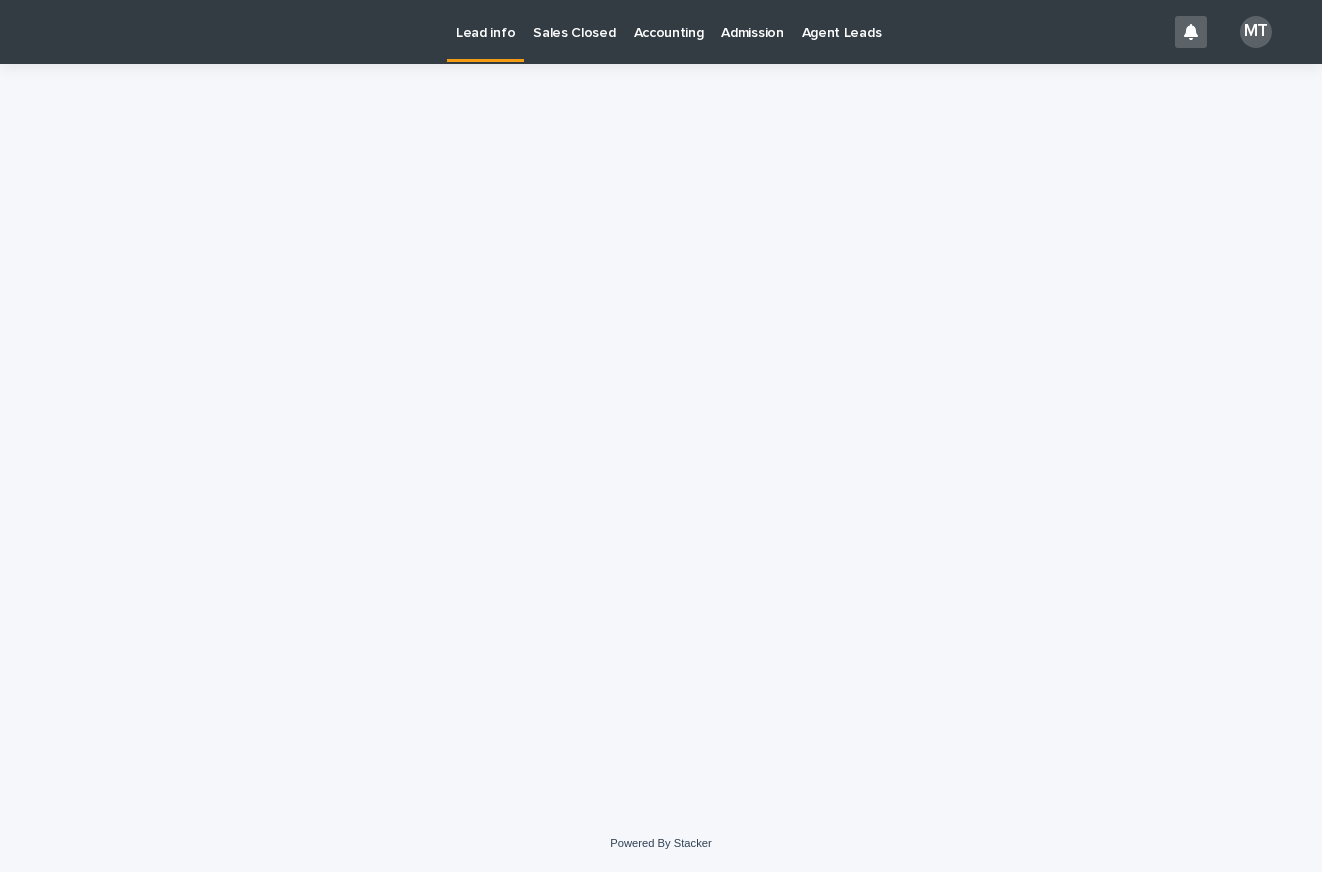 scroll, scrollTop: 0, scrollLeft: 0, axis: both 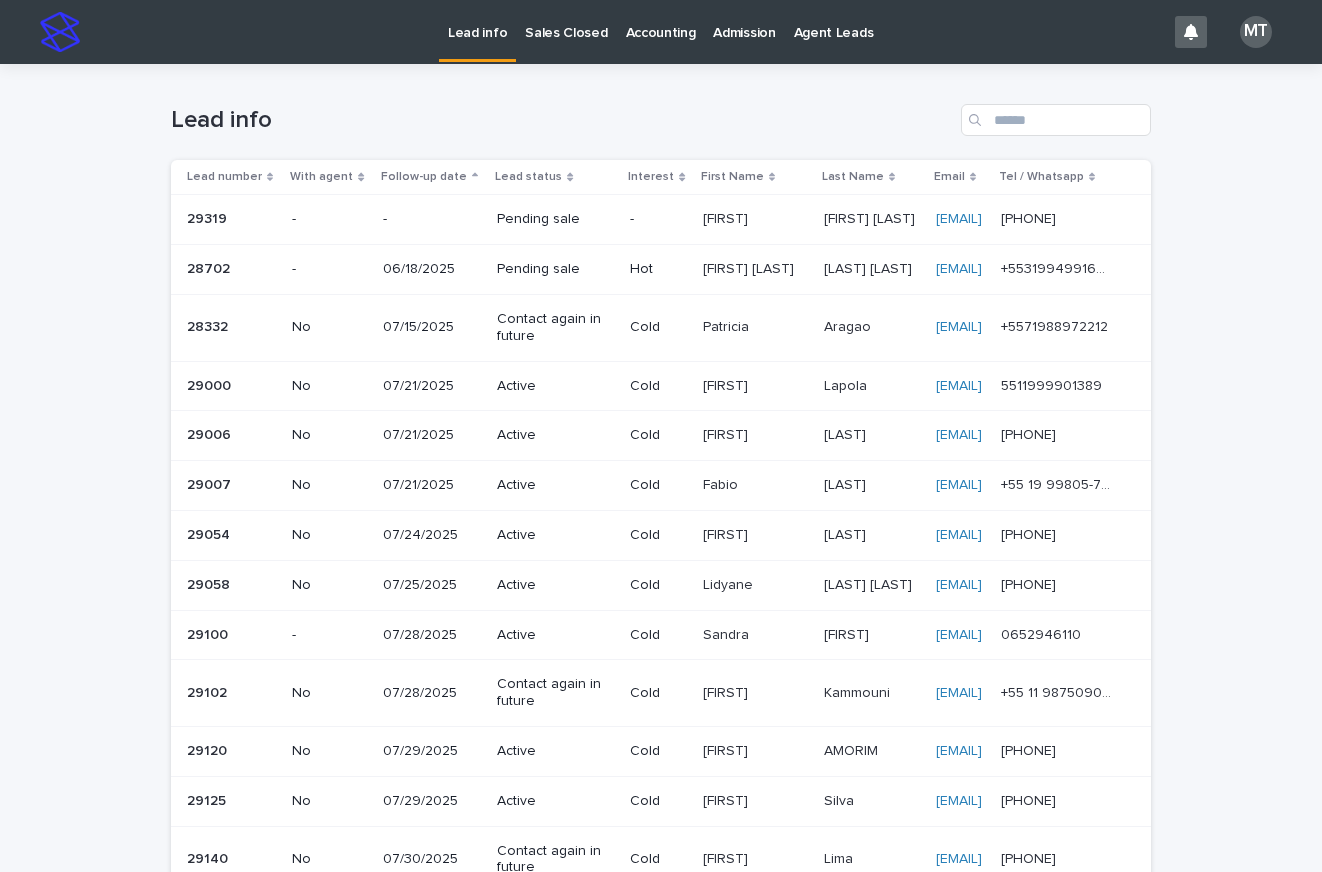 click on "Sales Closed" at bounding box center (566, 21) 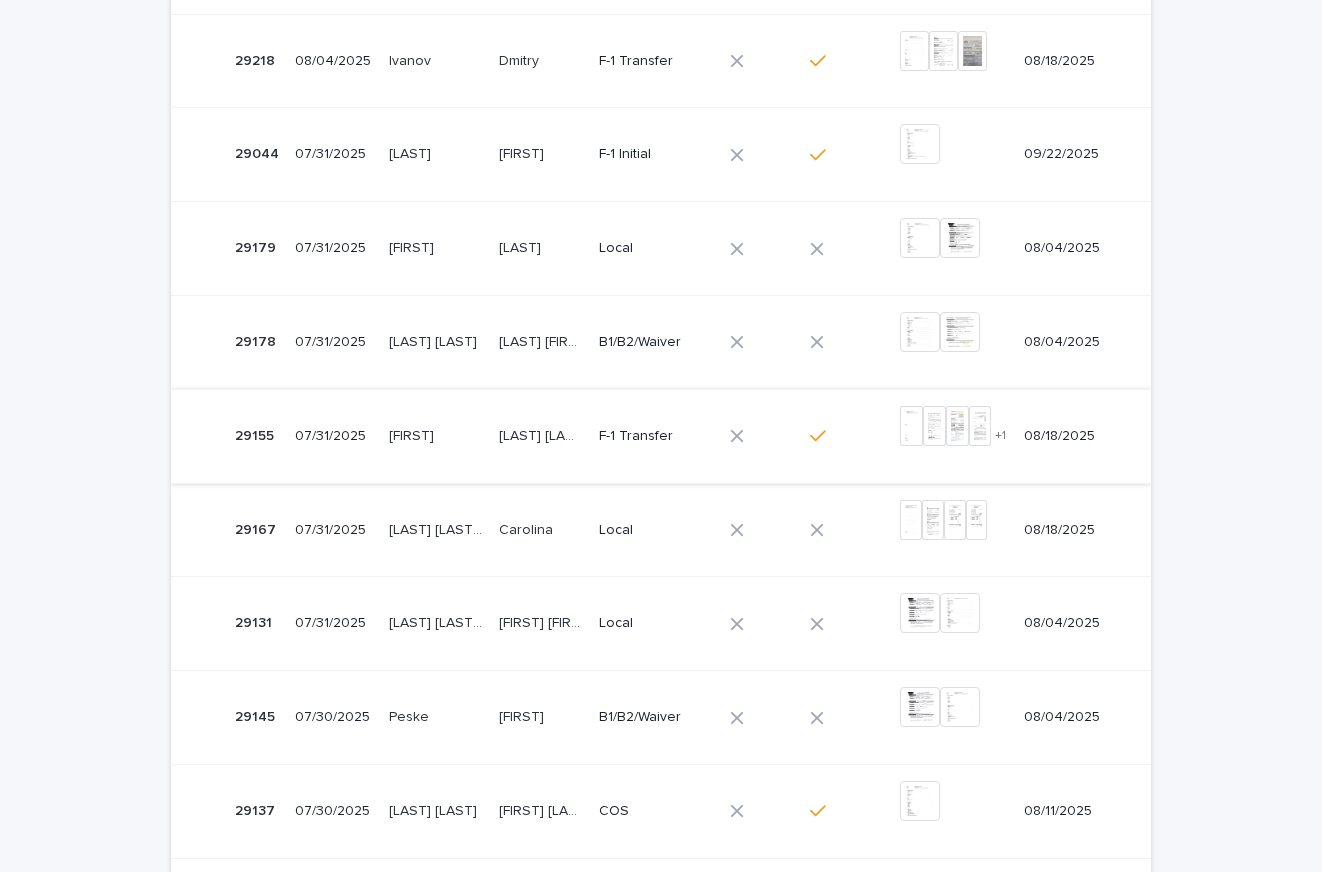 scroll, scrollTop: 500, scrollLeft: 0, axis: vertical 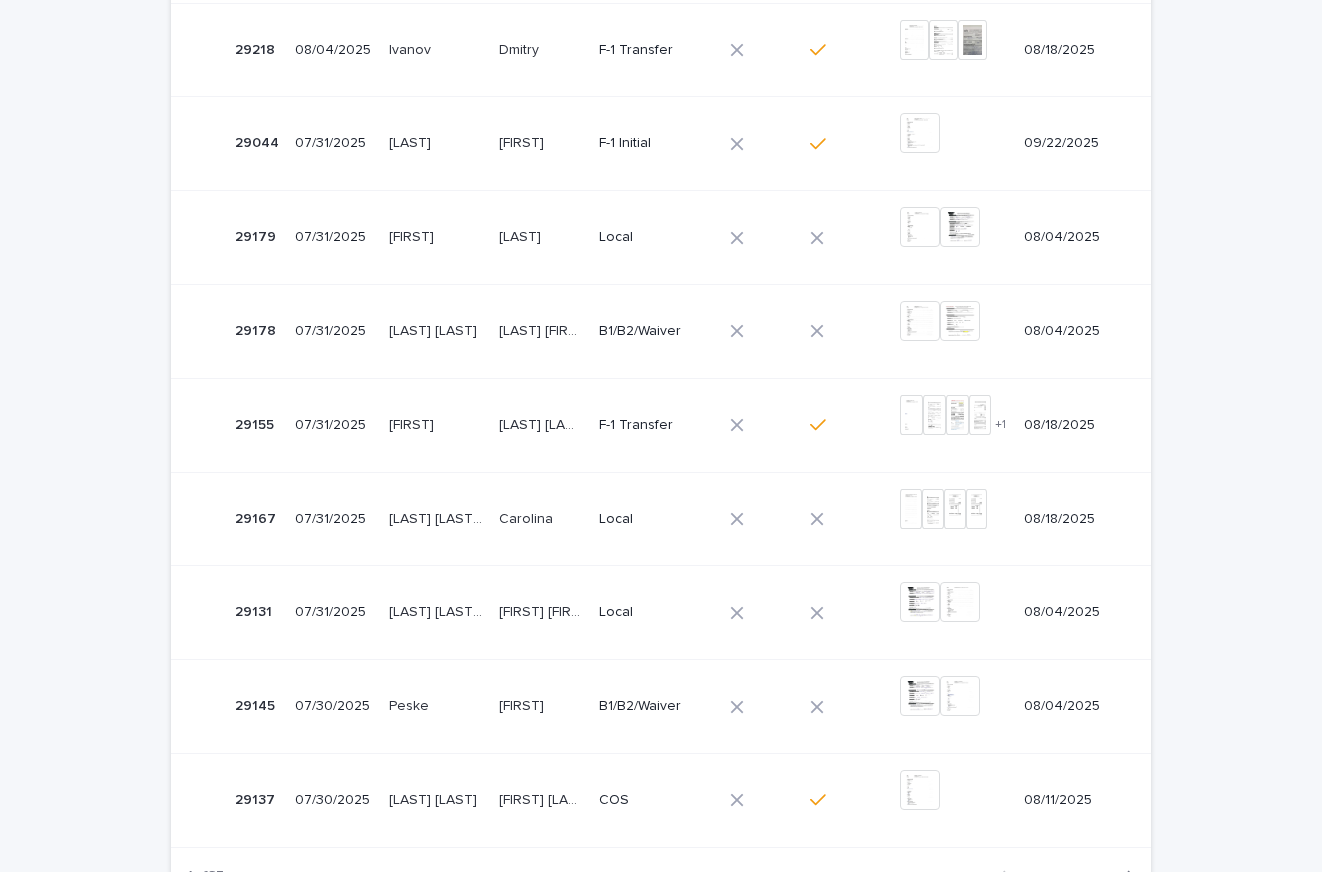 click on "[LAST] [LAST]" at bounding box center [543, 423] 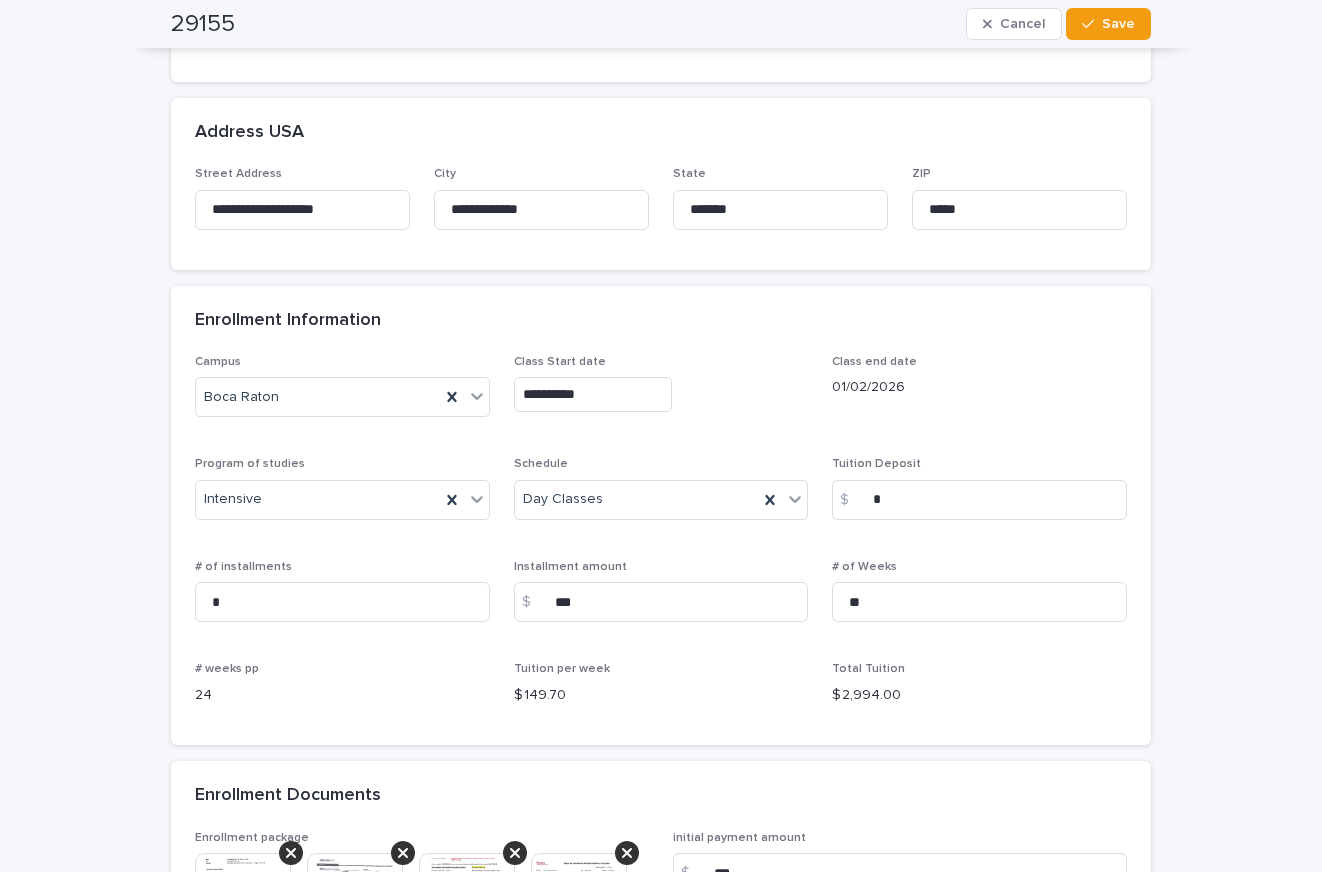 scroll, scrollTop: 1500, scrollLeft: 0, axis: vertical 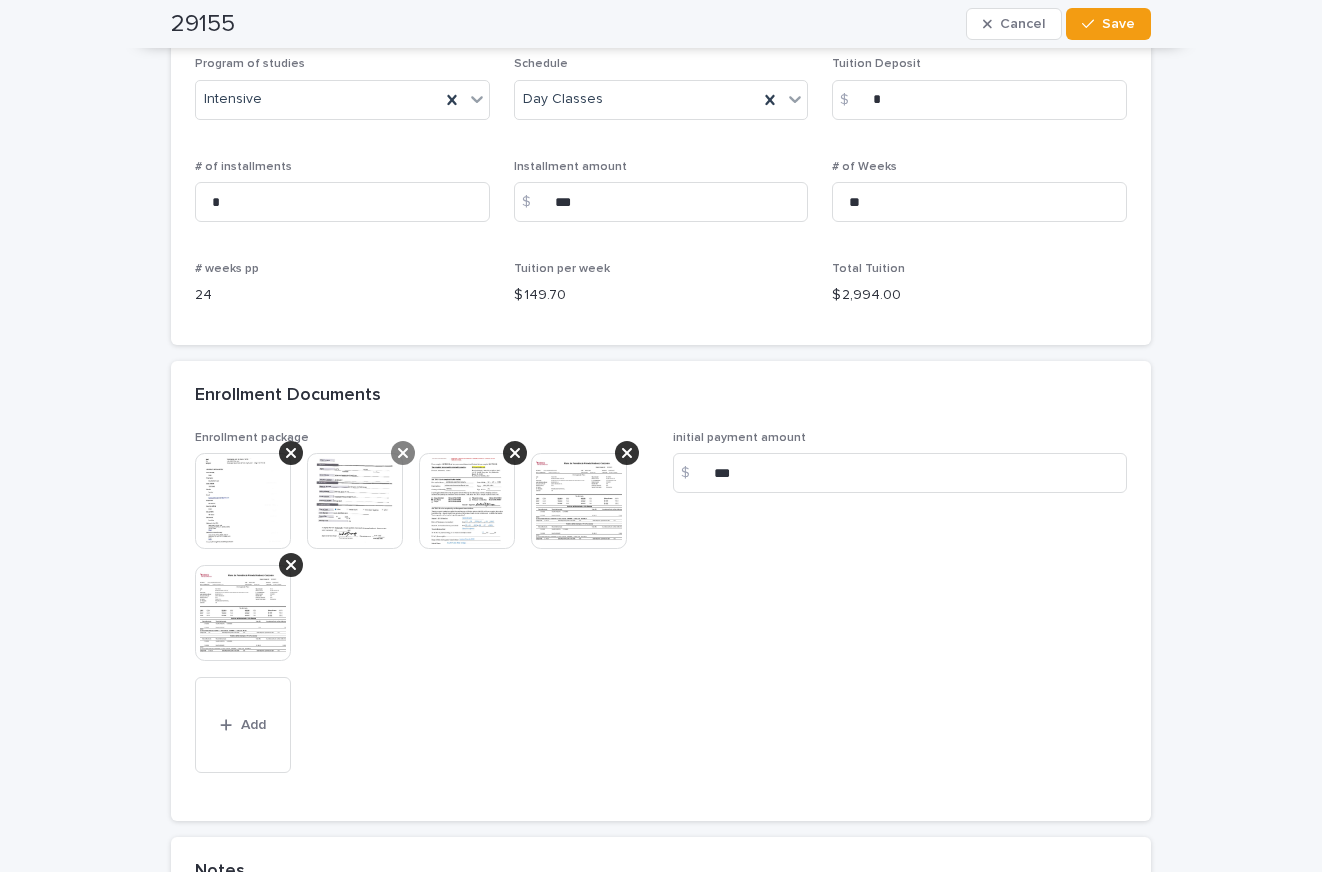 click 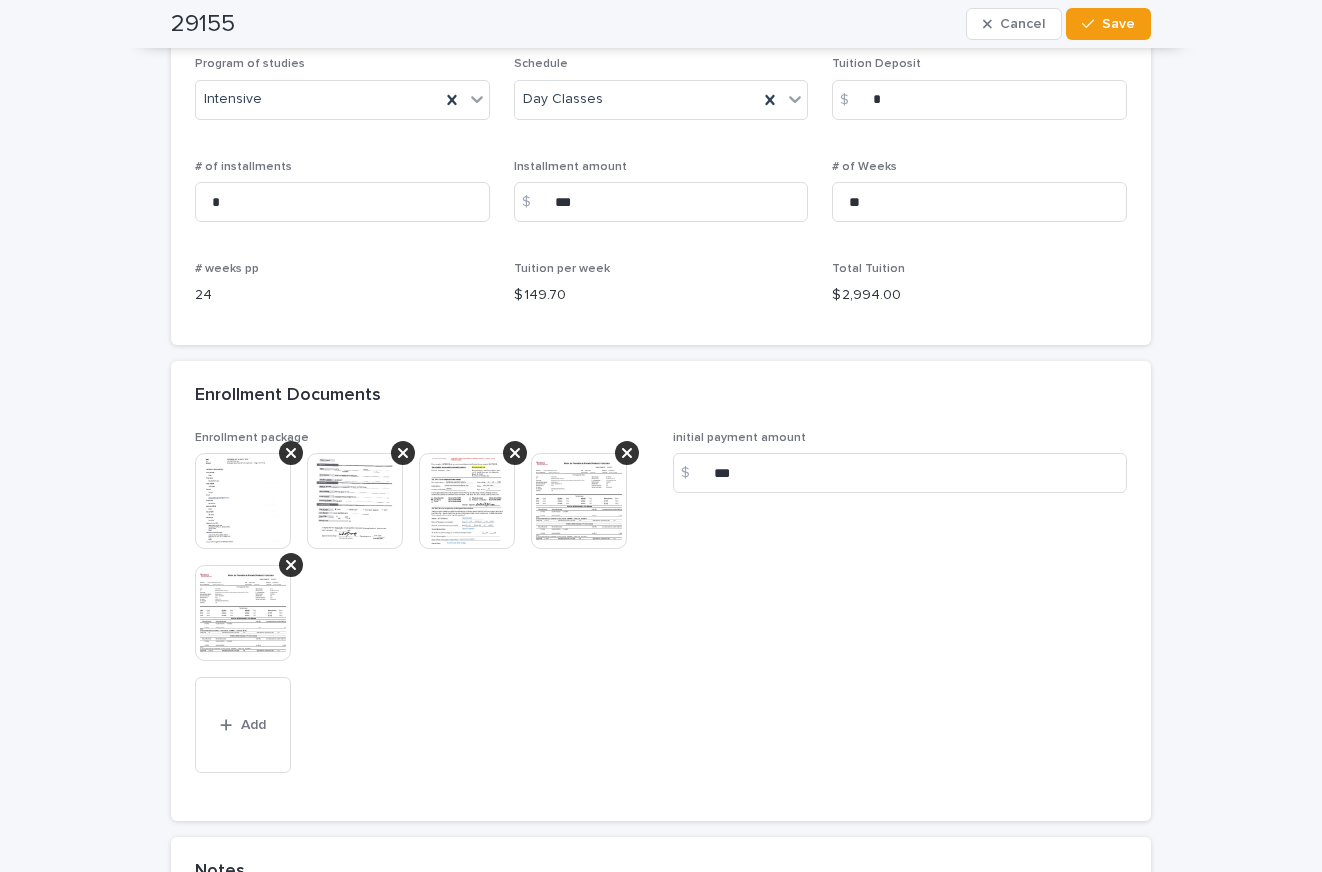 scroll, scrollTop: 1444, scrollLeft: 0, axis: vertical 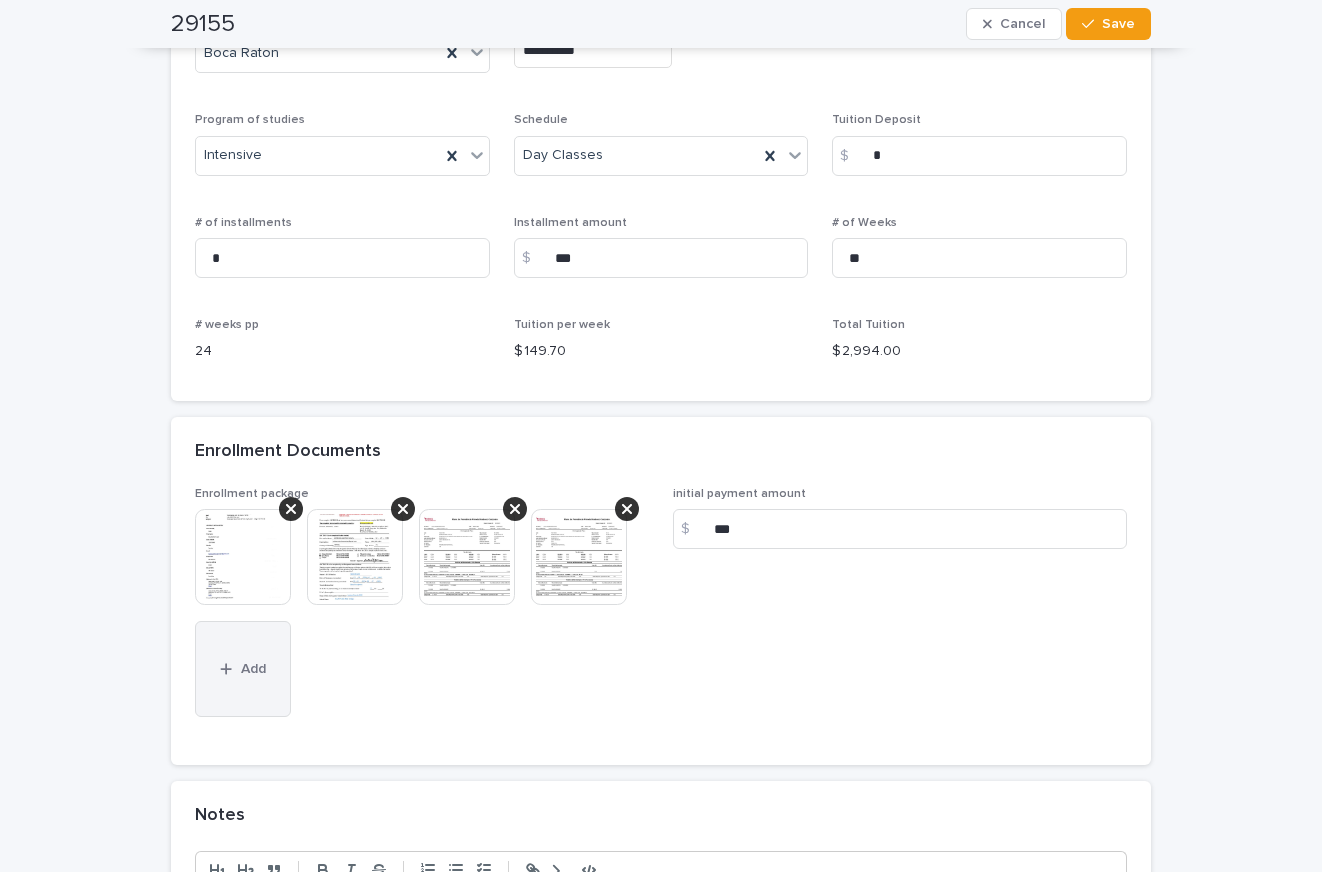 click on "Add" at bounding box center [253, 669] 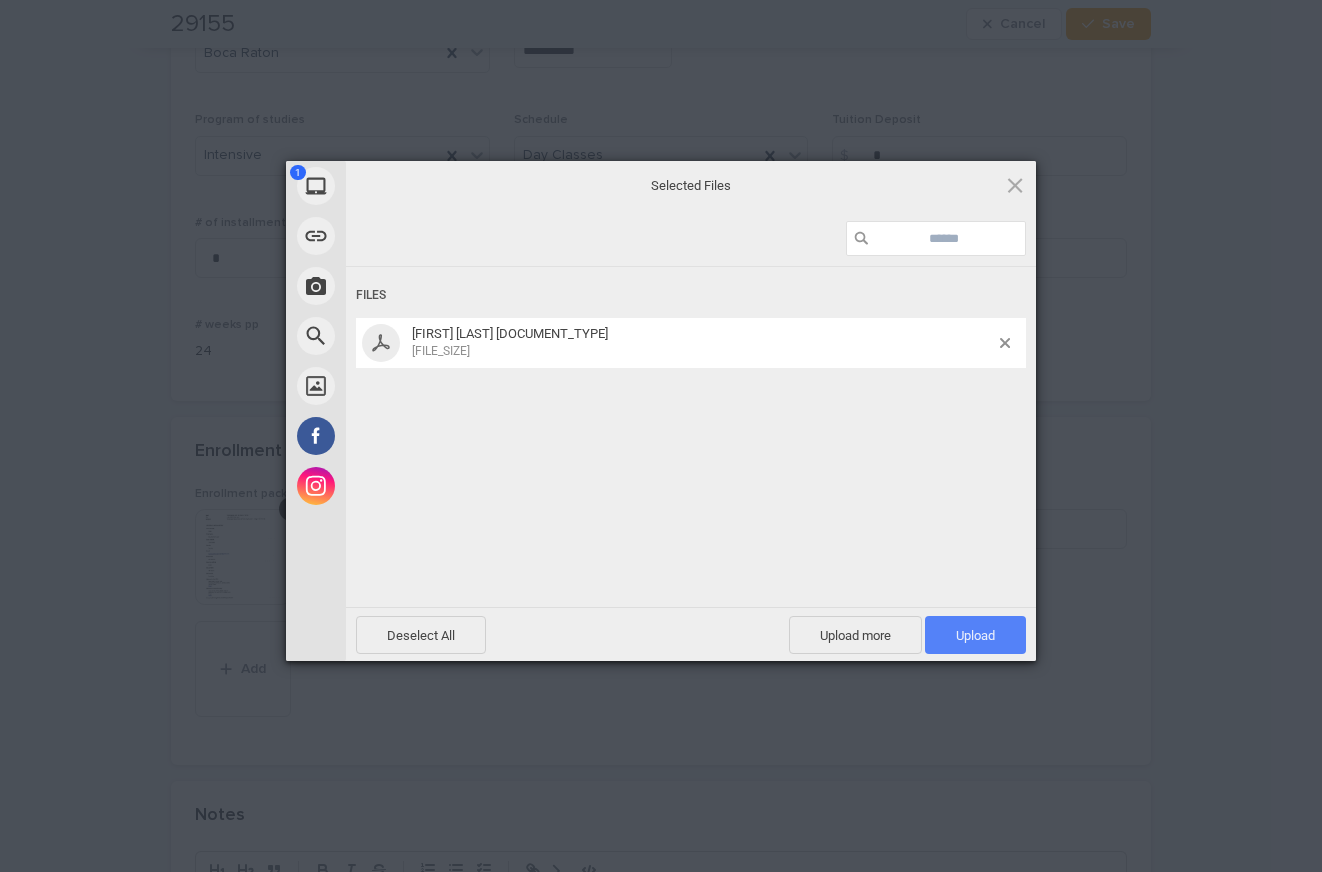 click on "Upload
1" at bounding box center [975, 635] 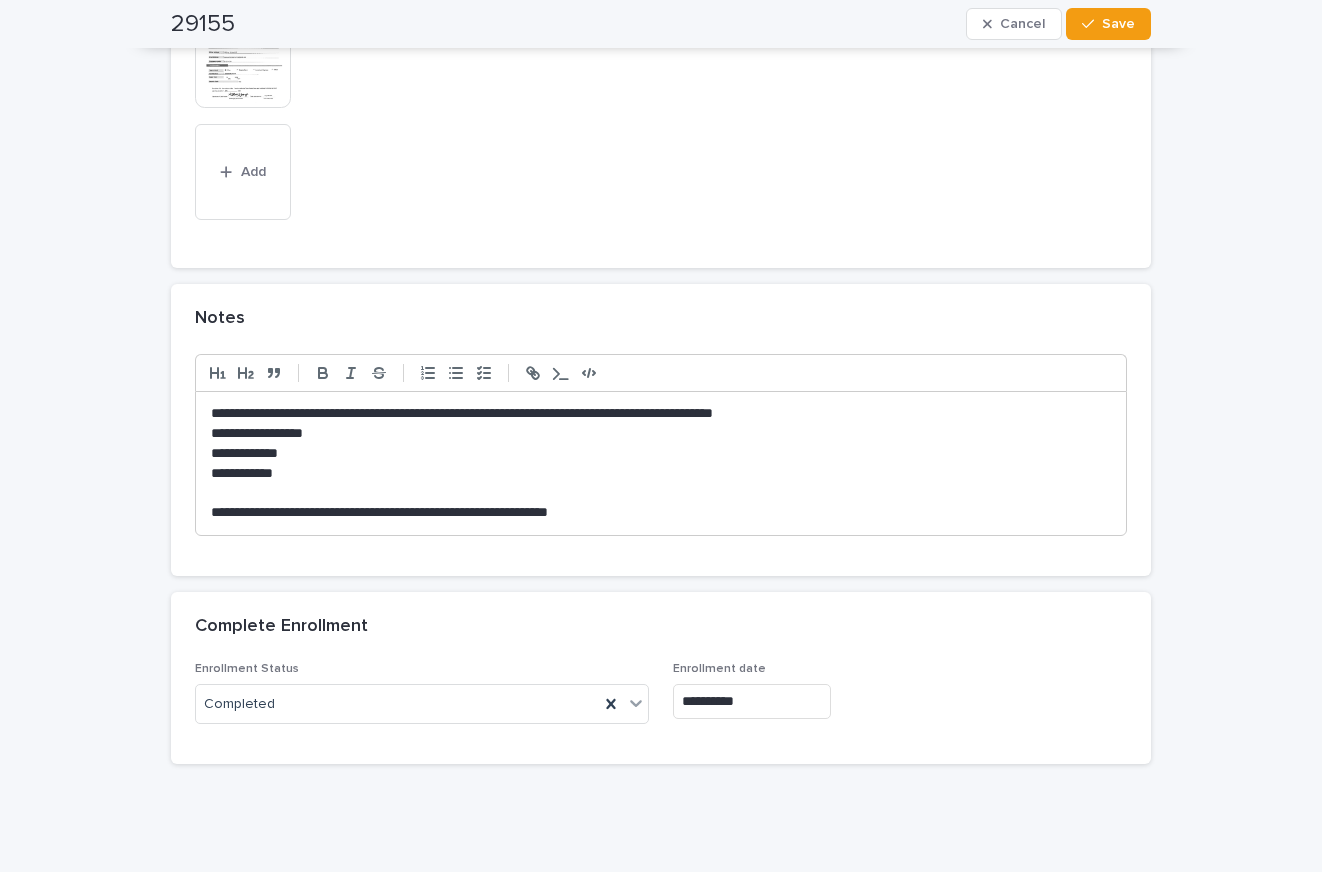 scroll, scrollTop: 2100, scrollLeft: 0, axis: vertical 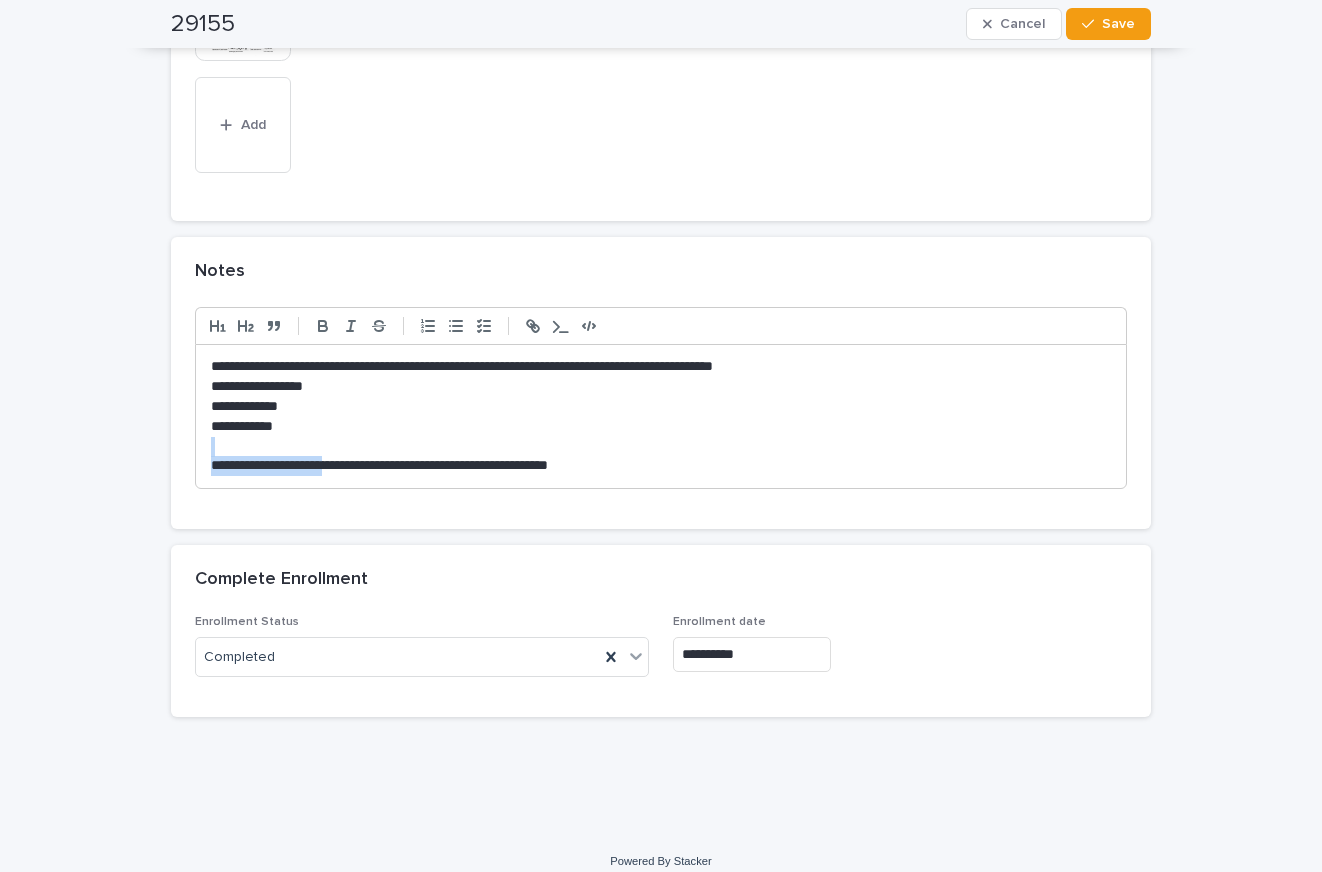 drag, startPoint x: 345, startPoint y: 465, endPoint x: 119, endPoint y: 452, distance: 226.37358 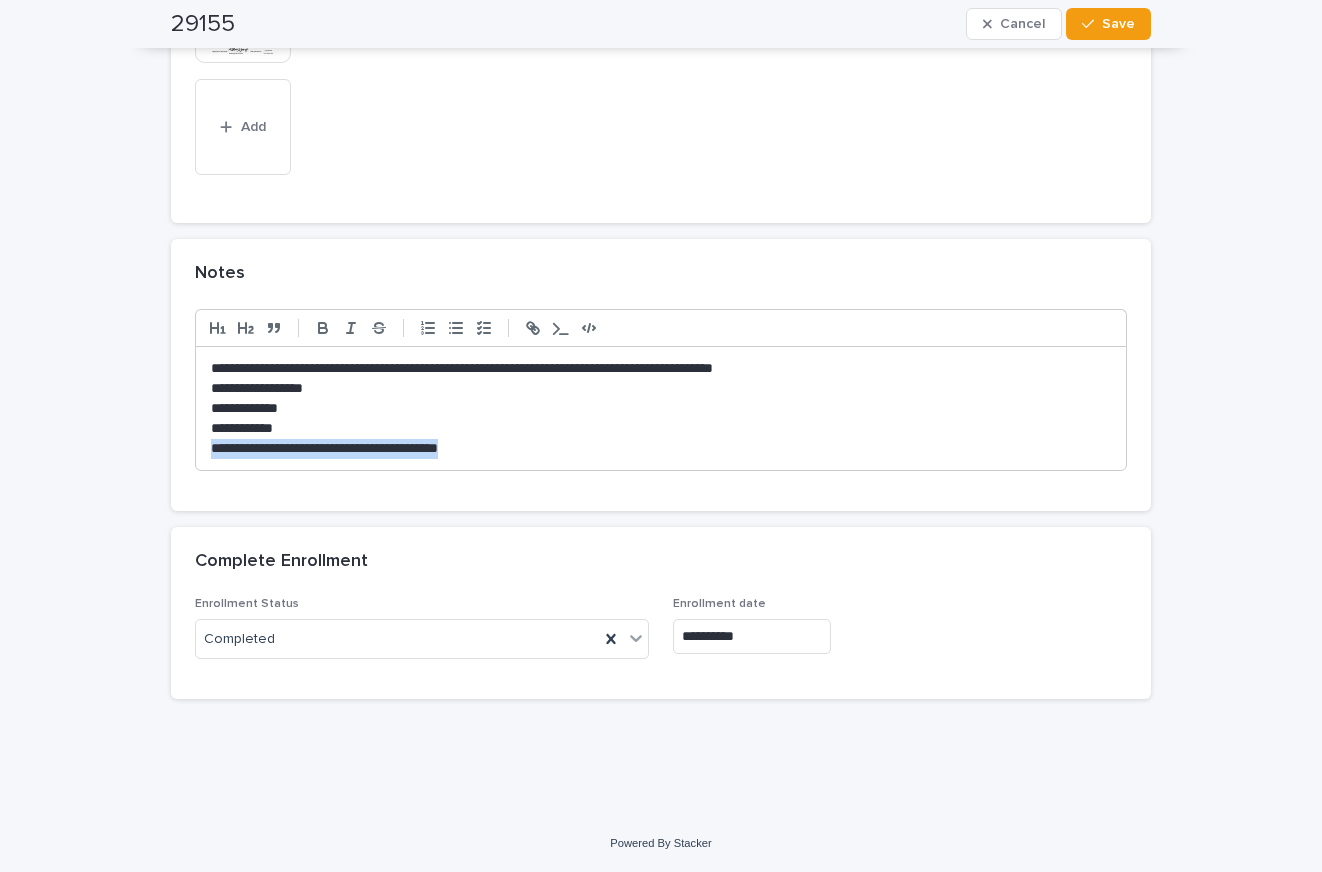 drag, startPoint x: 350, startPoint y: 464, endPoint x: 189, endPoint y: 465, distance: 161.00311 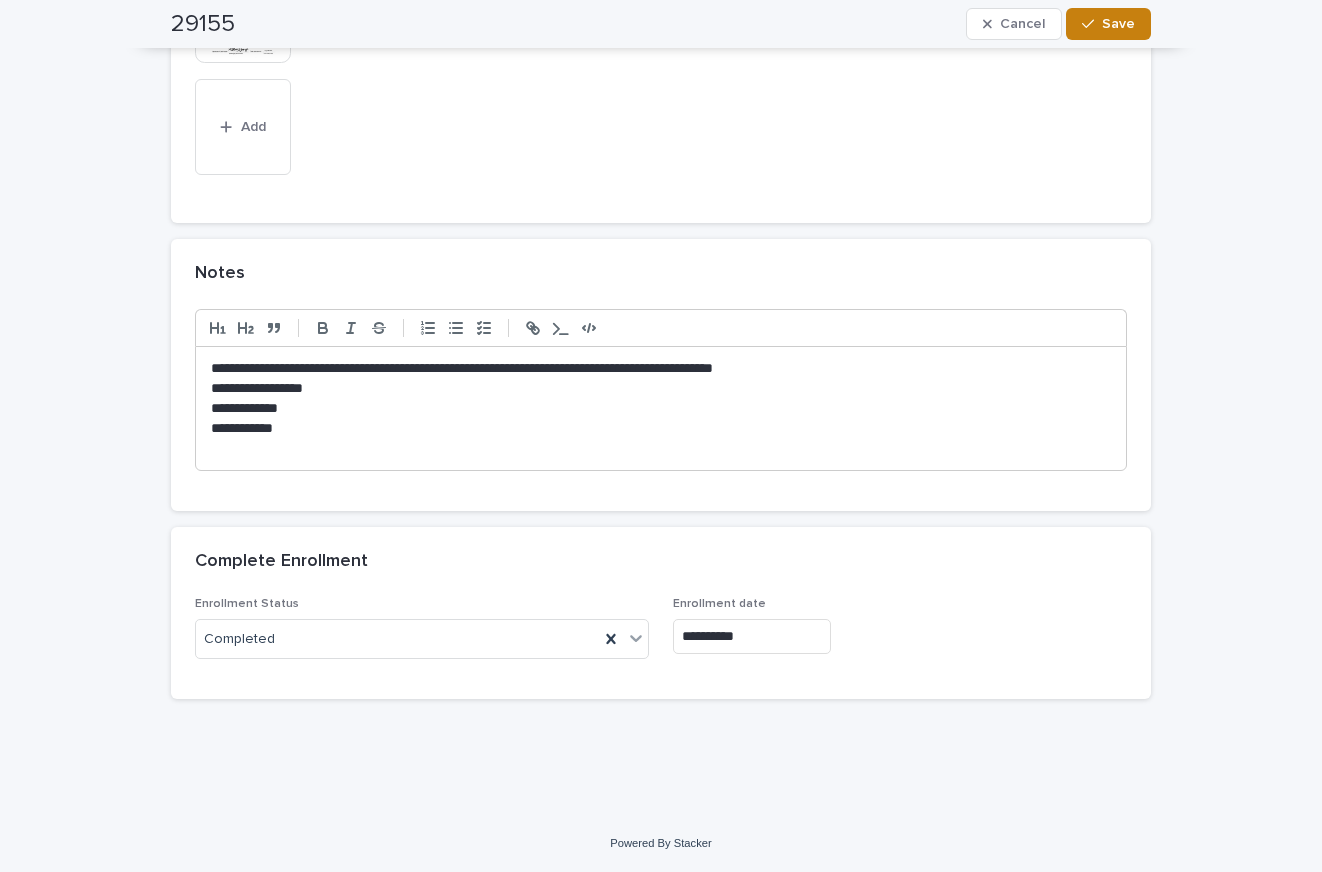 click on "Save" at bounding box center (1118, 24) 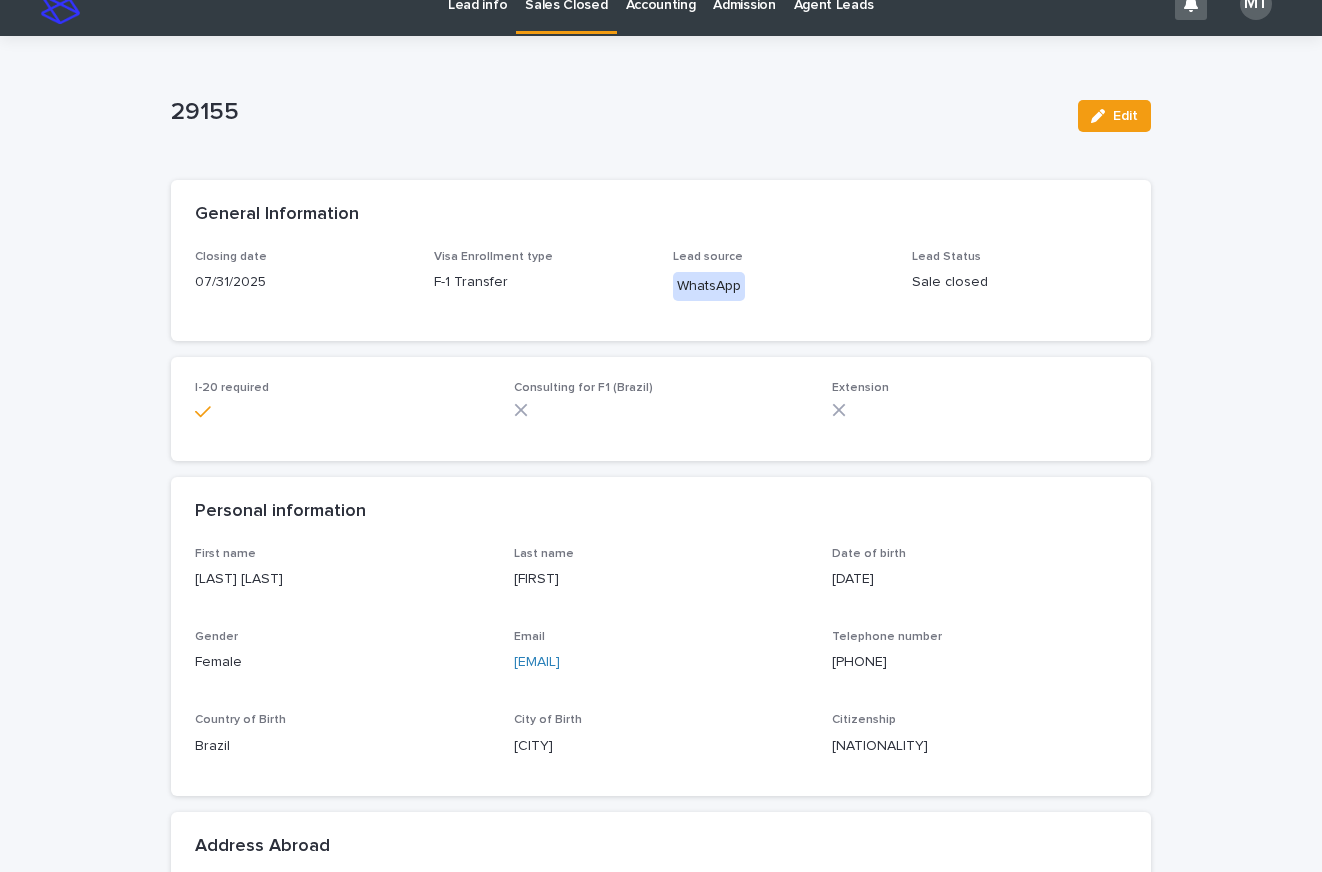 scroll, scrollTop: 0, scrollLeft: 0, axis: both 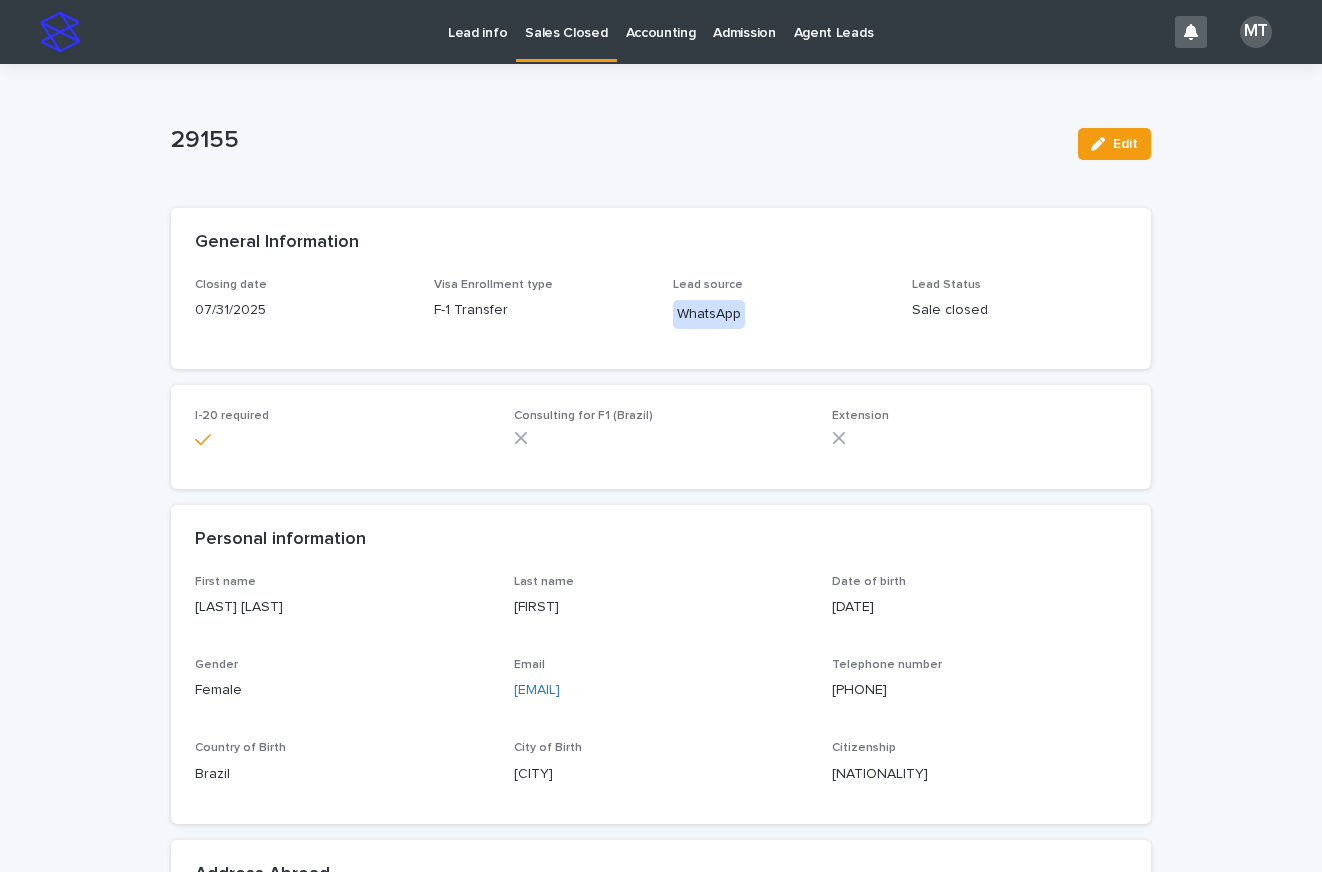 click on "29155" at bounding box center (616, 144) 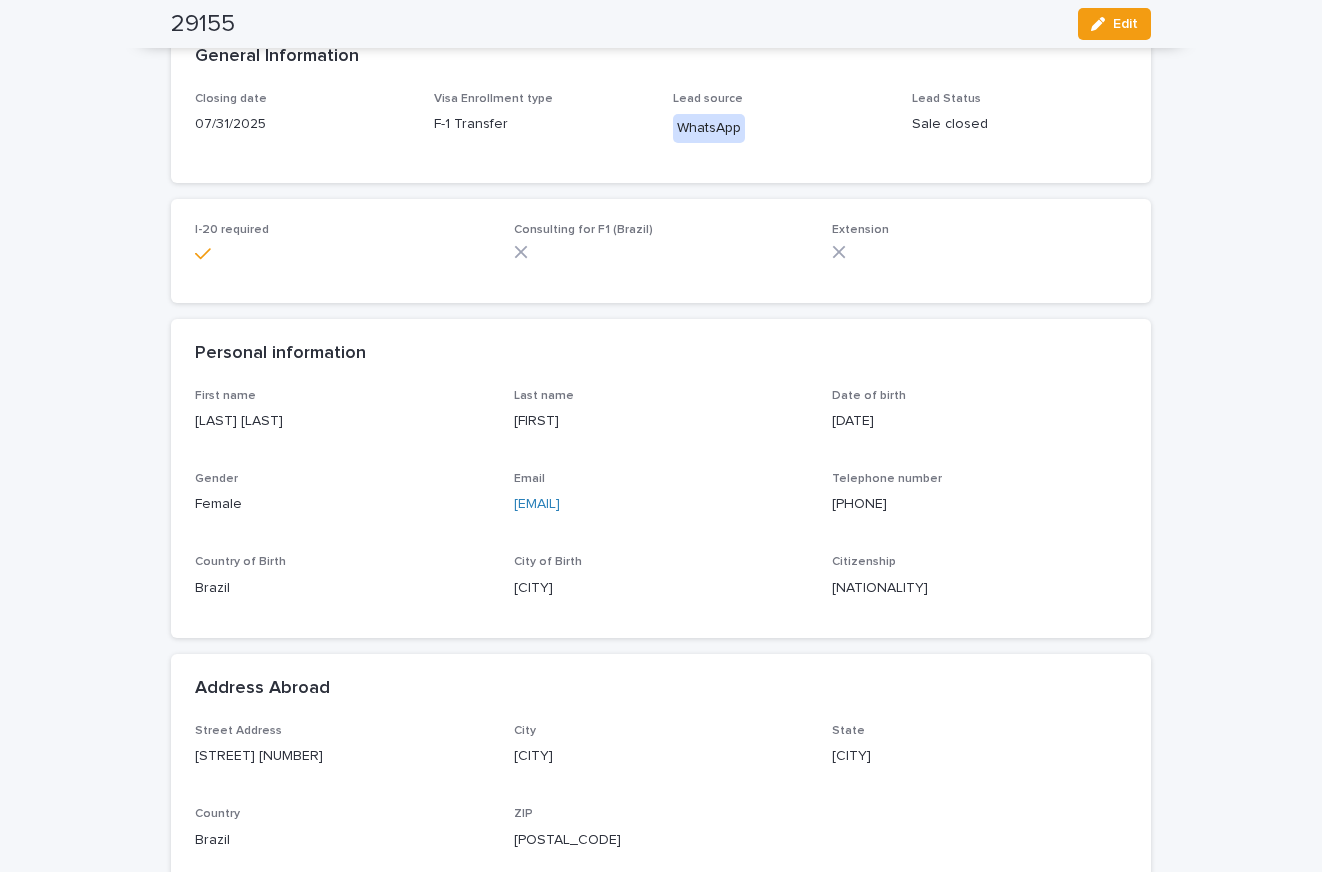 scroll, scrollTop: 0, scrollLeft: 0, axis: both 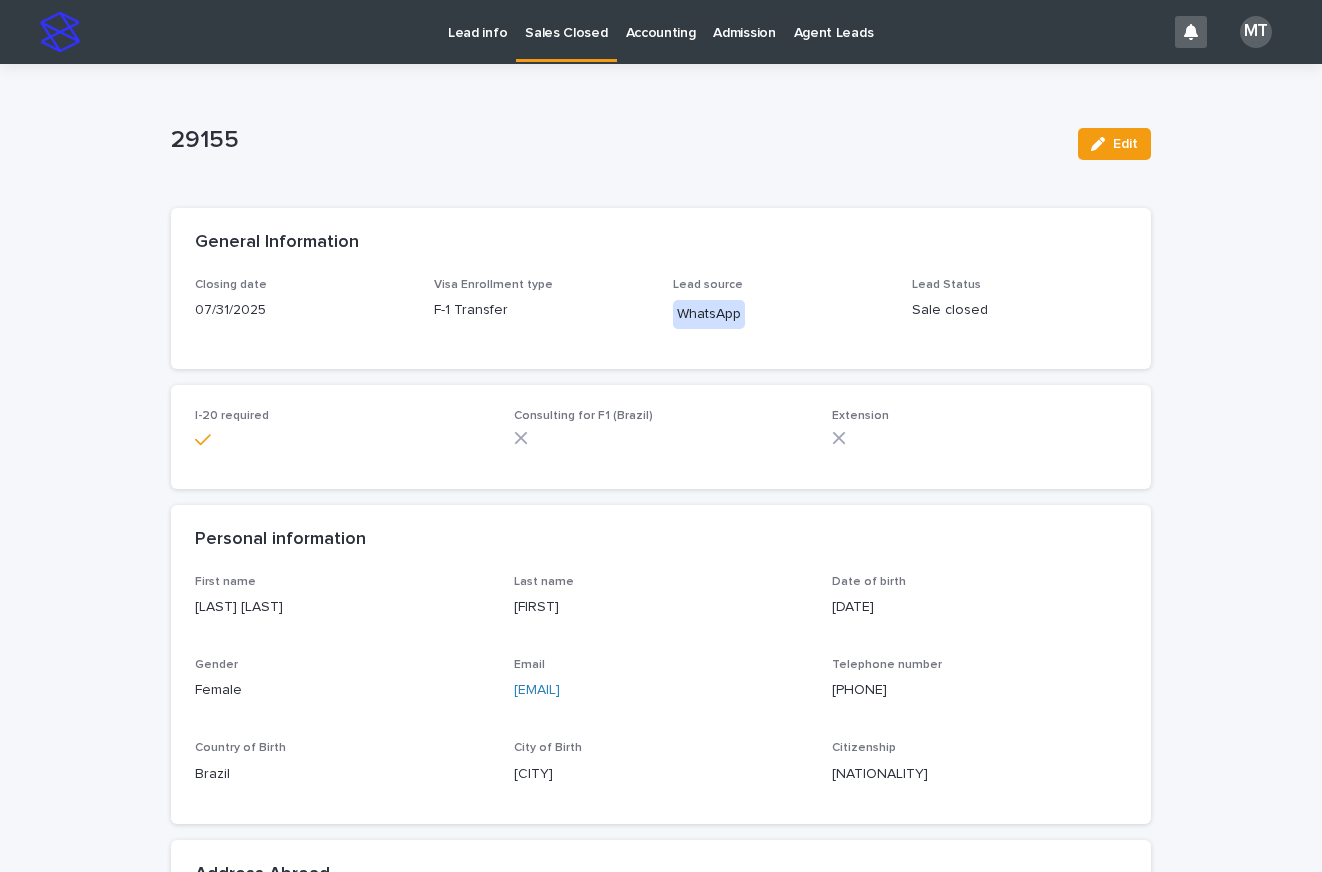 click on "Lead info" at bounding box center [477, 21] 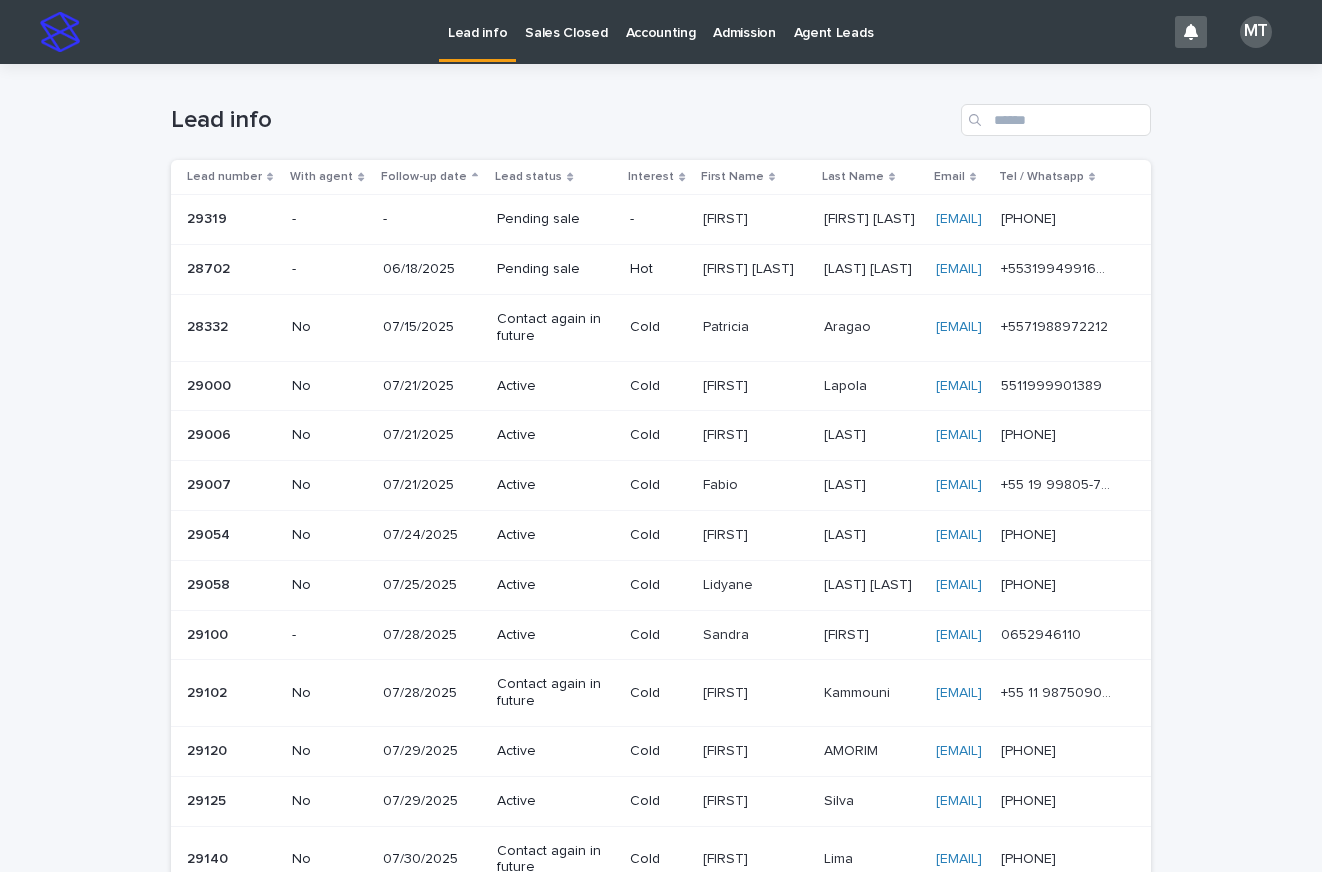 click on "Sales Closed" at bounding box center [566, 21] 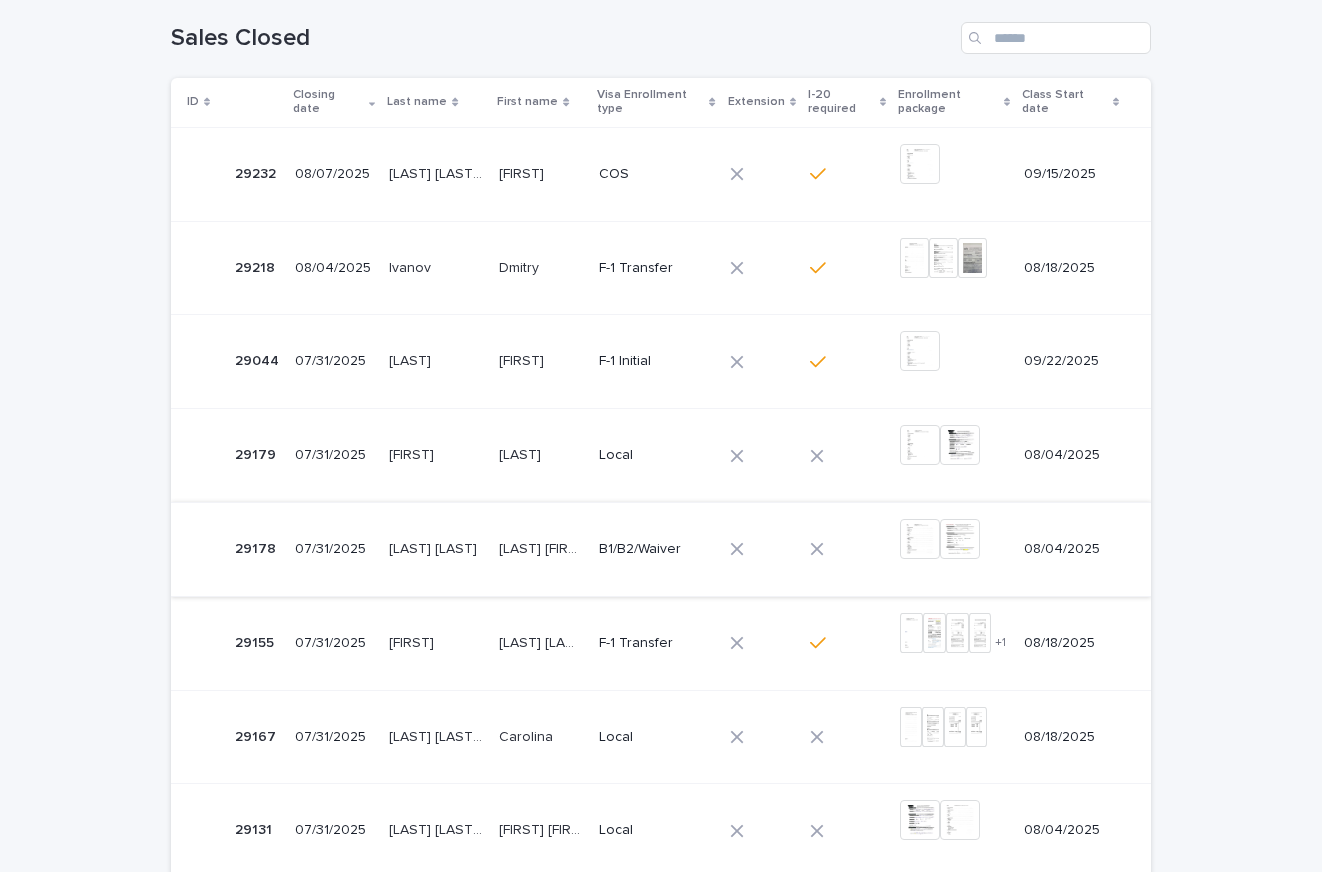 scroll, scrollTop: 0, scrollLeft: 0, axis: both 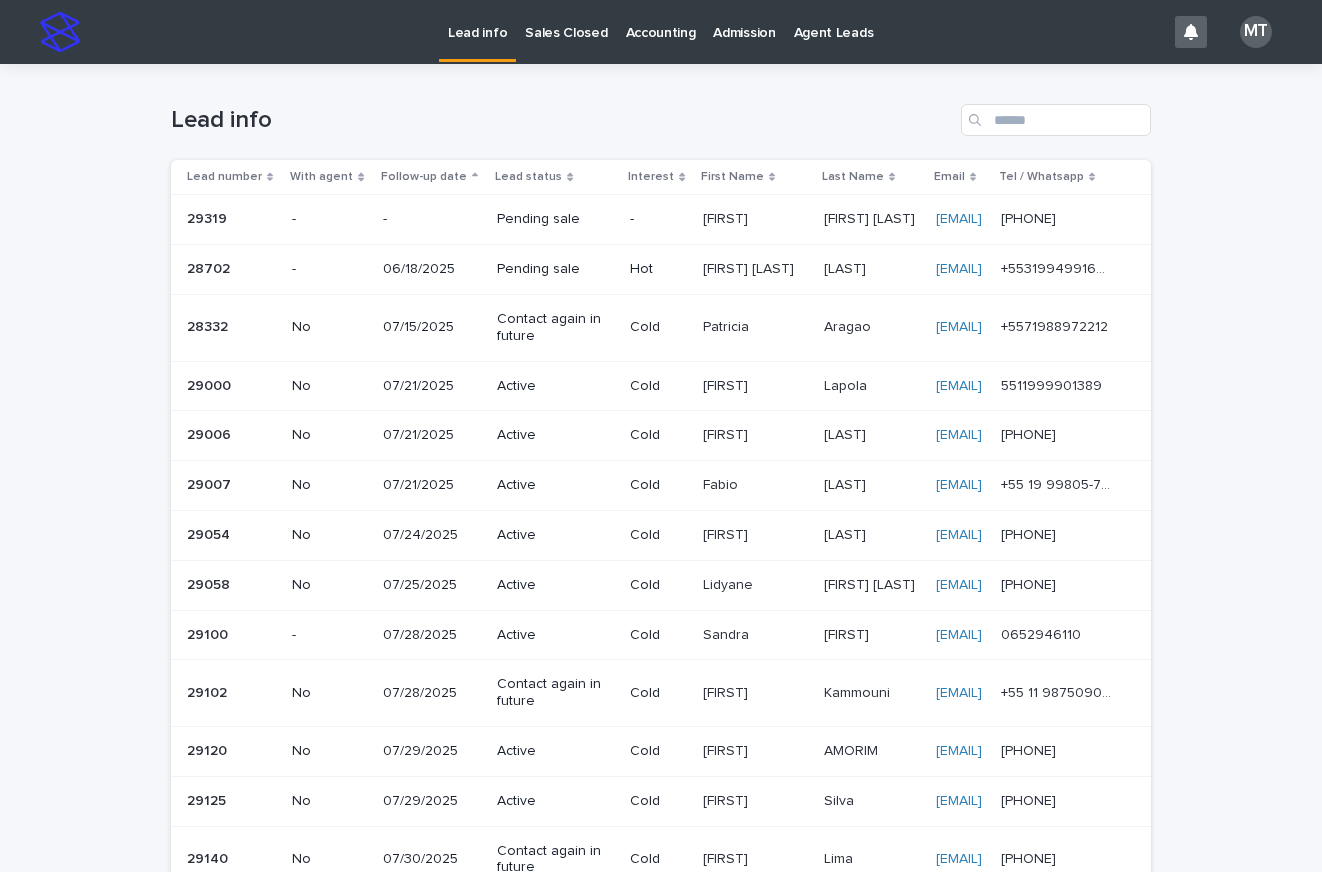 click on "Sales Closed" at bounding box center [566, 21] 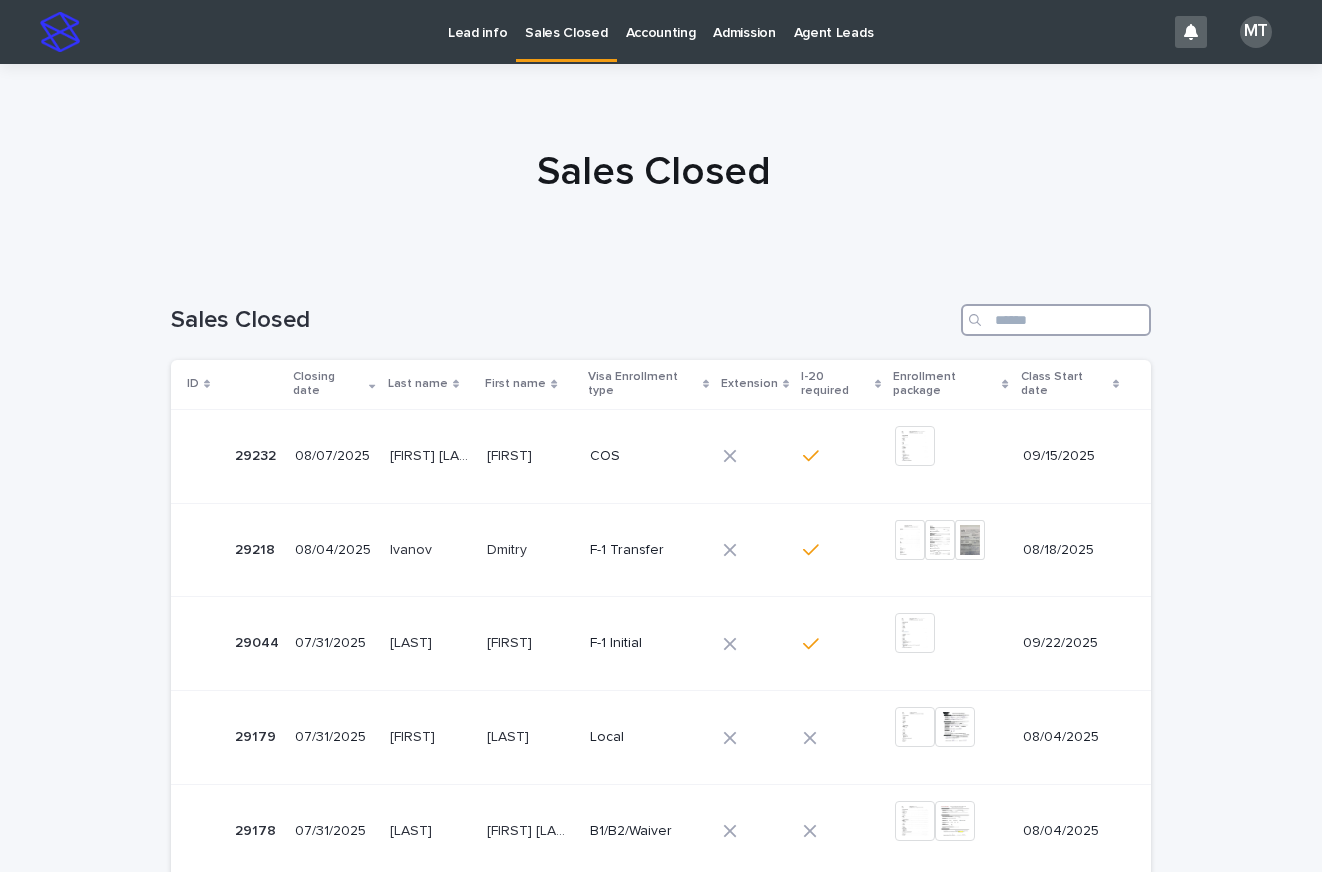 click at bounding box center (1056, 320) 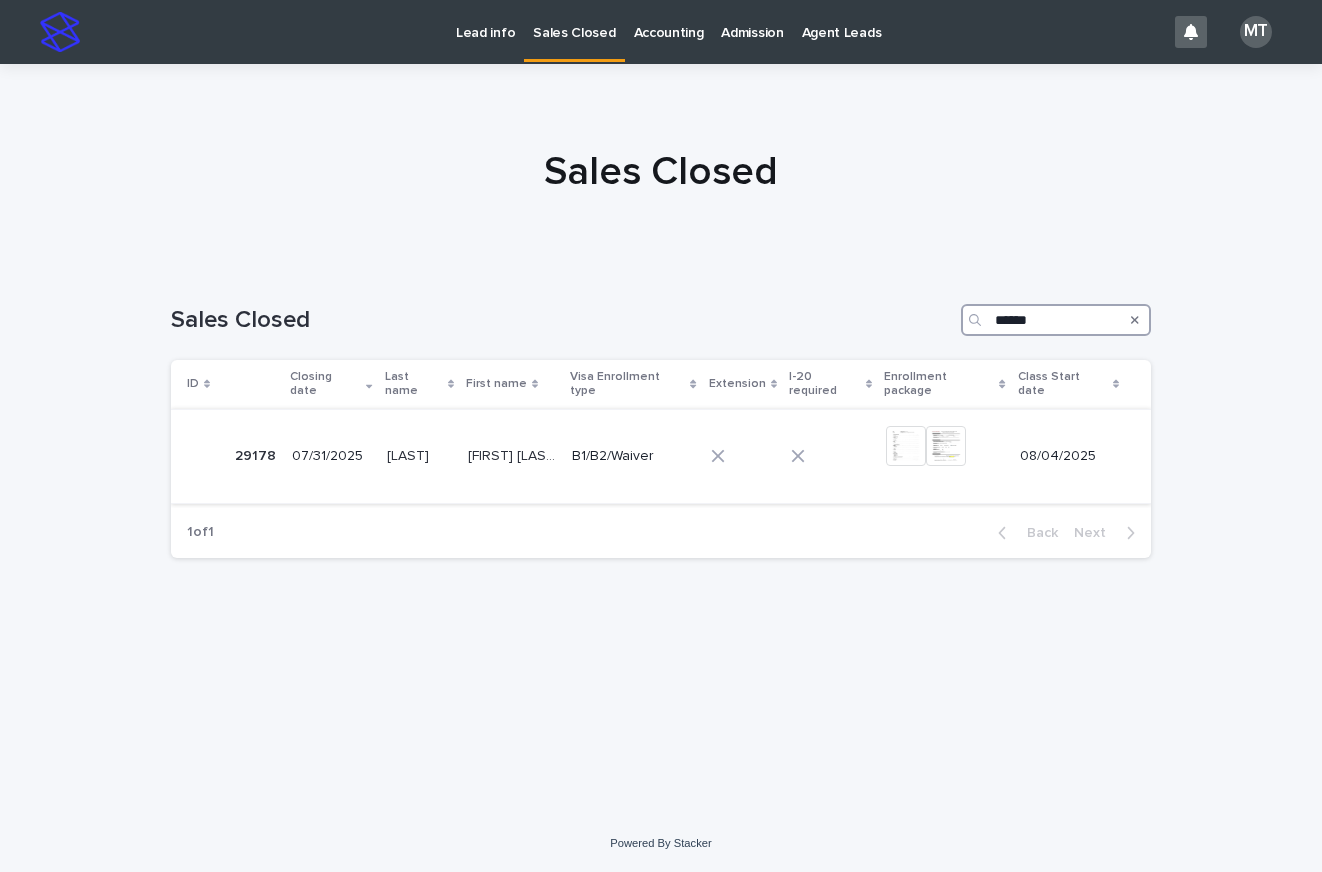 type on "******" 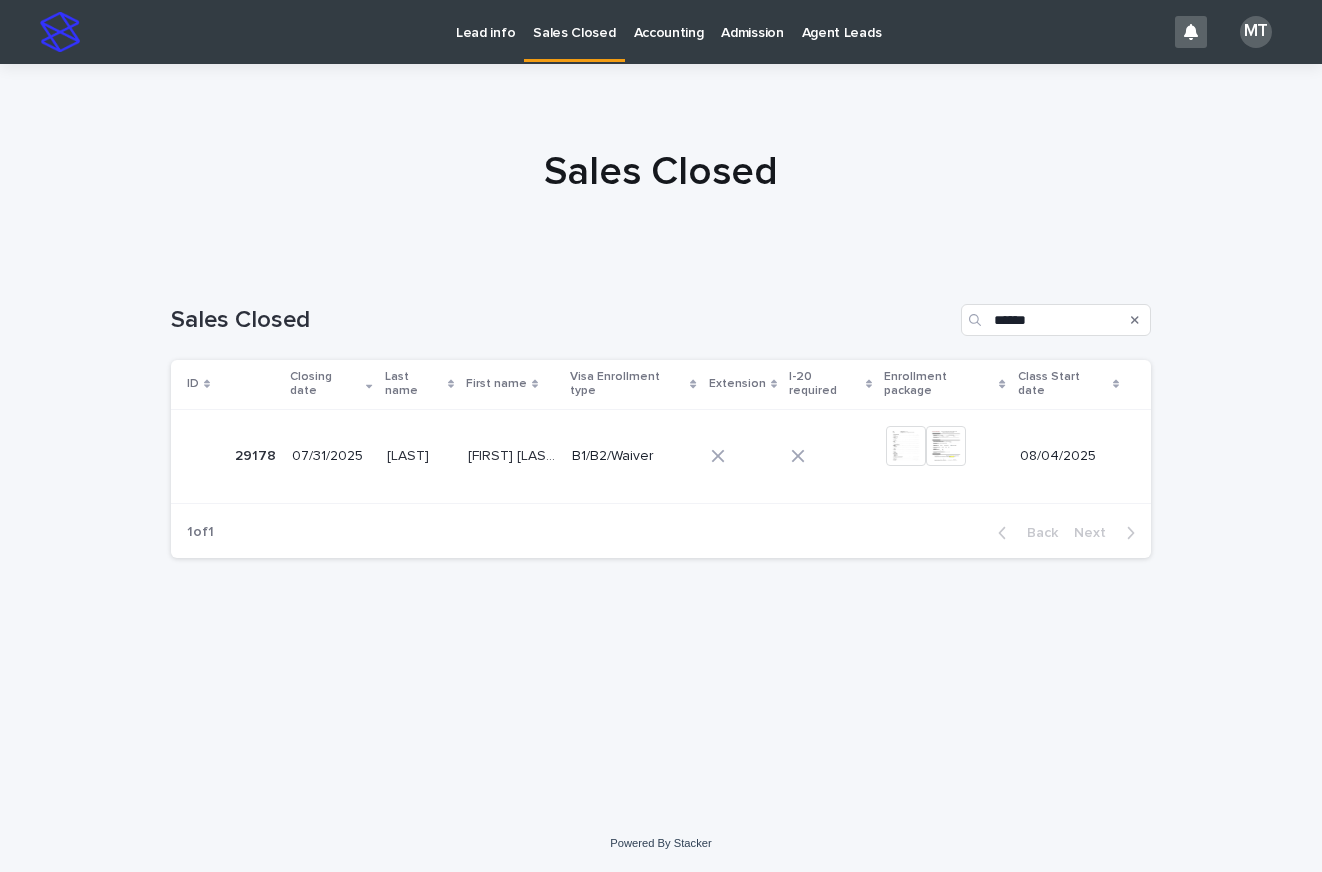 click on "[FIRST] [LAST]" at bounding box center [514, 454] 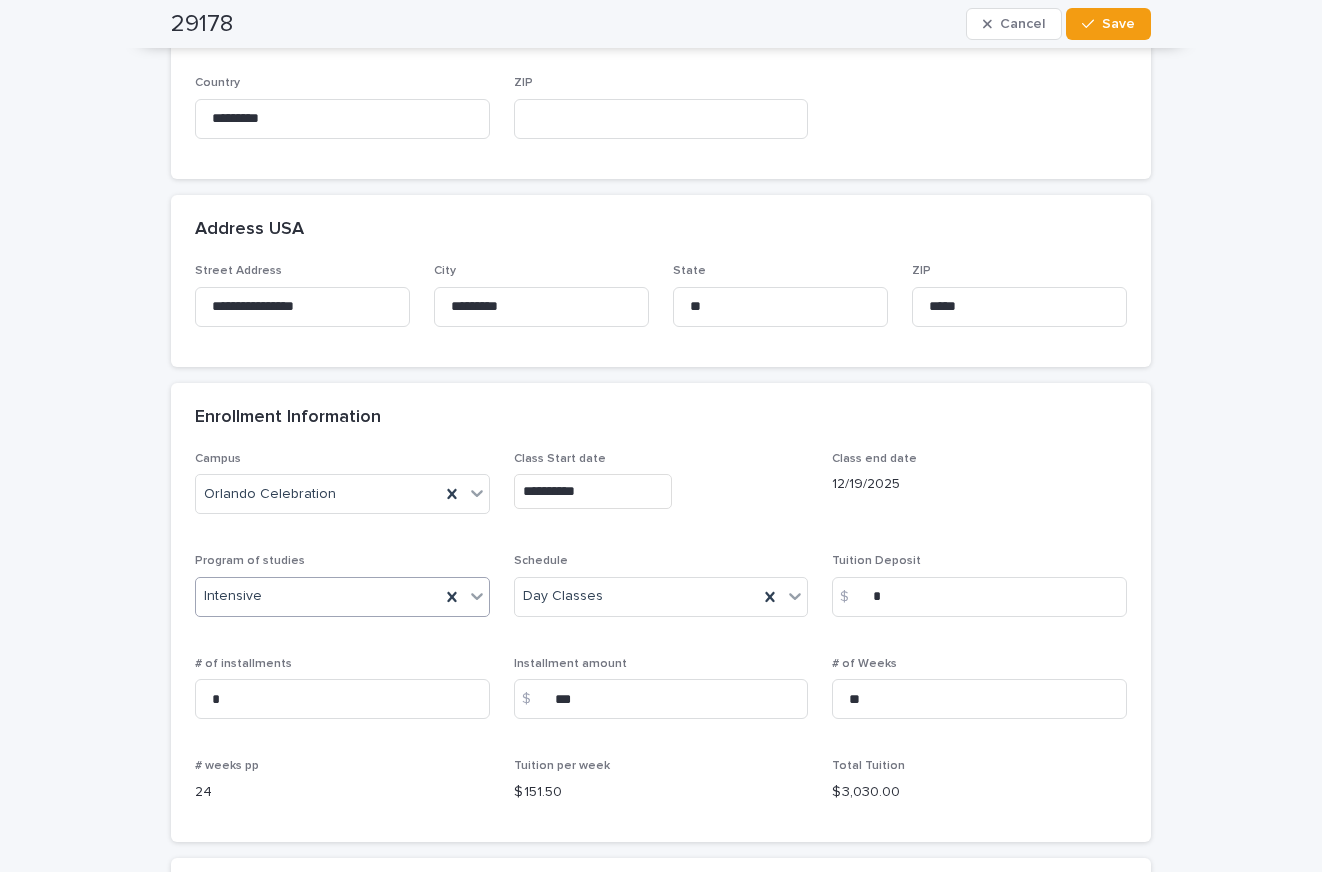 scroll, scrollTop: 1103, scrollLeft: 0, axis: vertical 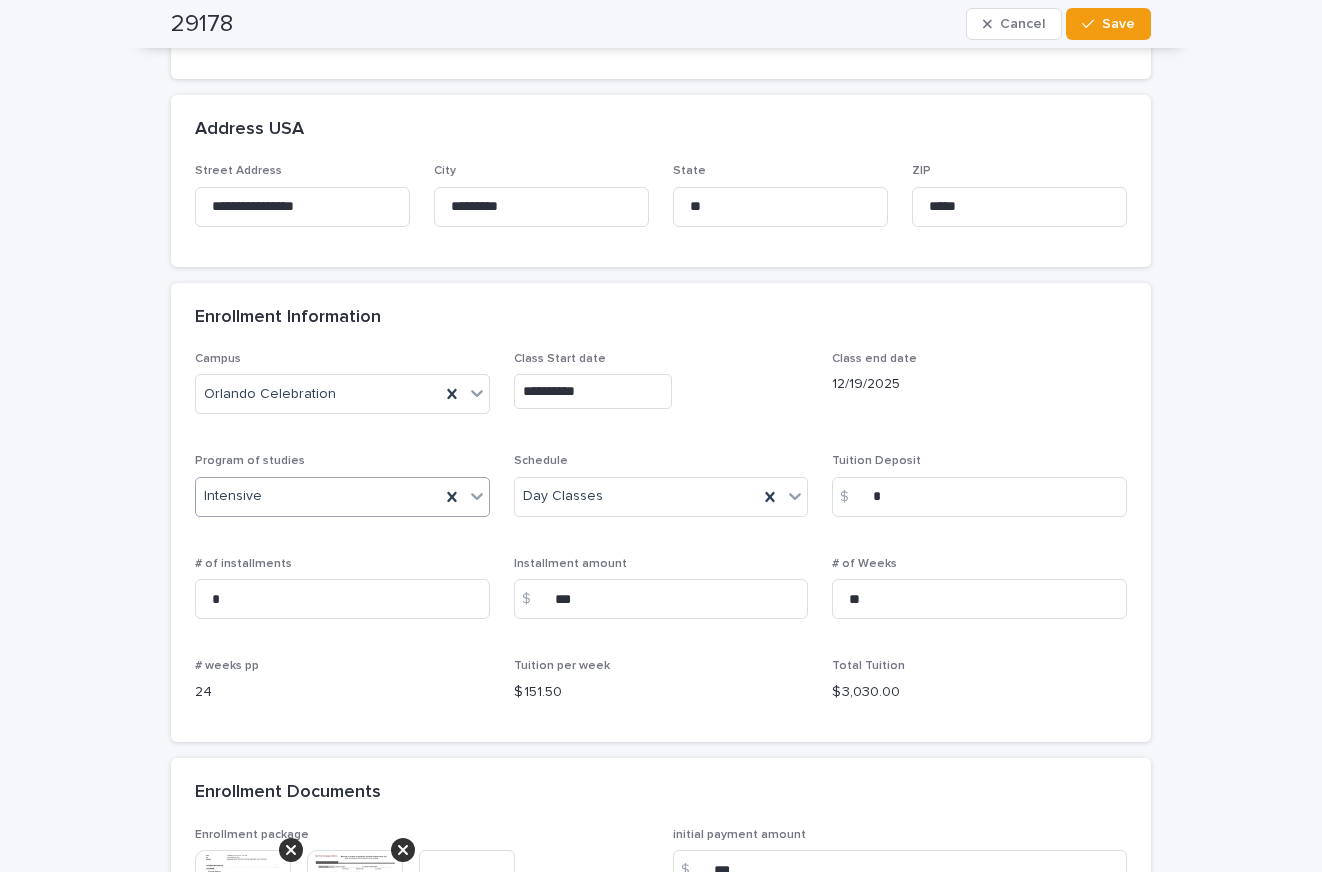 click 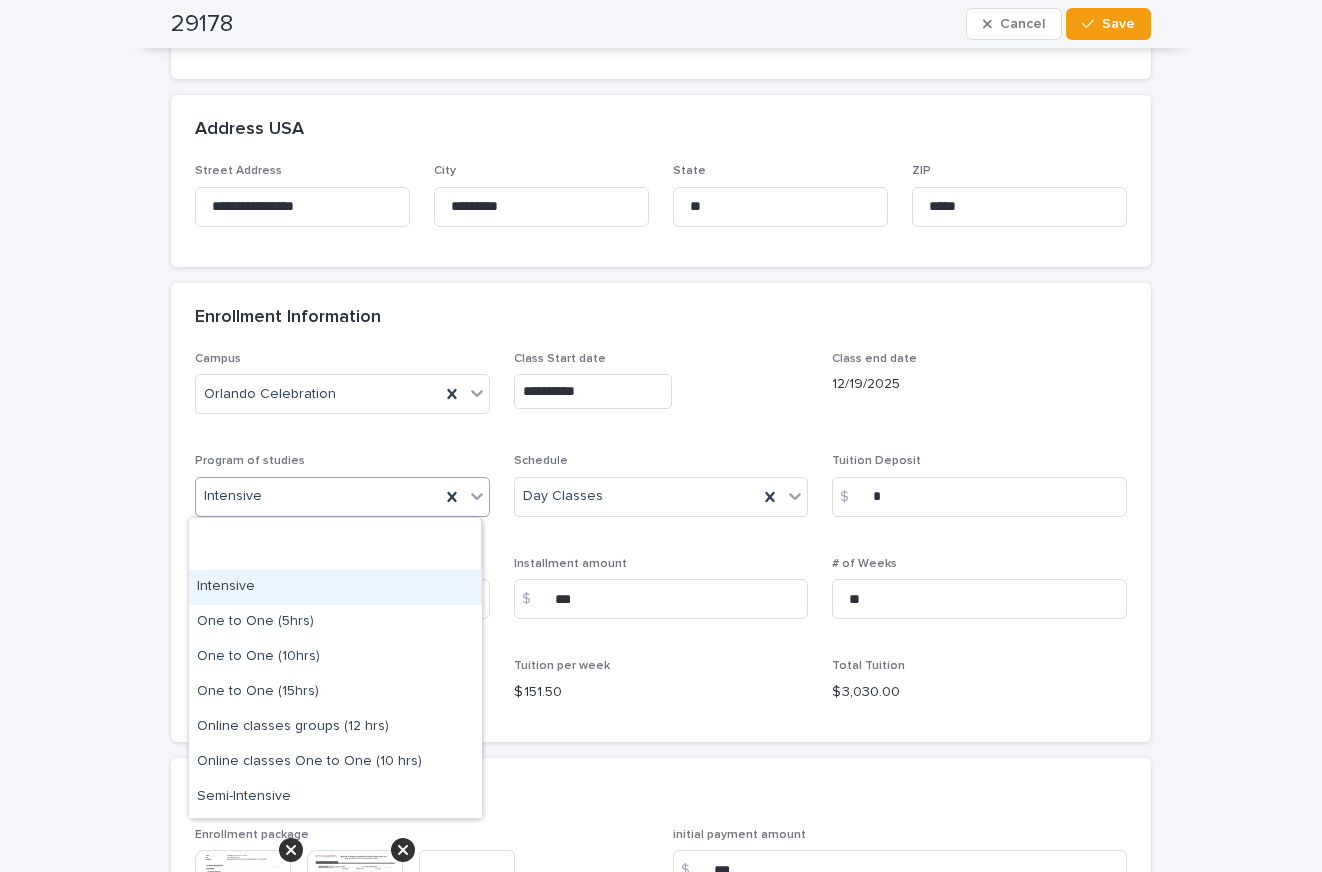 scroll, scrollTop: 200, scrollLeft: 0, axis: vertical 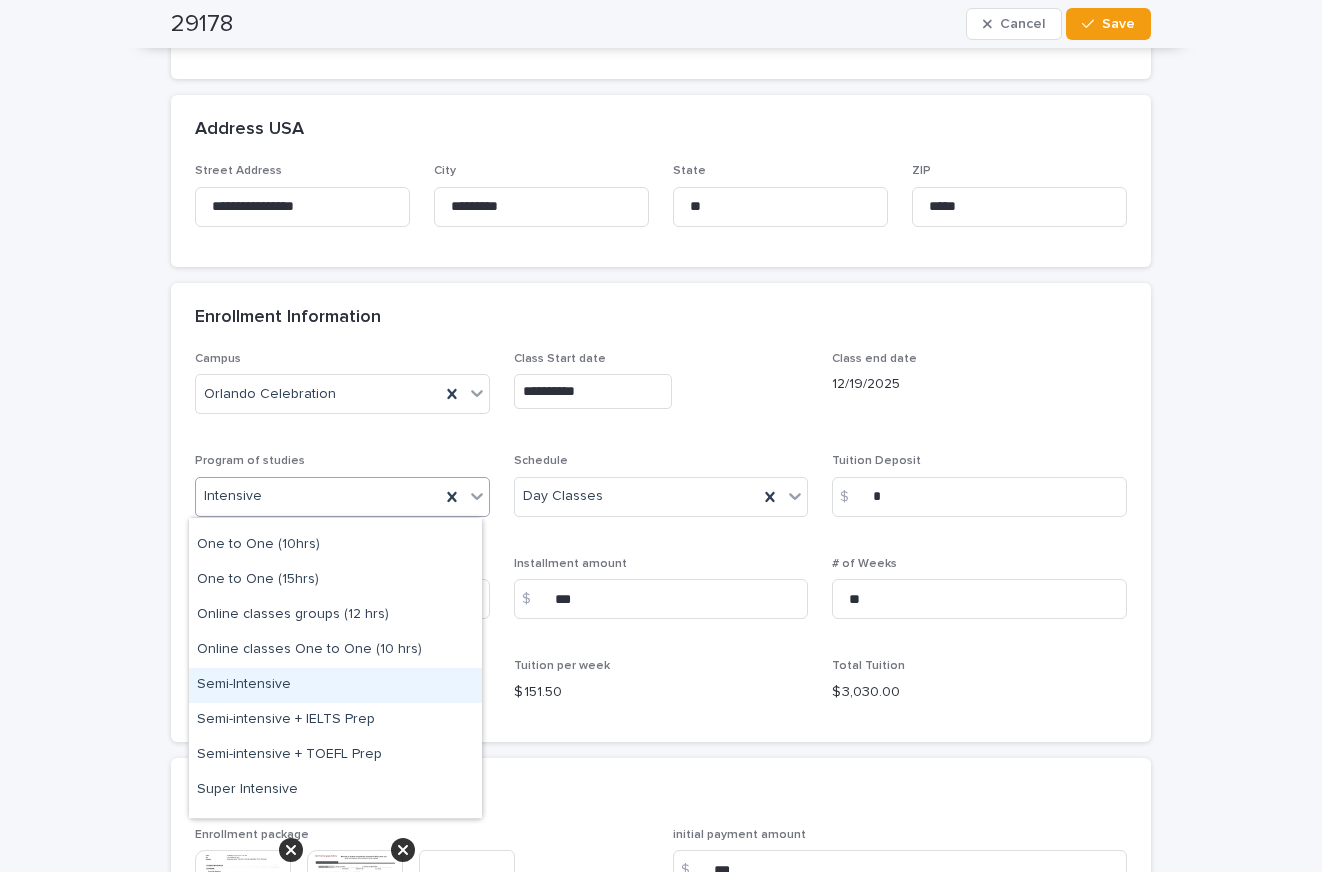 click on "Semi-Intensive" at bounding box center (335, 685) 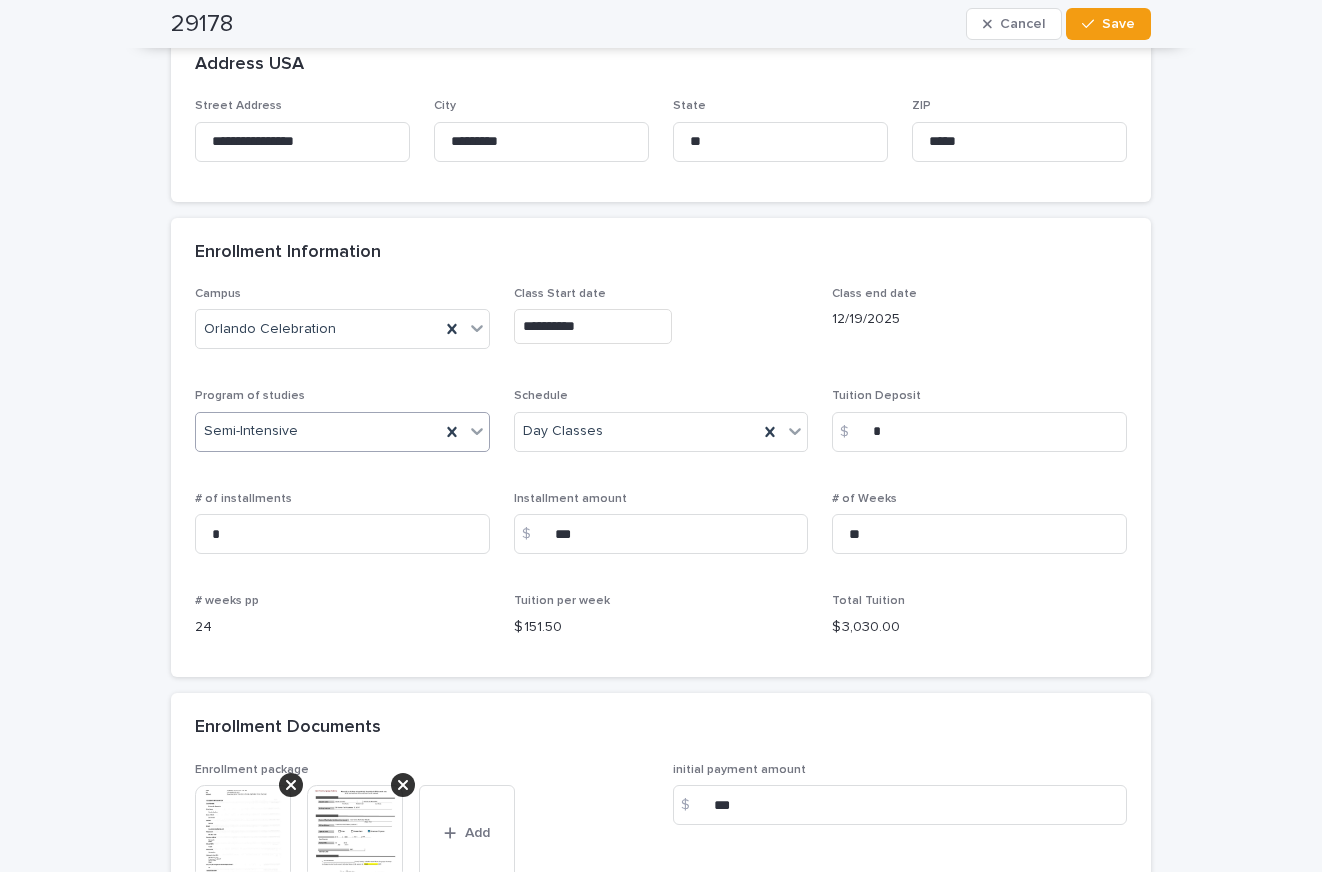 scroll, scrollTop: 1203, scrollLeft: 0, axis: vertical 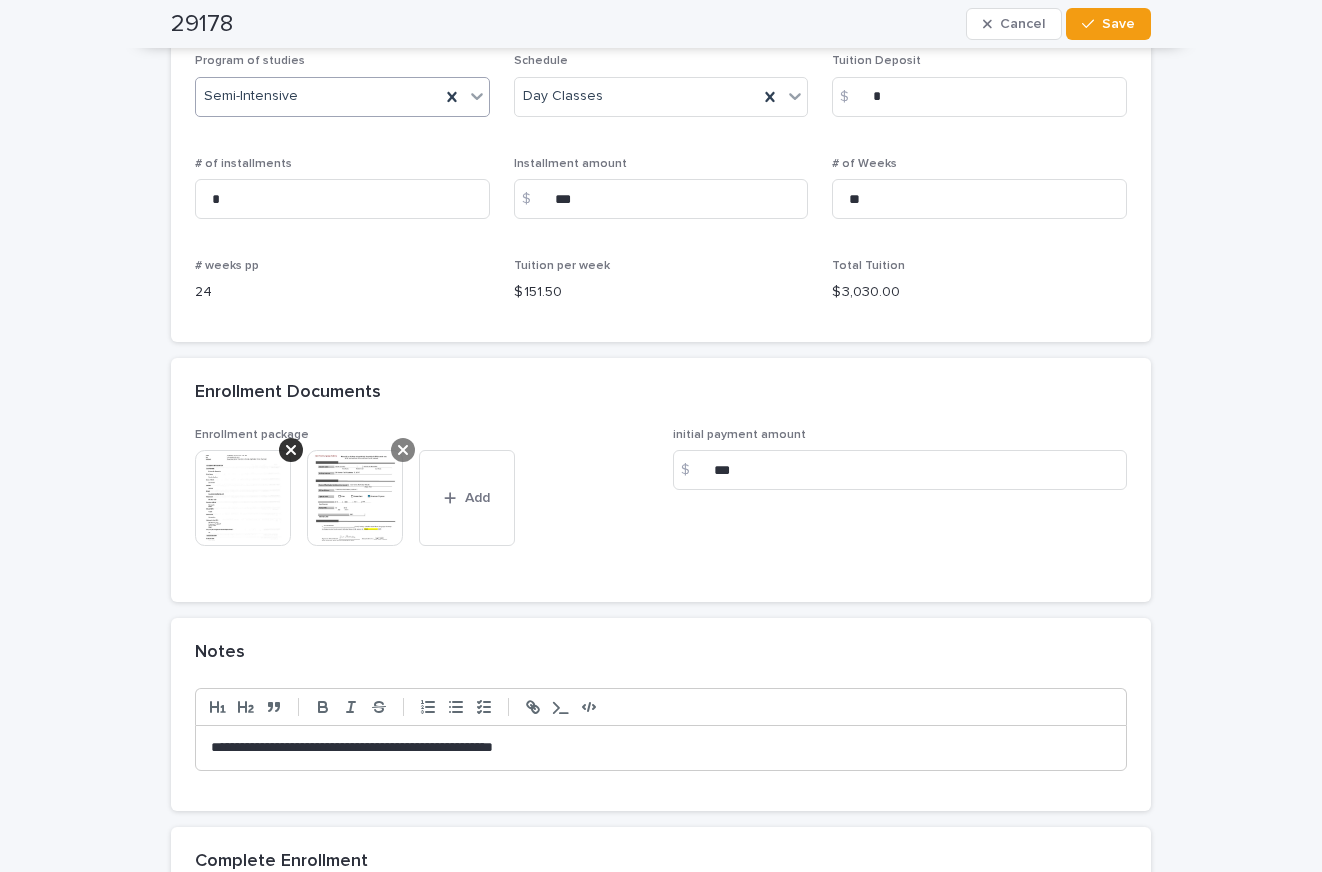 click 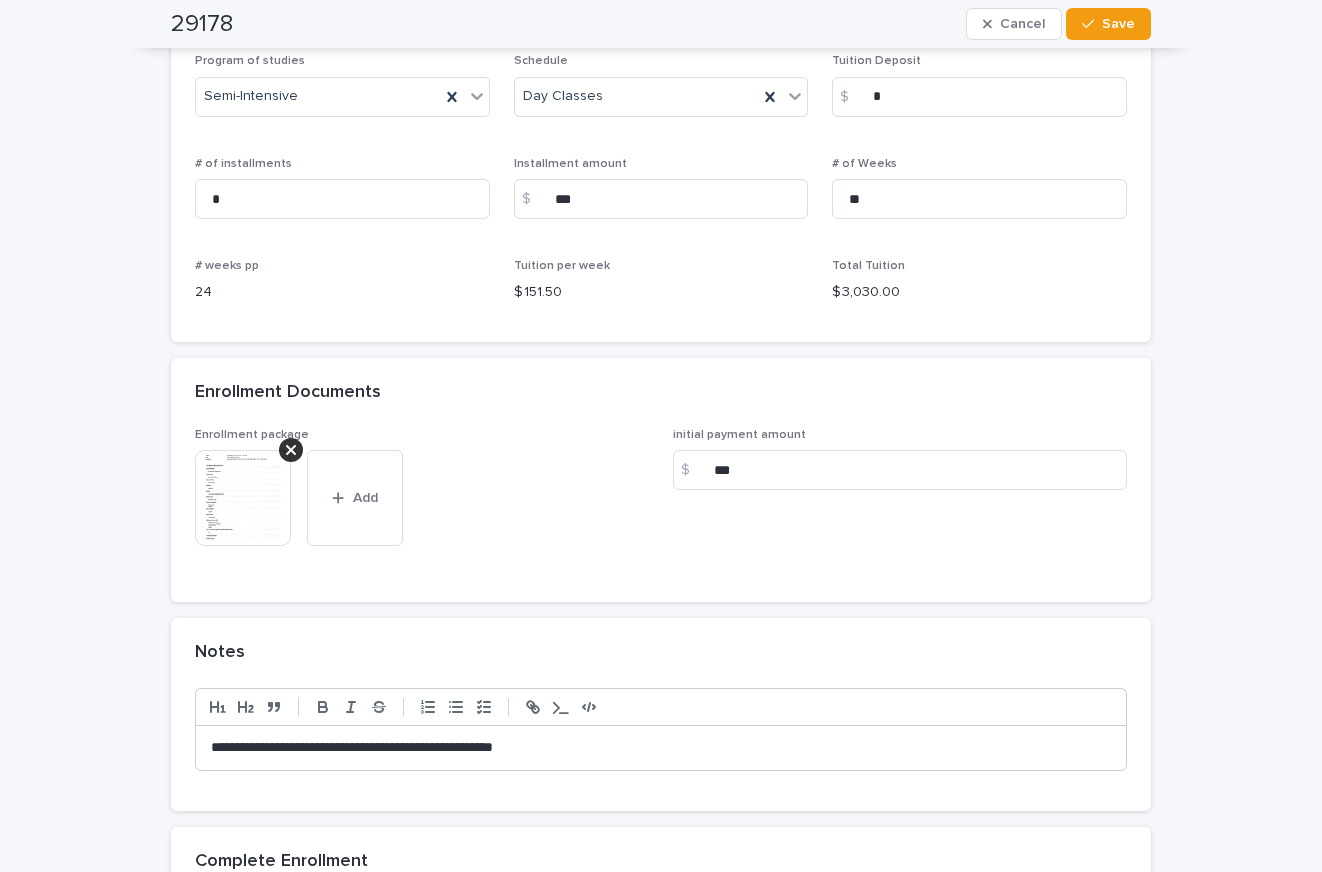 click 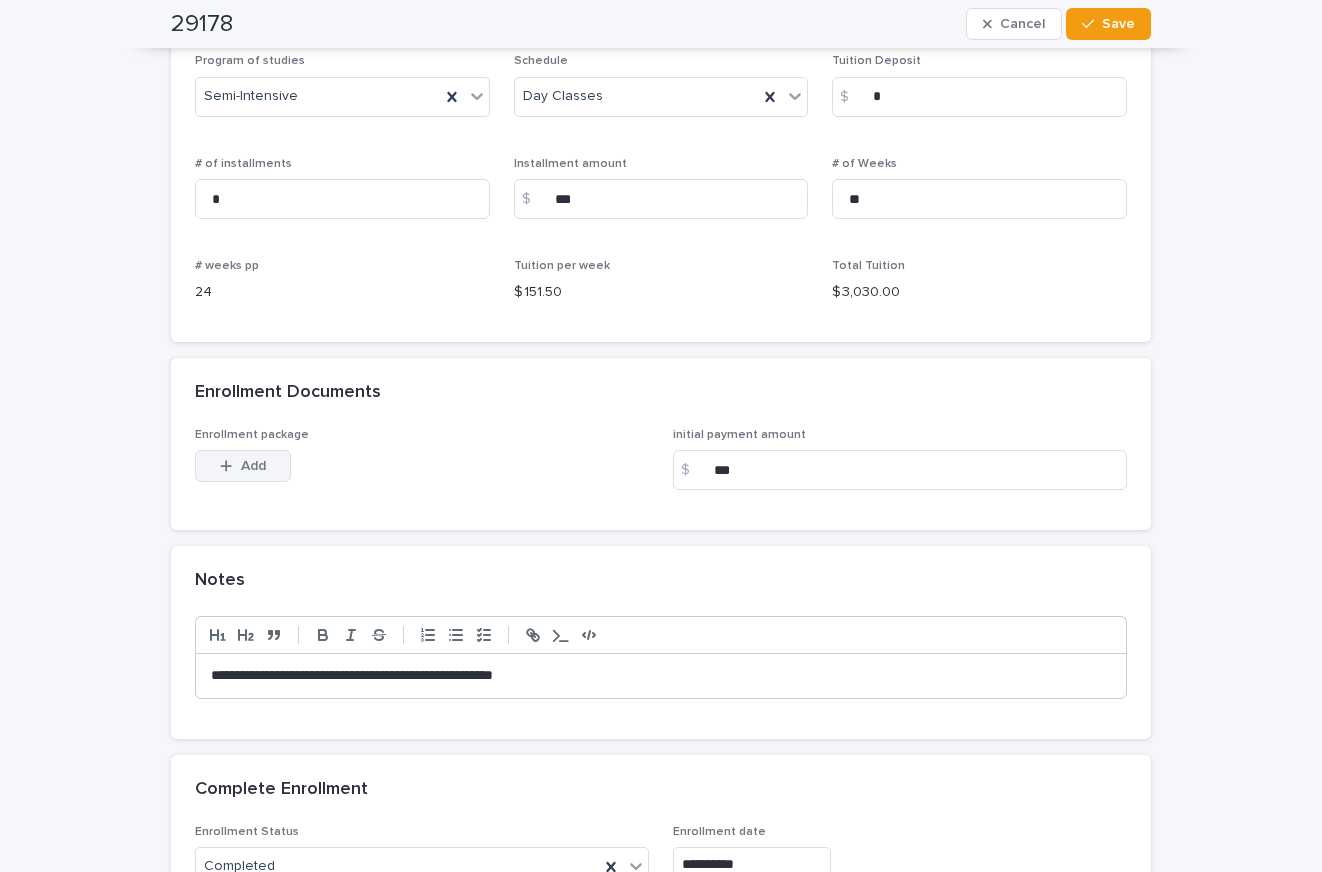 click on "Add" at bounding box center (253, 466) 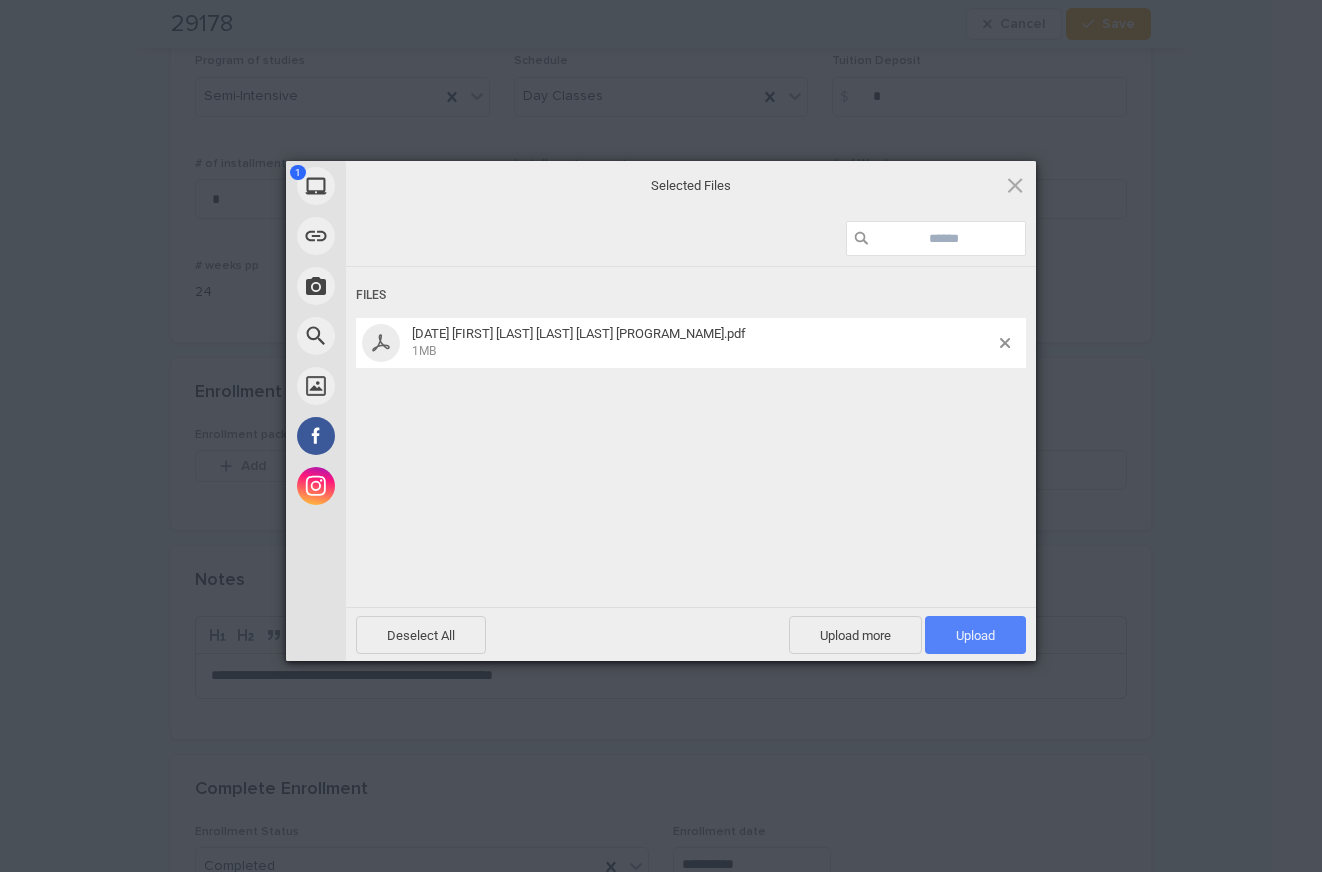 click on "Upload
1" at bounding box center [975, 635] 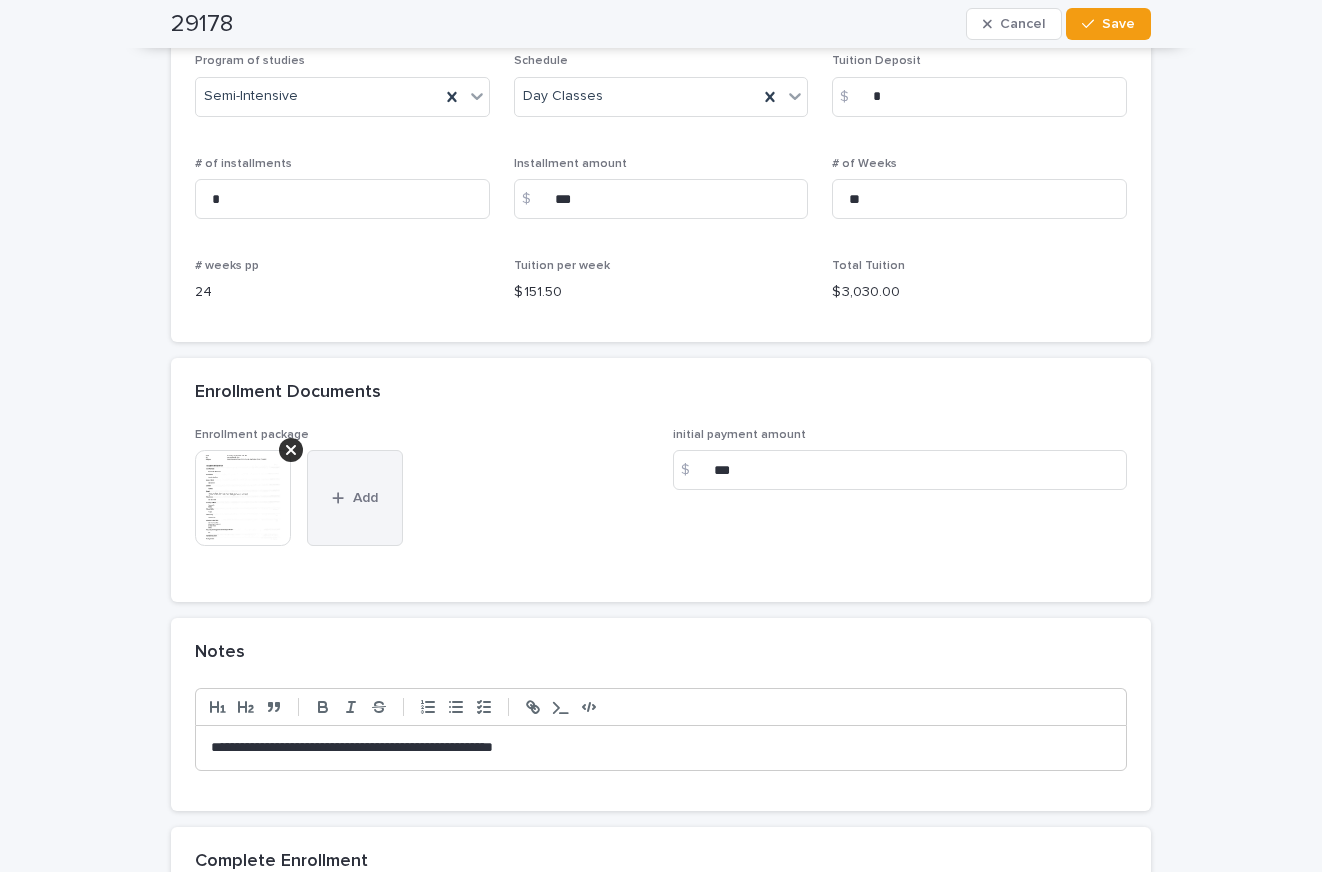 click on "Add" at bounding box center [365, 498] 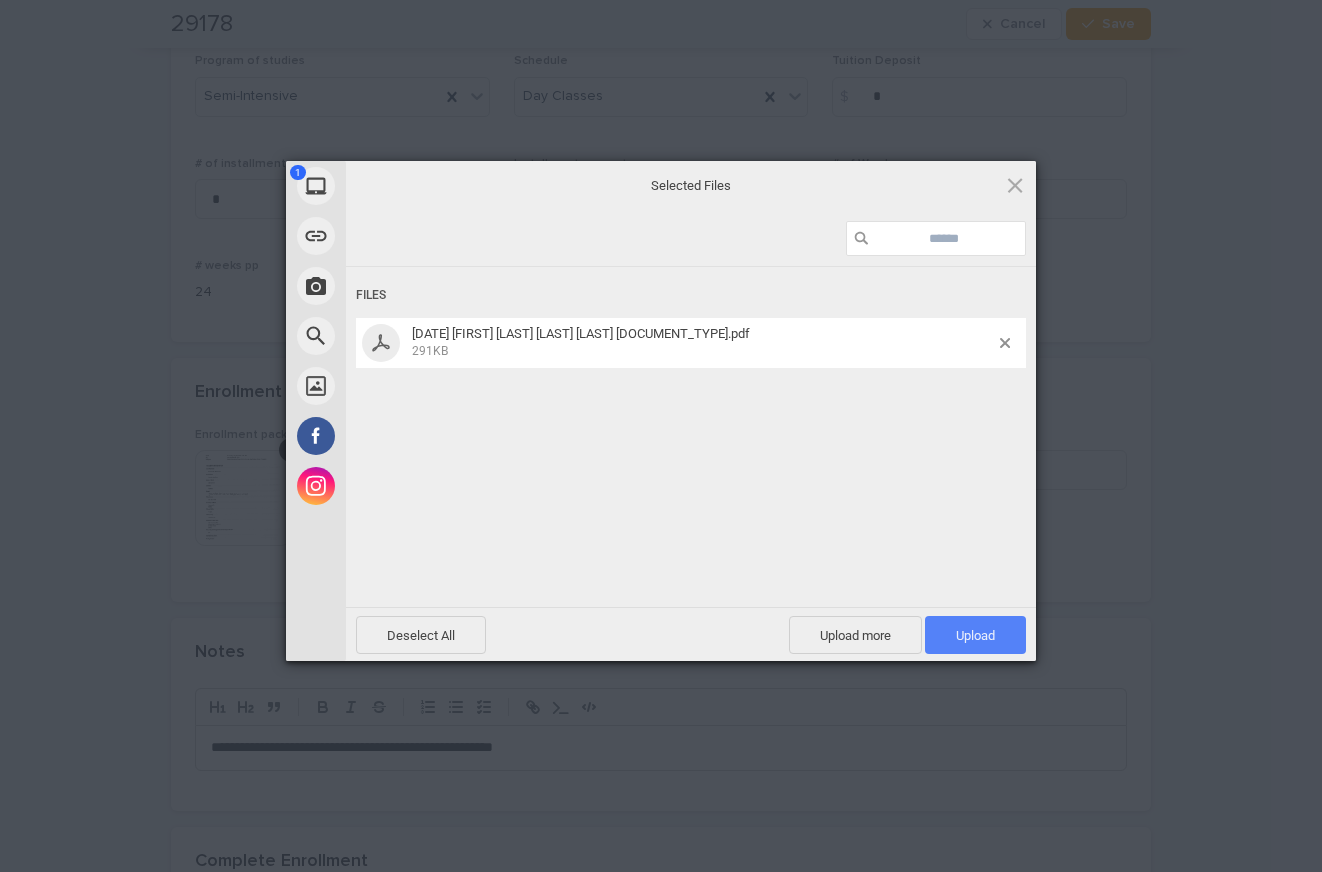 click on "Upload
1" at bounding box center (975, 635) 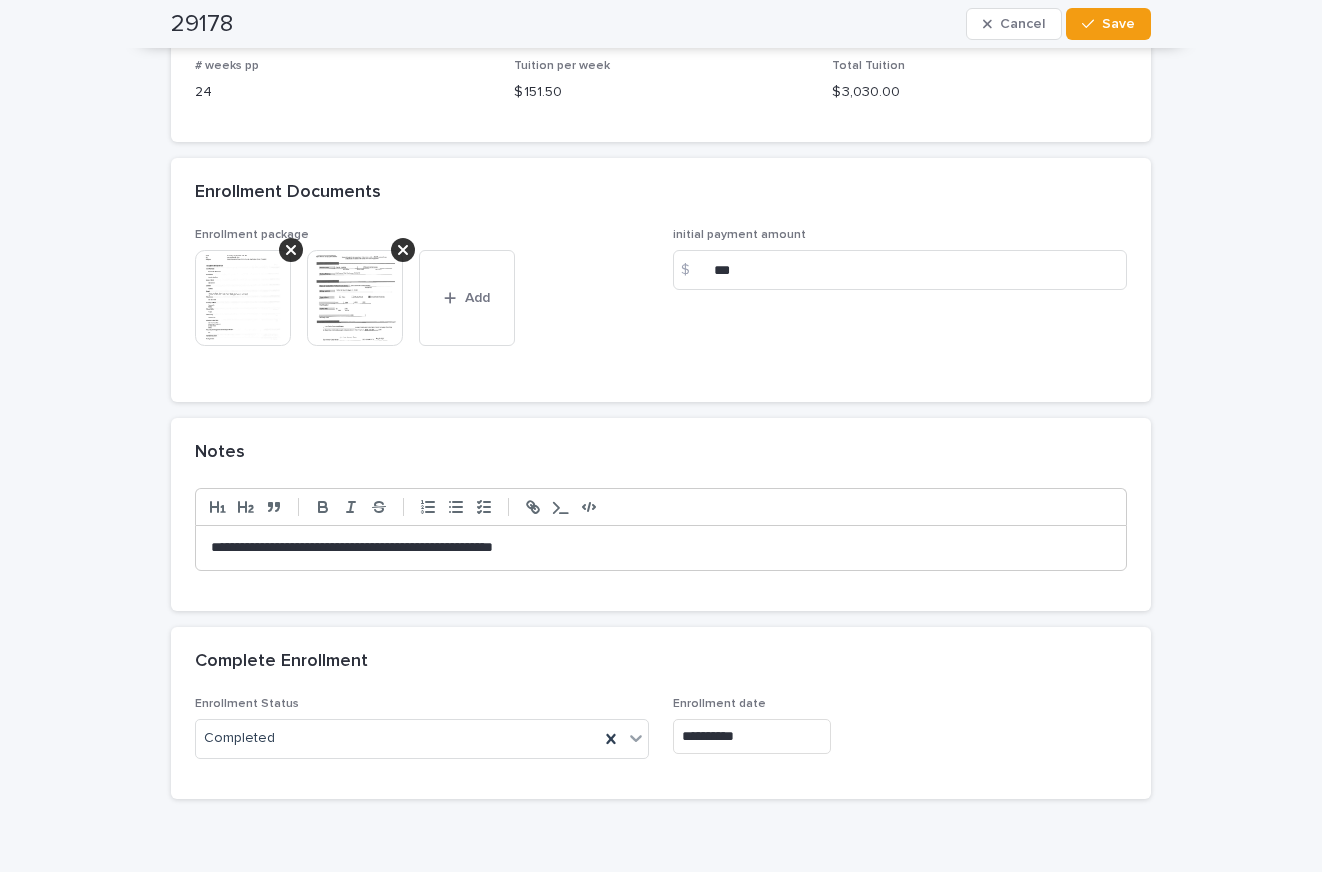 scroll, scrollTop: 1803, scrollLeft: 0, axis: vertical 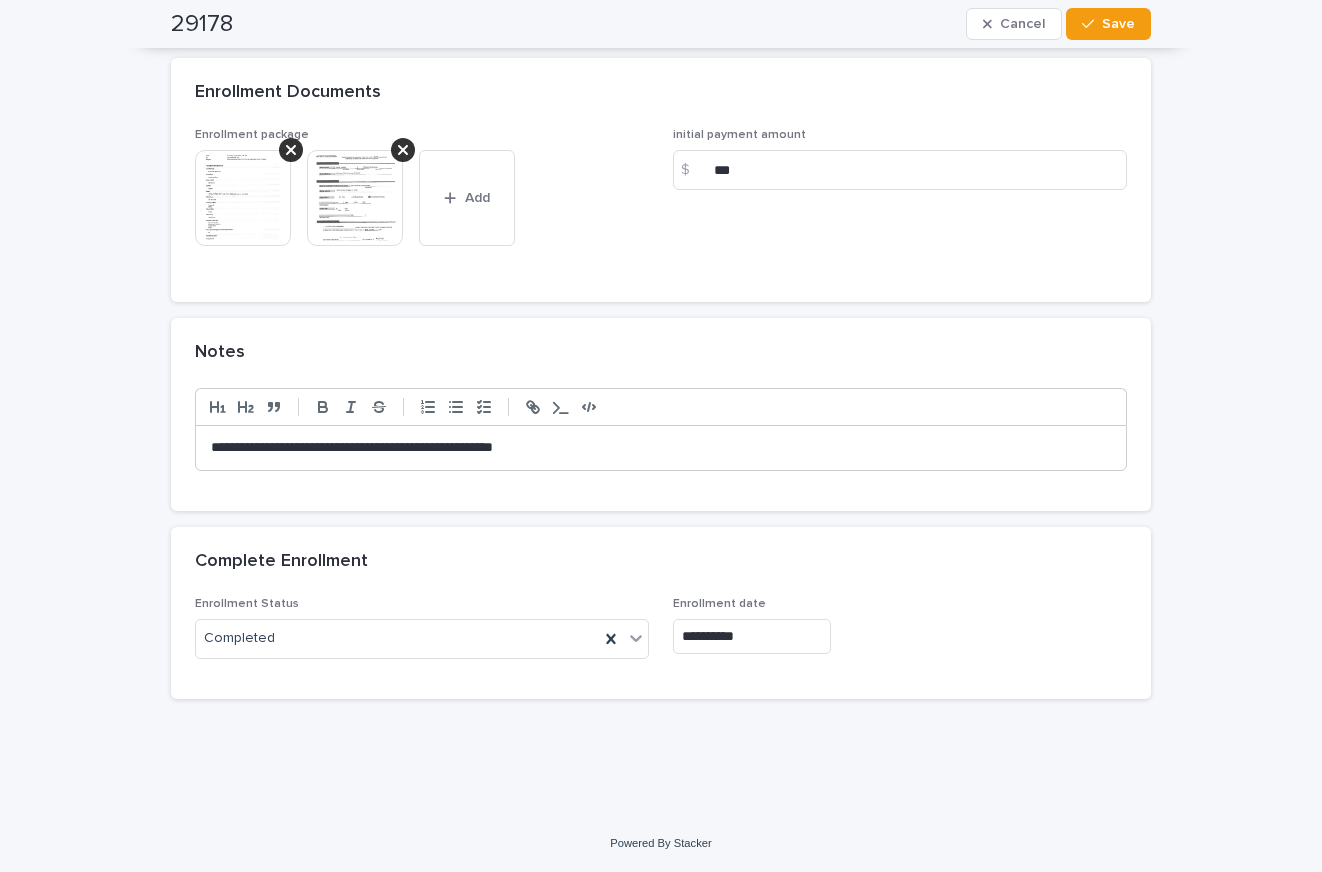 click at bounding box center (243, 198) 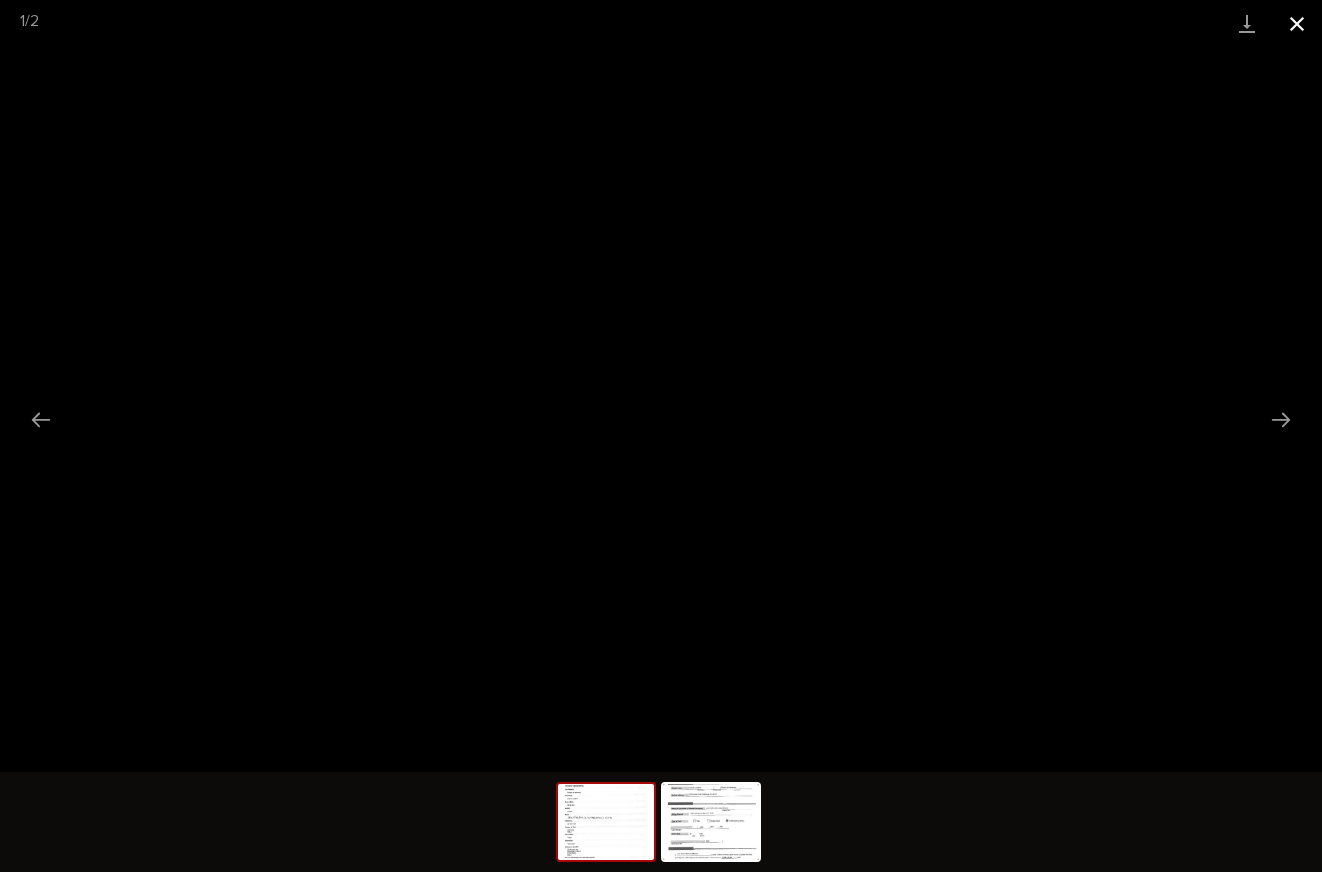 click at bounding box center [1297, 23] 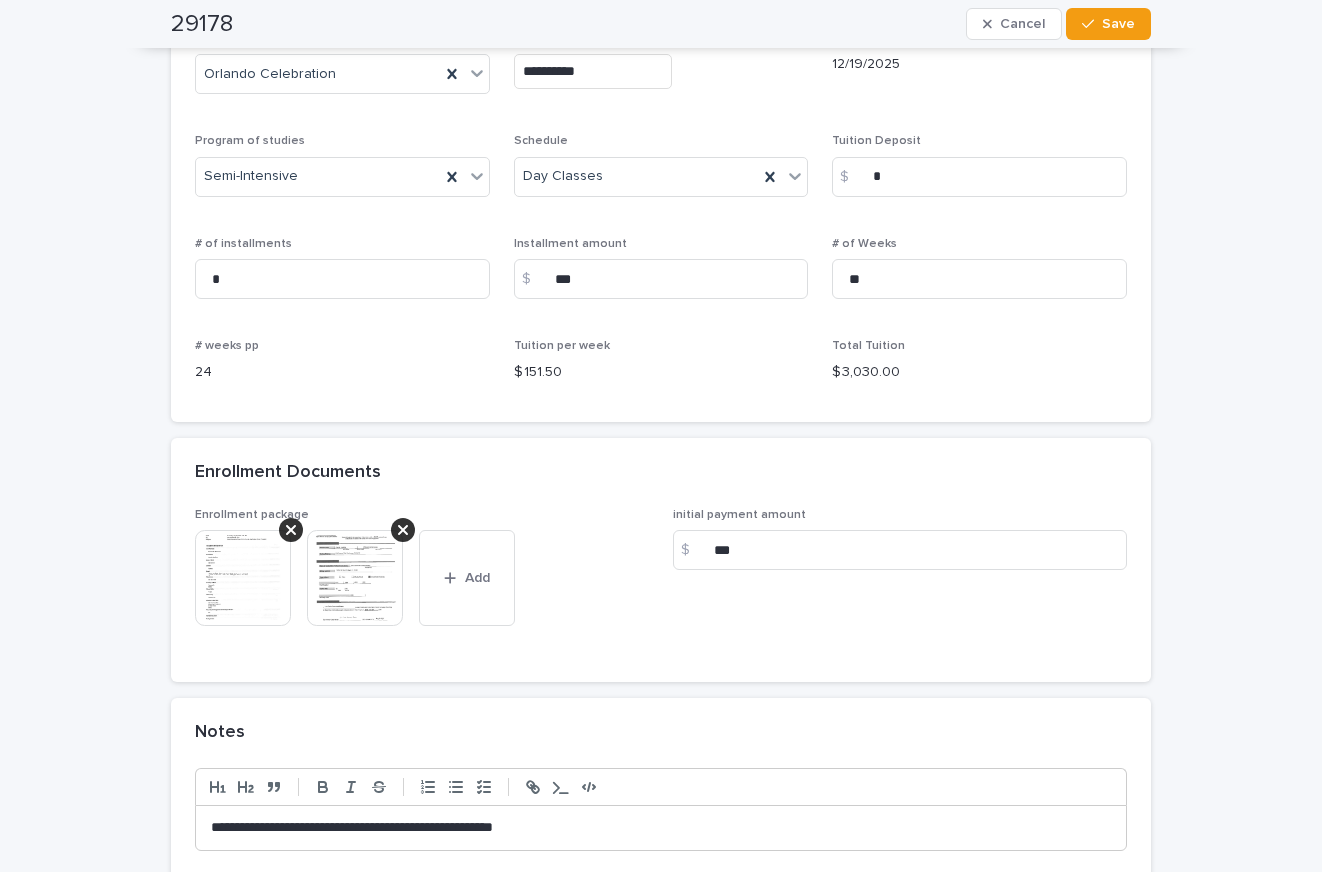 scroll, scrollTop: 1303, scrollLeft: 0, axis: vertical 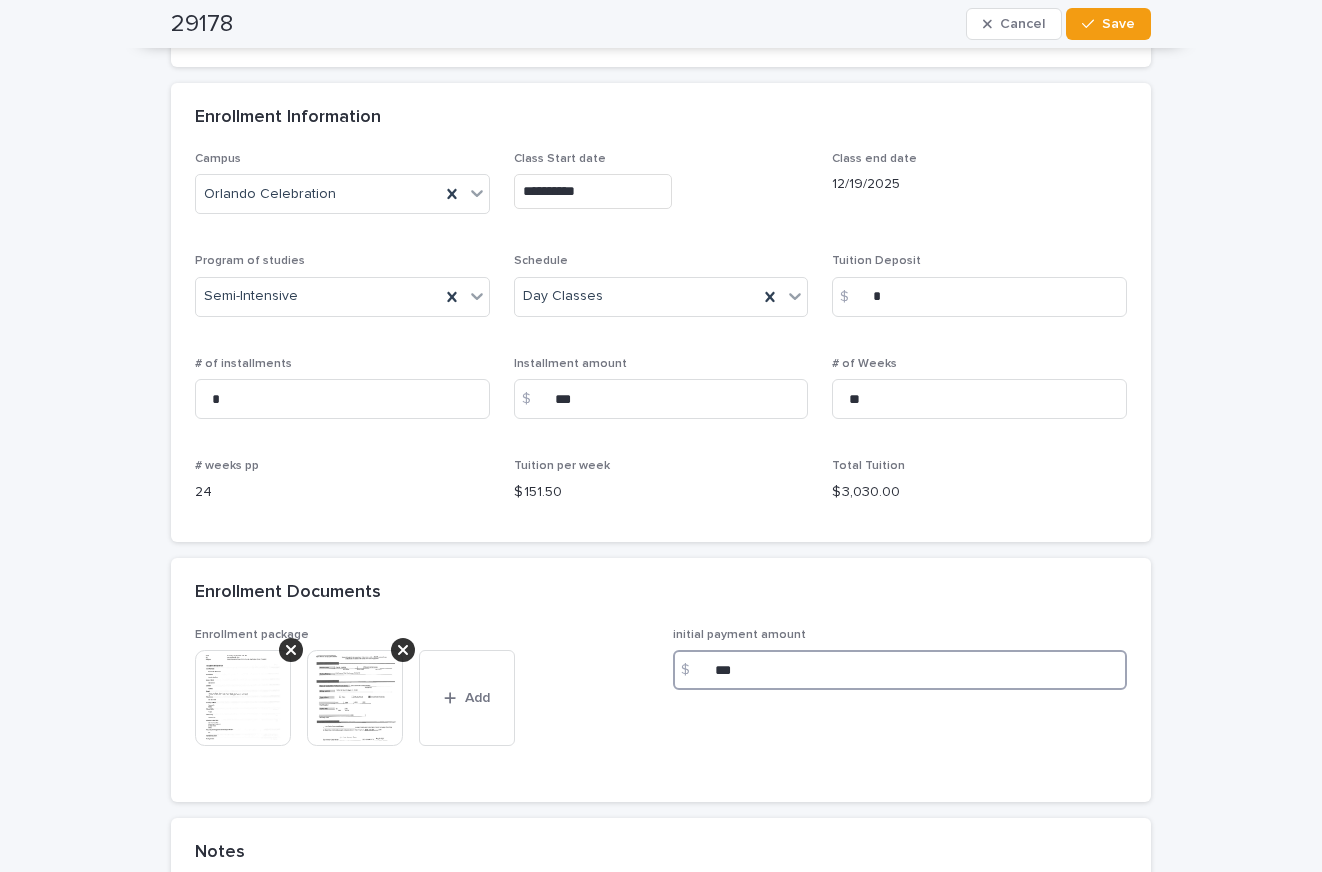drag, startPoint x: 739, startPoint y: 674, endPoint x: 592, endPoint y: 668, distance: 147.12239 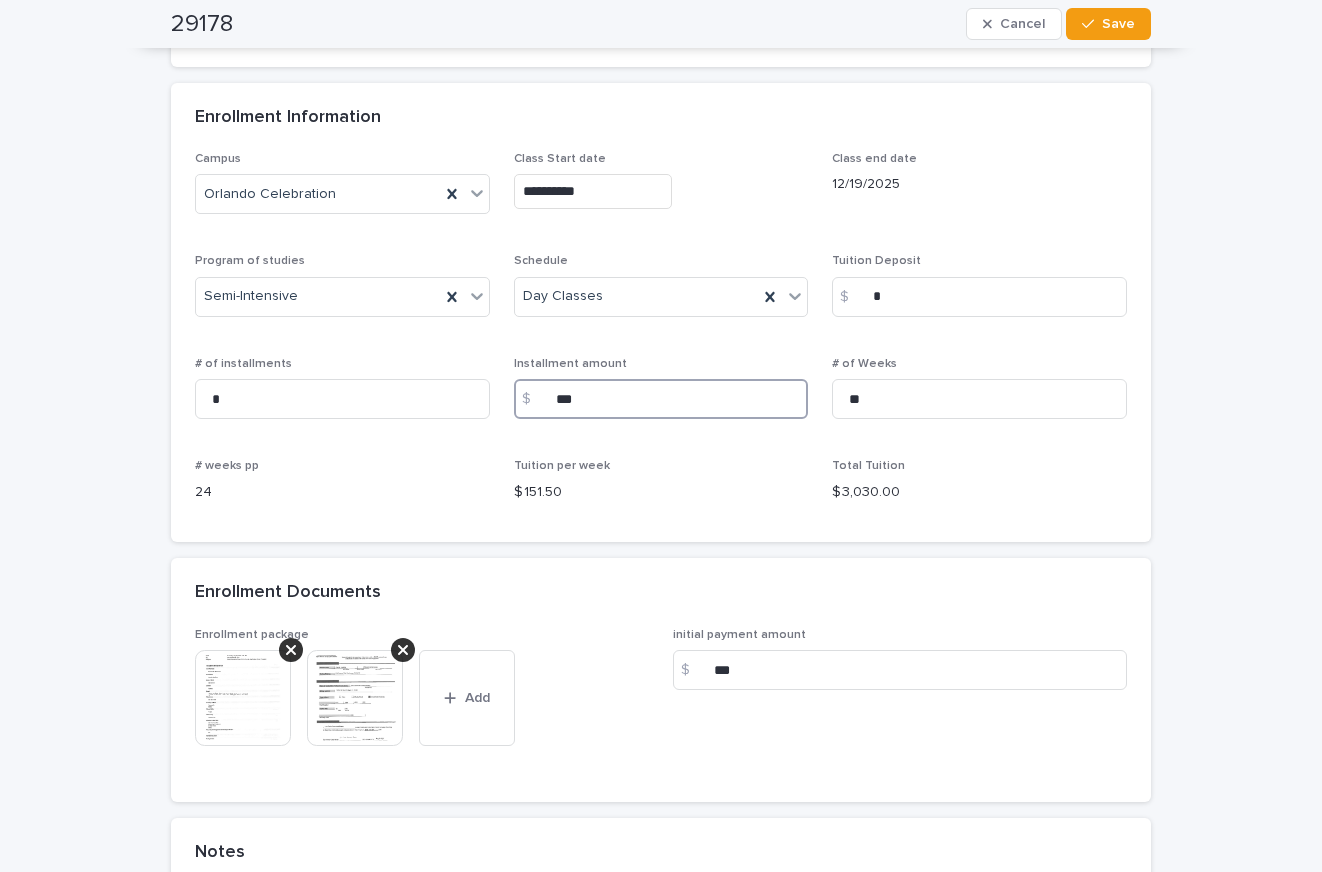 click on "***" at bounding box center (661, 399) 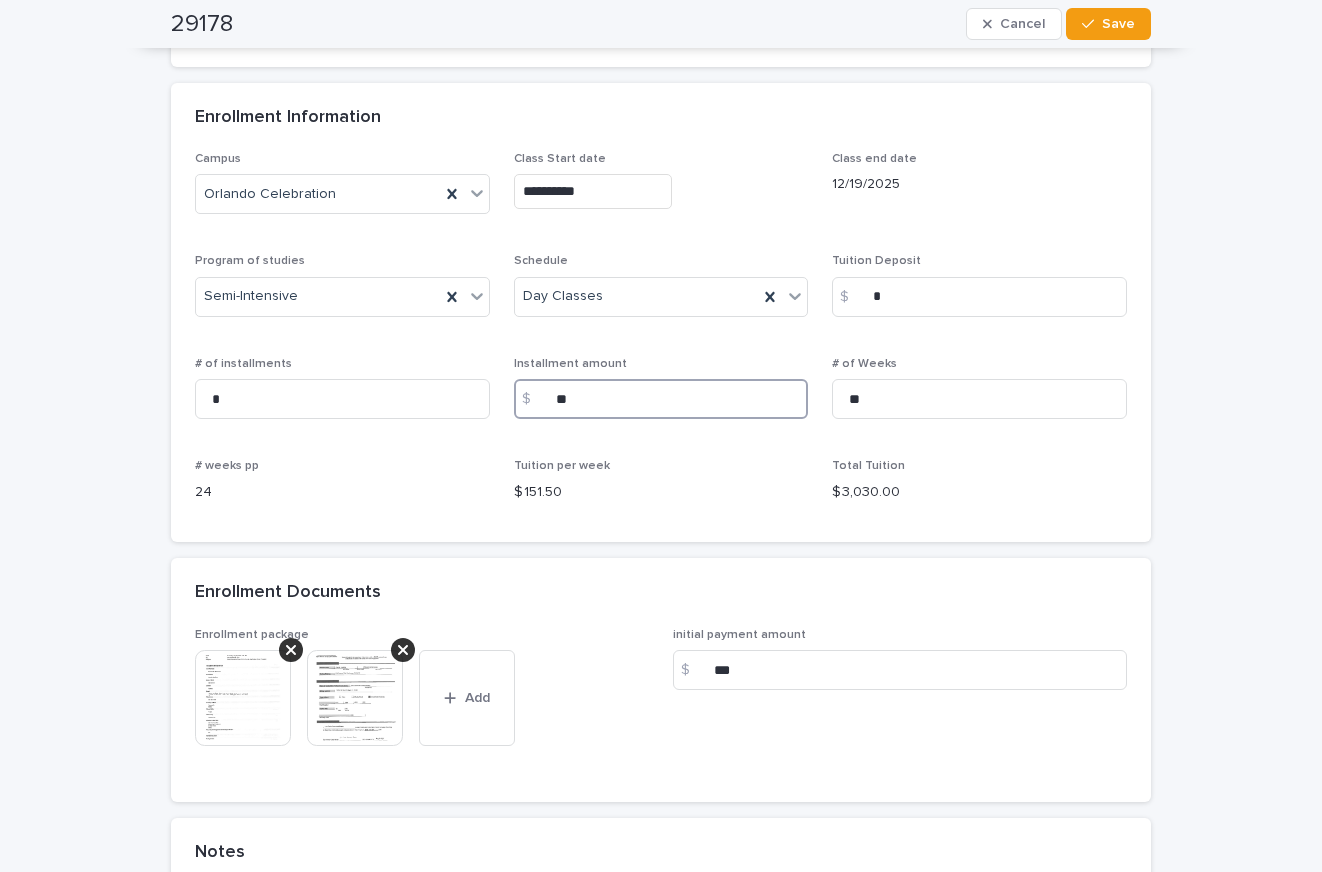 type on "*" 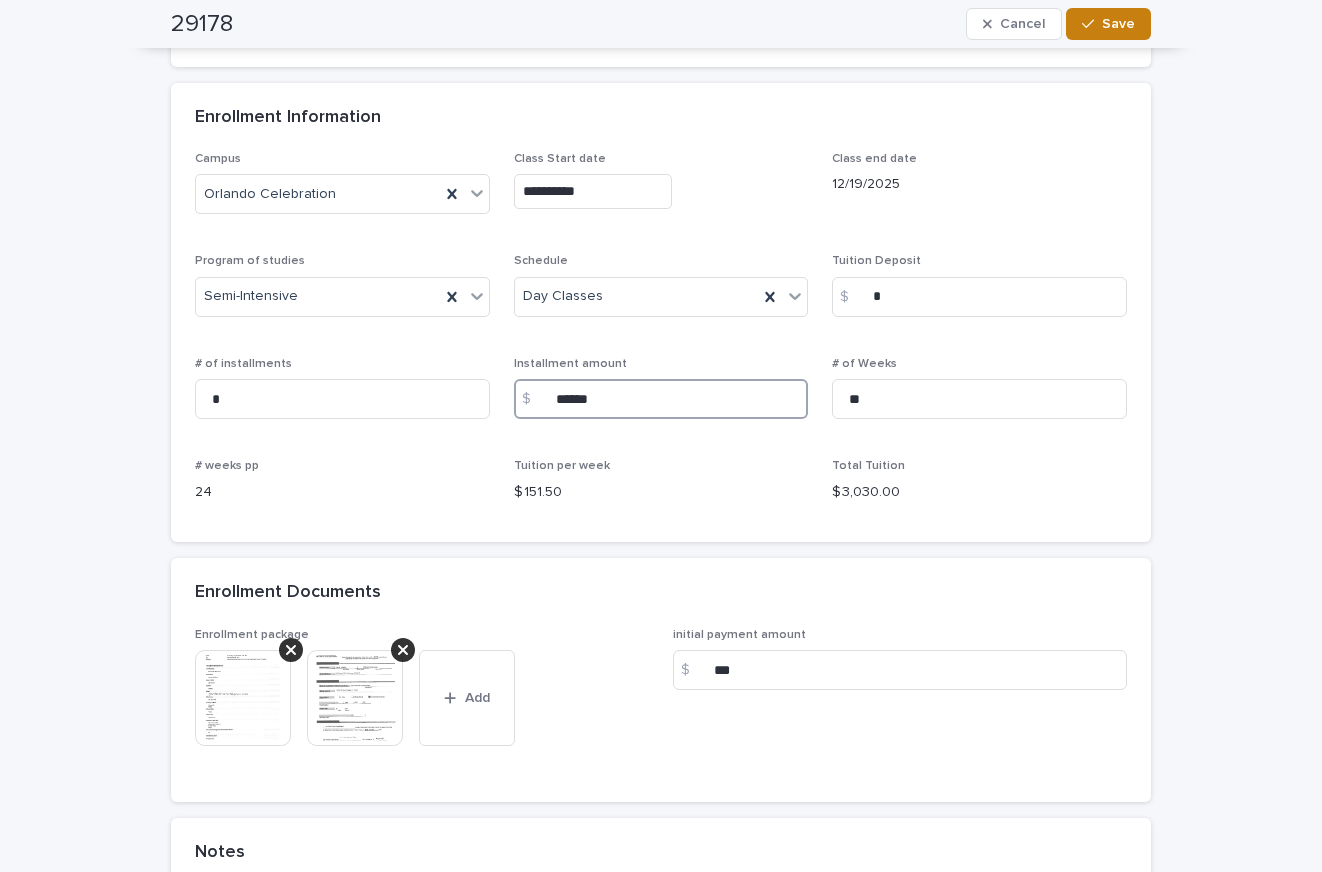 type on "******" 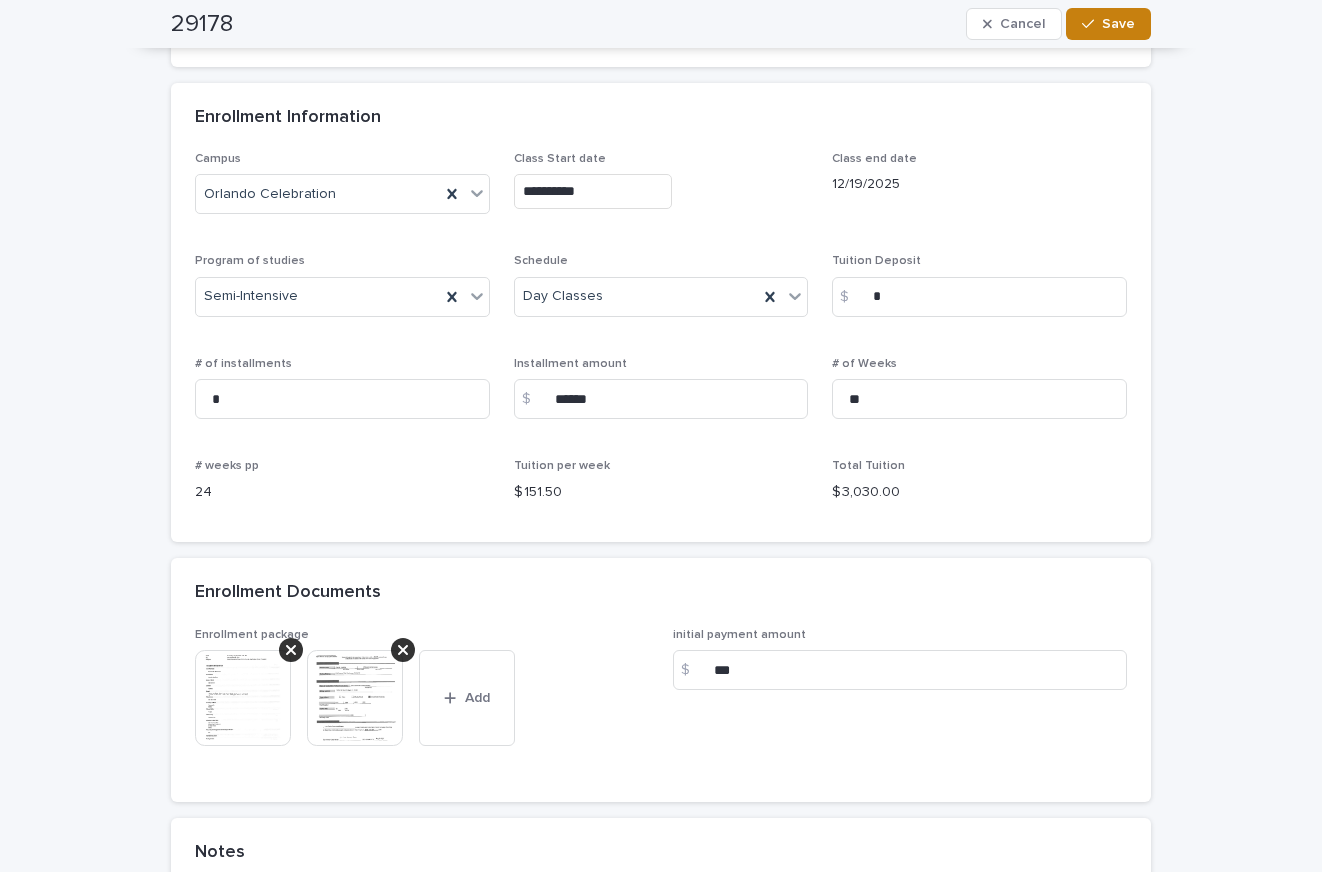 click on "Save" at bounding box center (1118, 24) 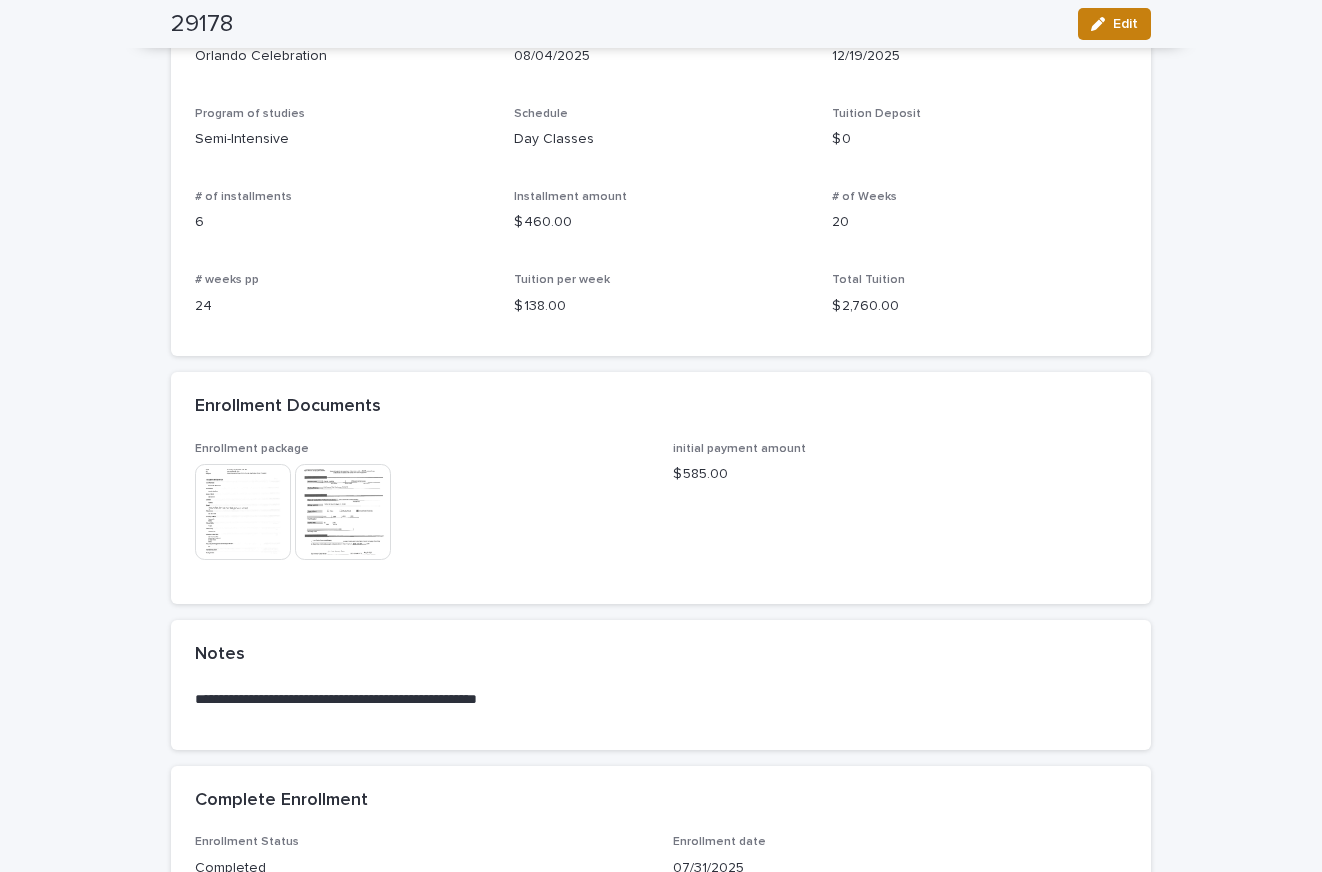click on "Edit" at bounding box center (1125, 24) 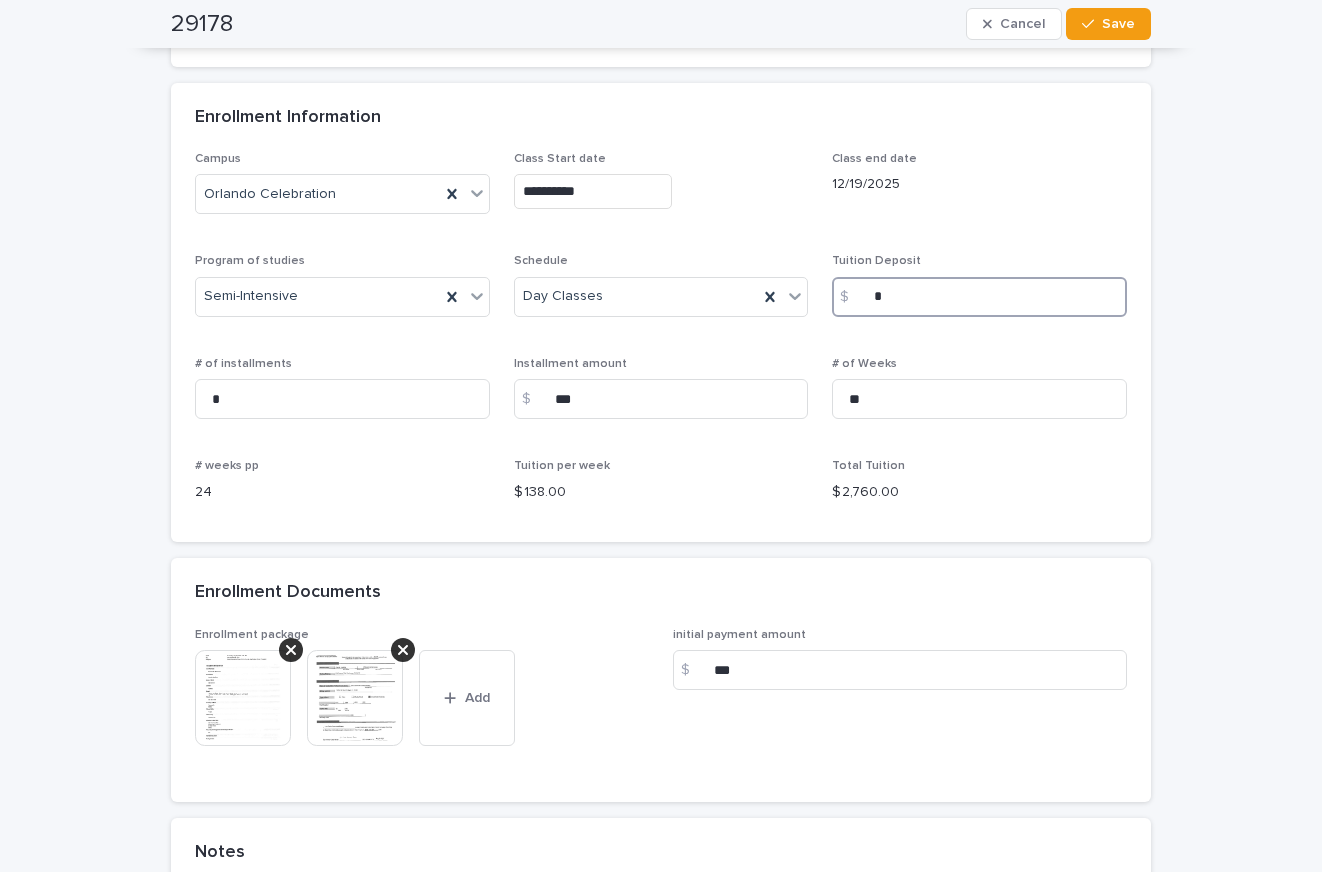 click on "*" at bounding box center [979, 297] 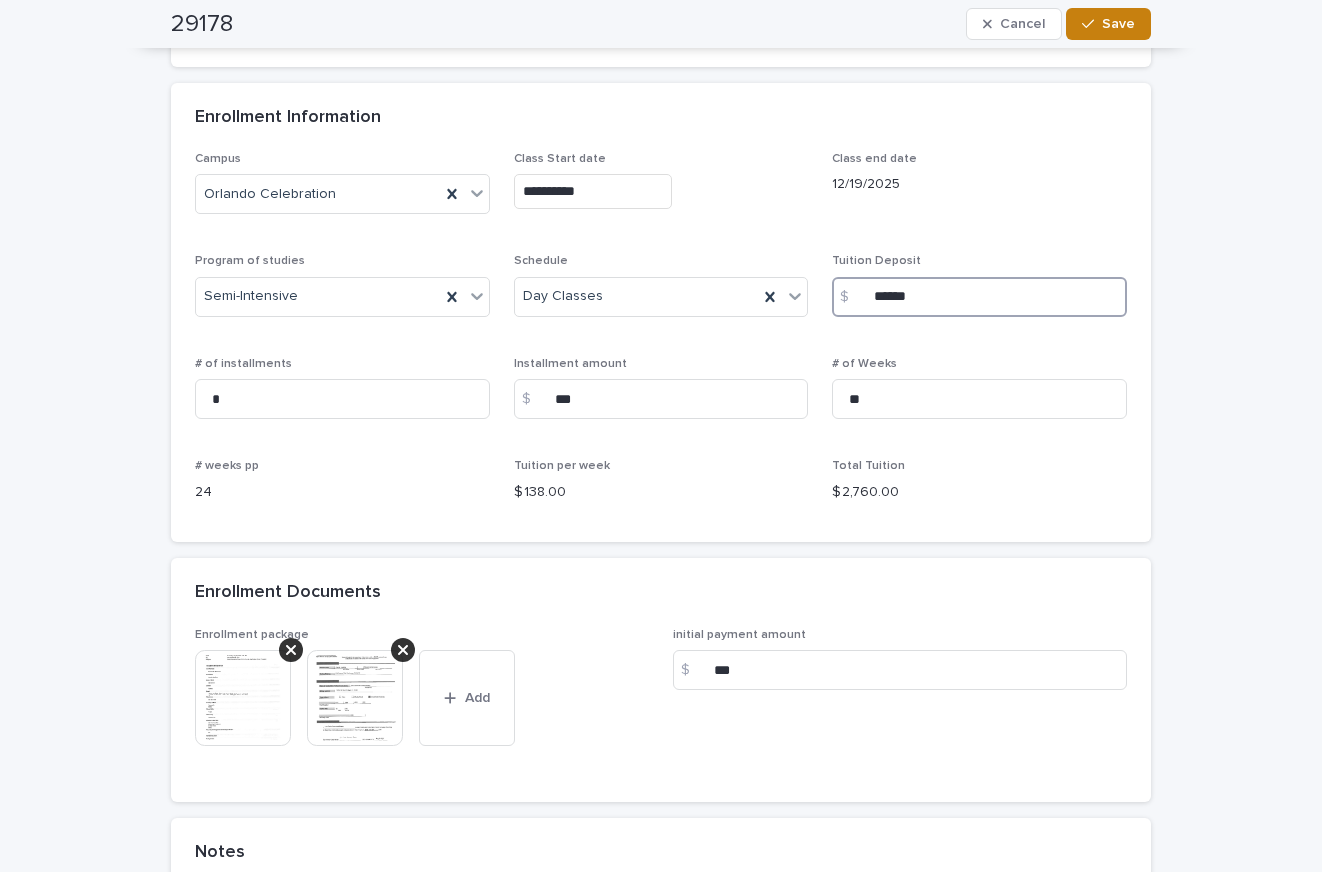 type on "******" 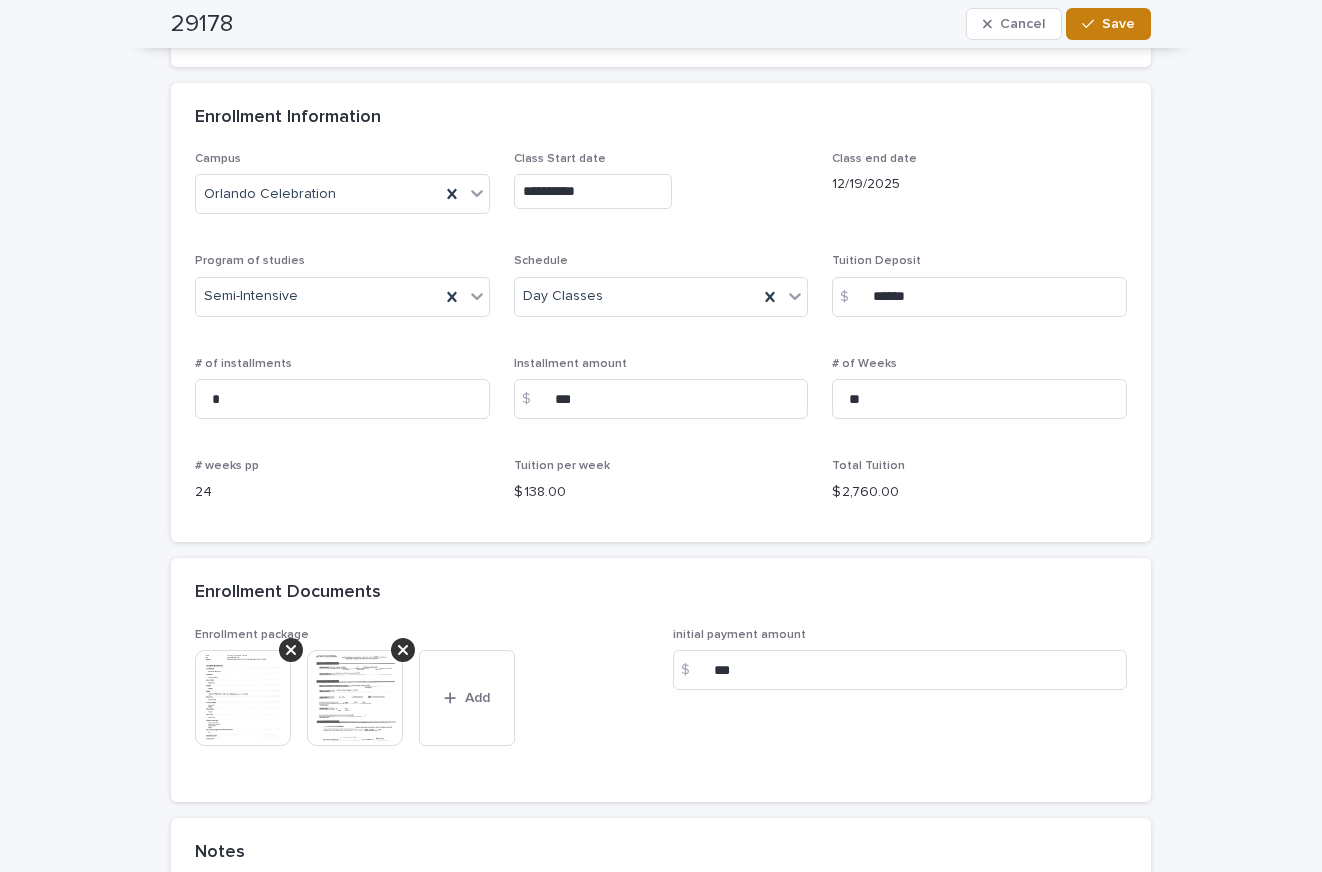 click on "Save" at bounding box center [1118, 24] 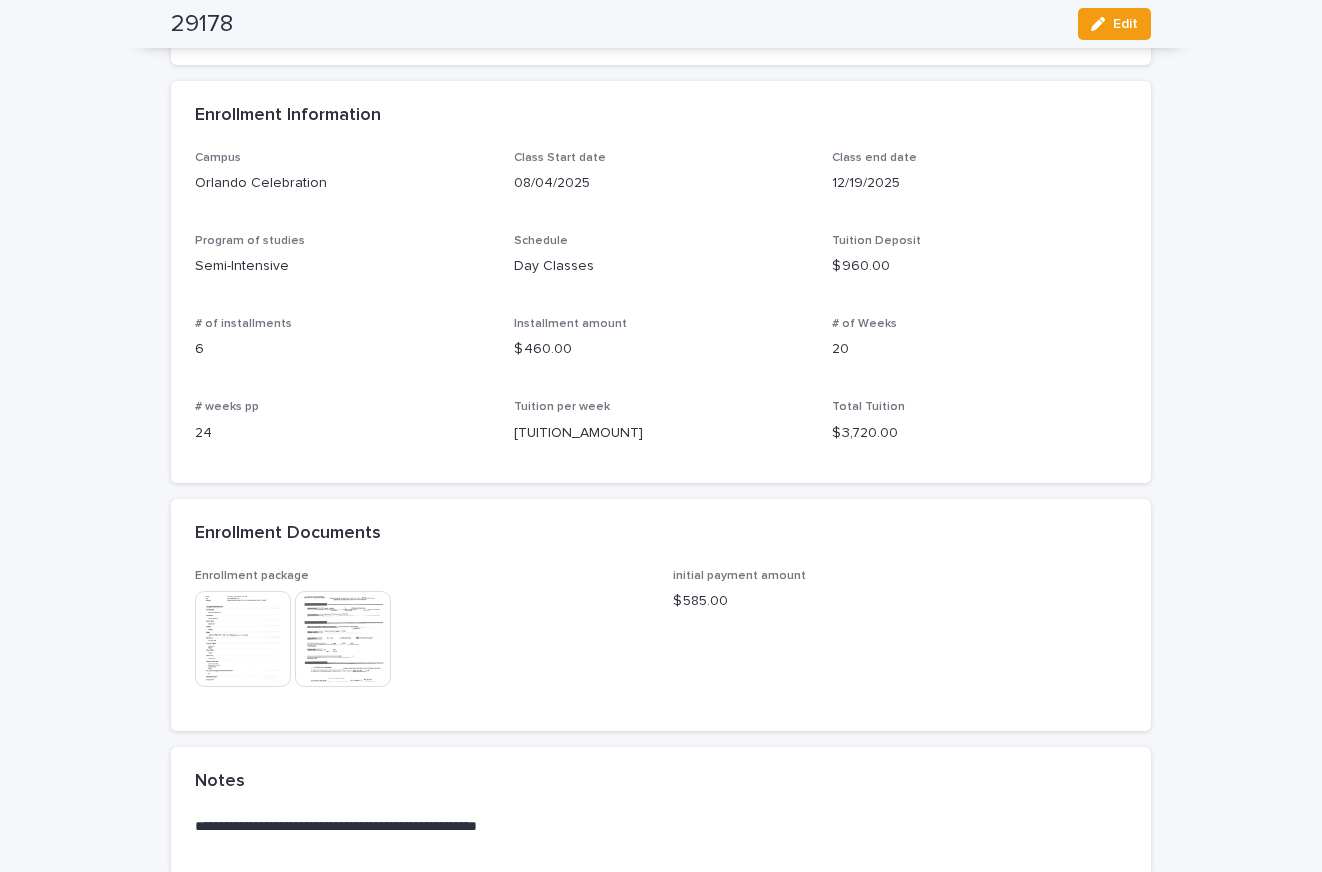 scroll, scrollTop: 1122, scrollLeft: 0, axis: vertical 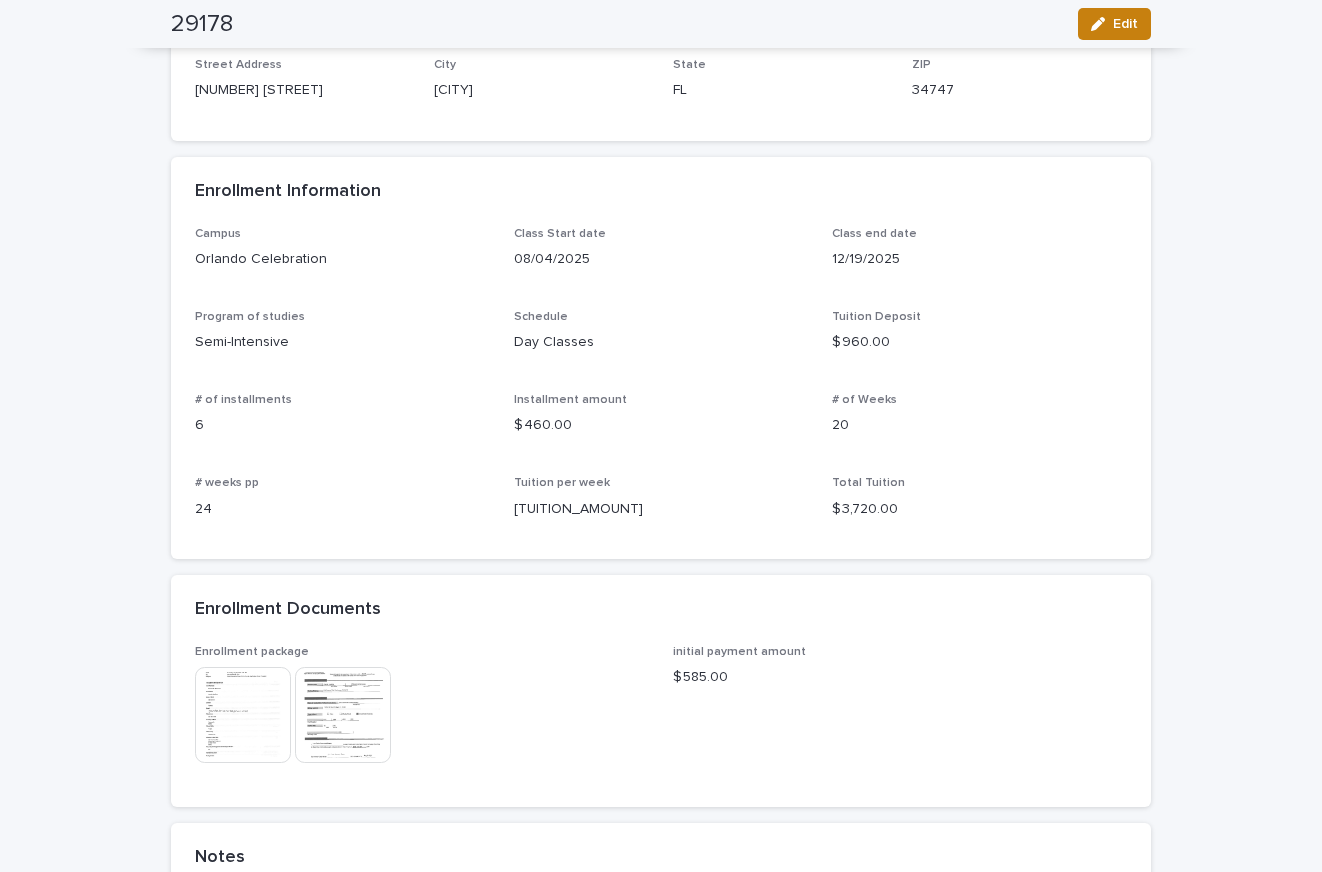 click on "Edit" at bounding box center (1125, 24) 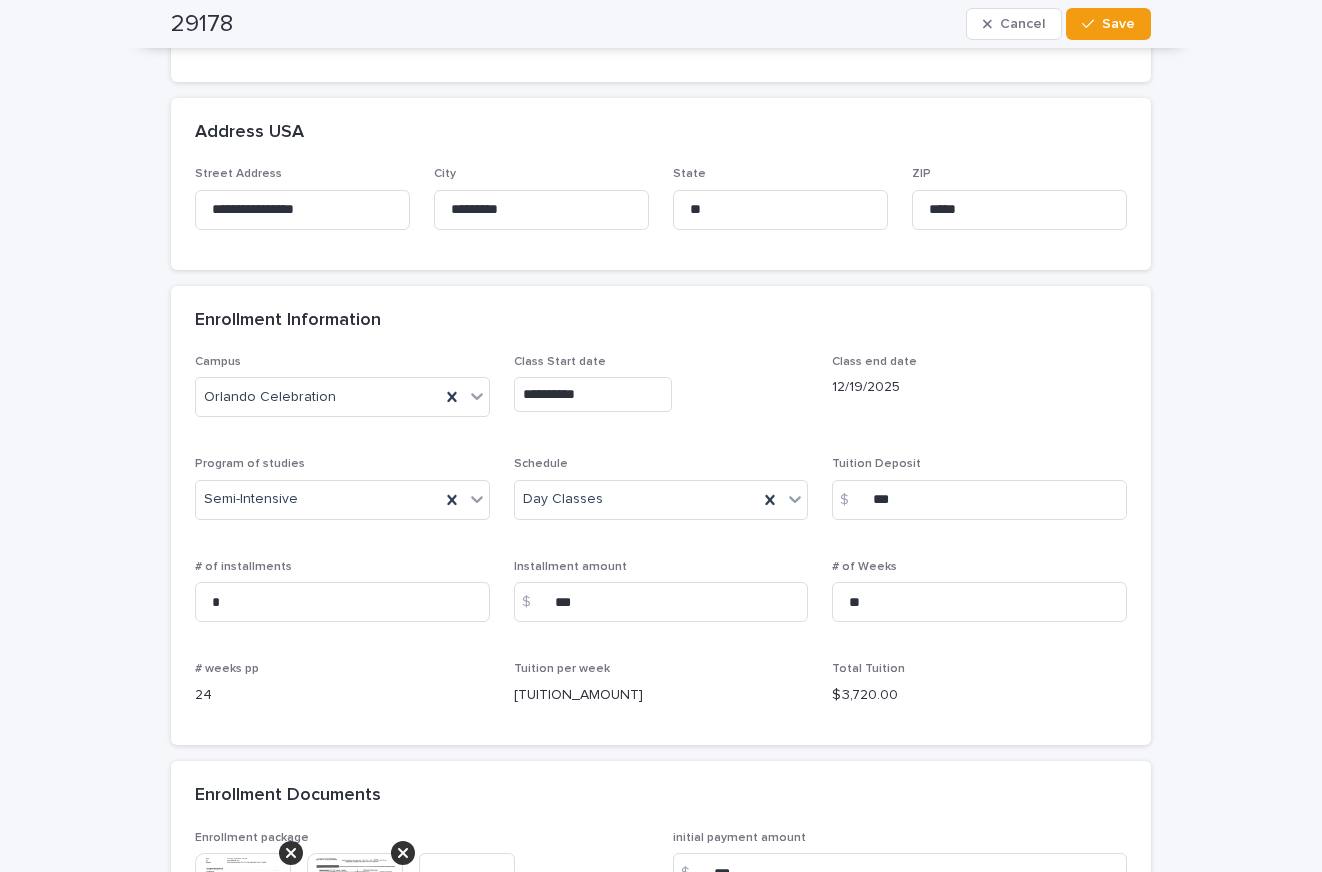 scroll, scrollTop: 1241, scrollLeft: 0, axis: vertical 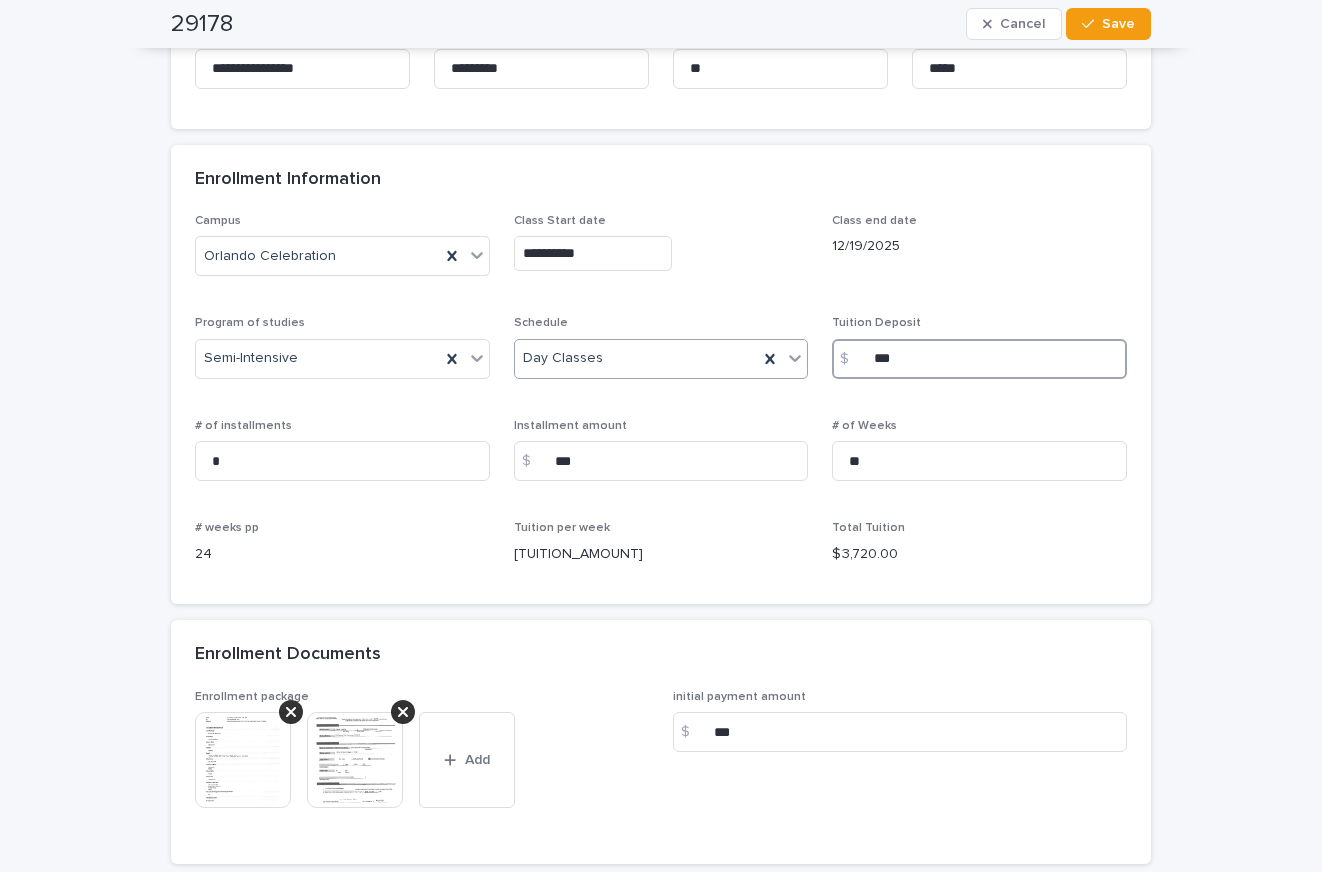 drag, startPoint x: 923, startPoint y: 362, endPoint x: 793, endPoint y: 362, distance: 130 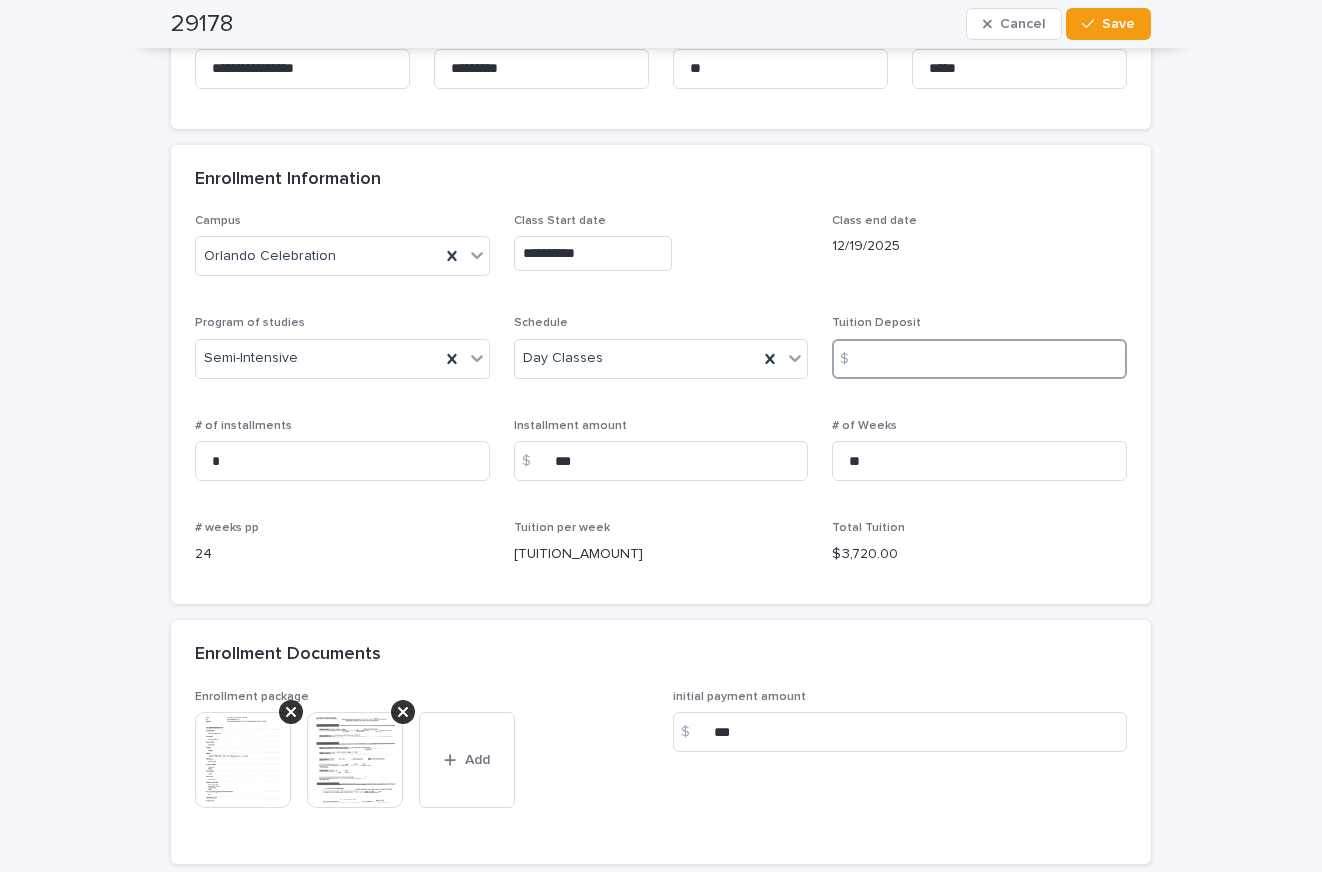 scroll, scrollTop: 1803, scrollLeft: 0, axis: vertical 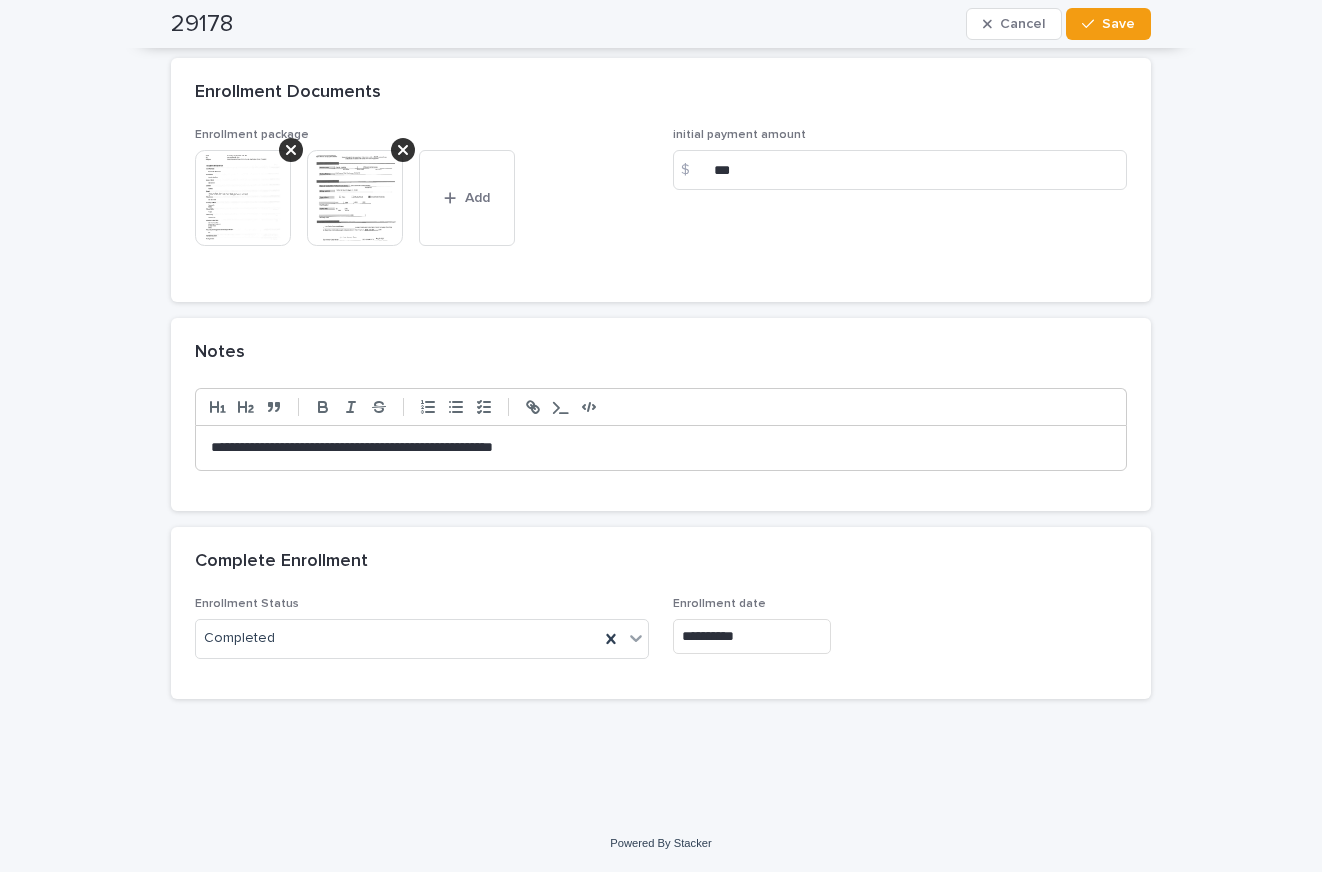 type 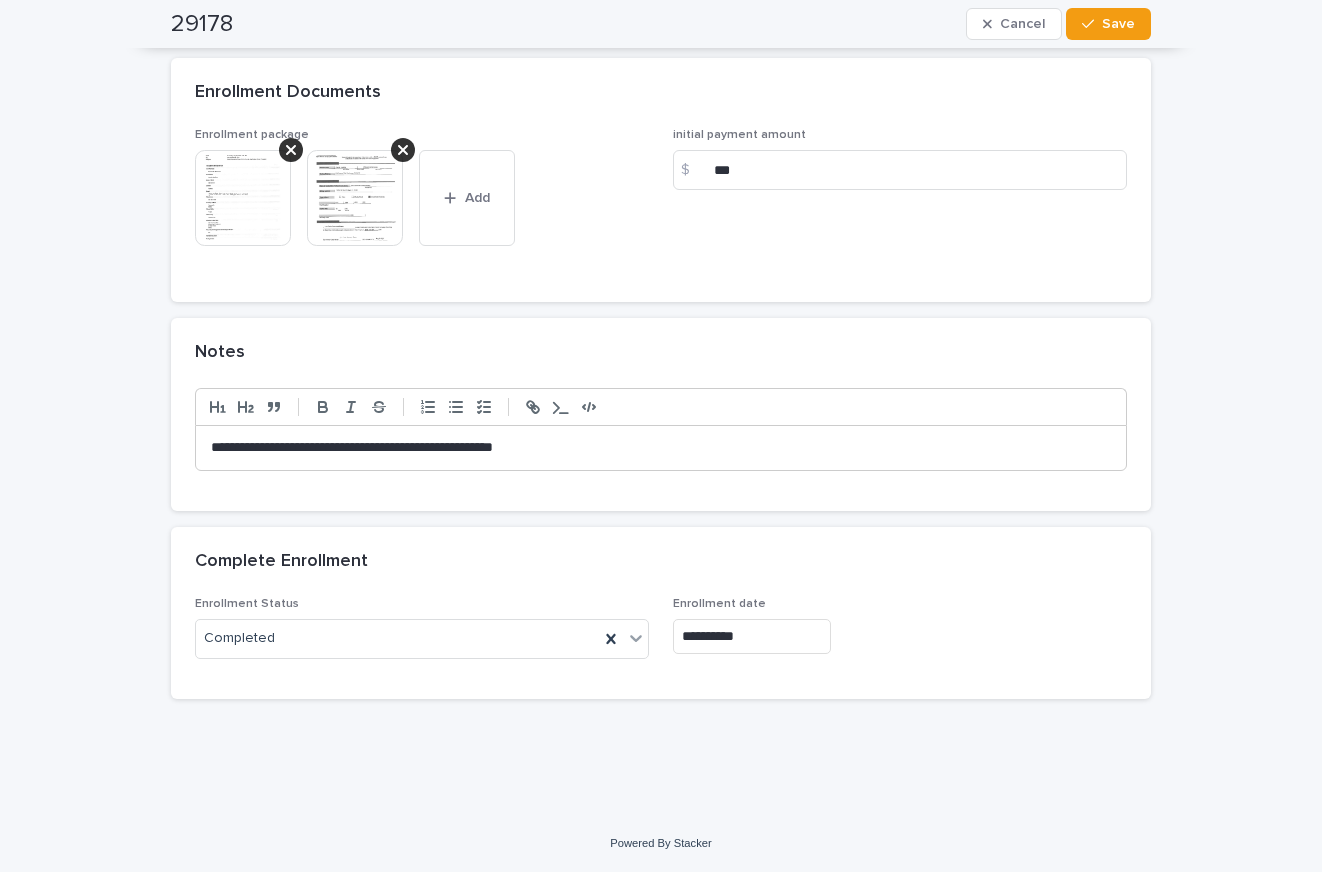 click on "**********" at bounding box center [661, 448] 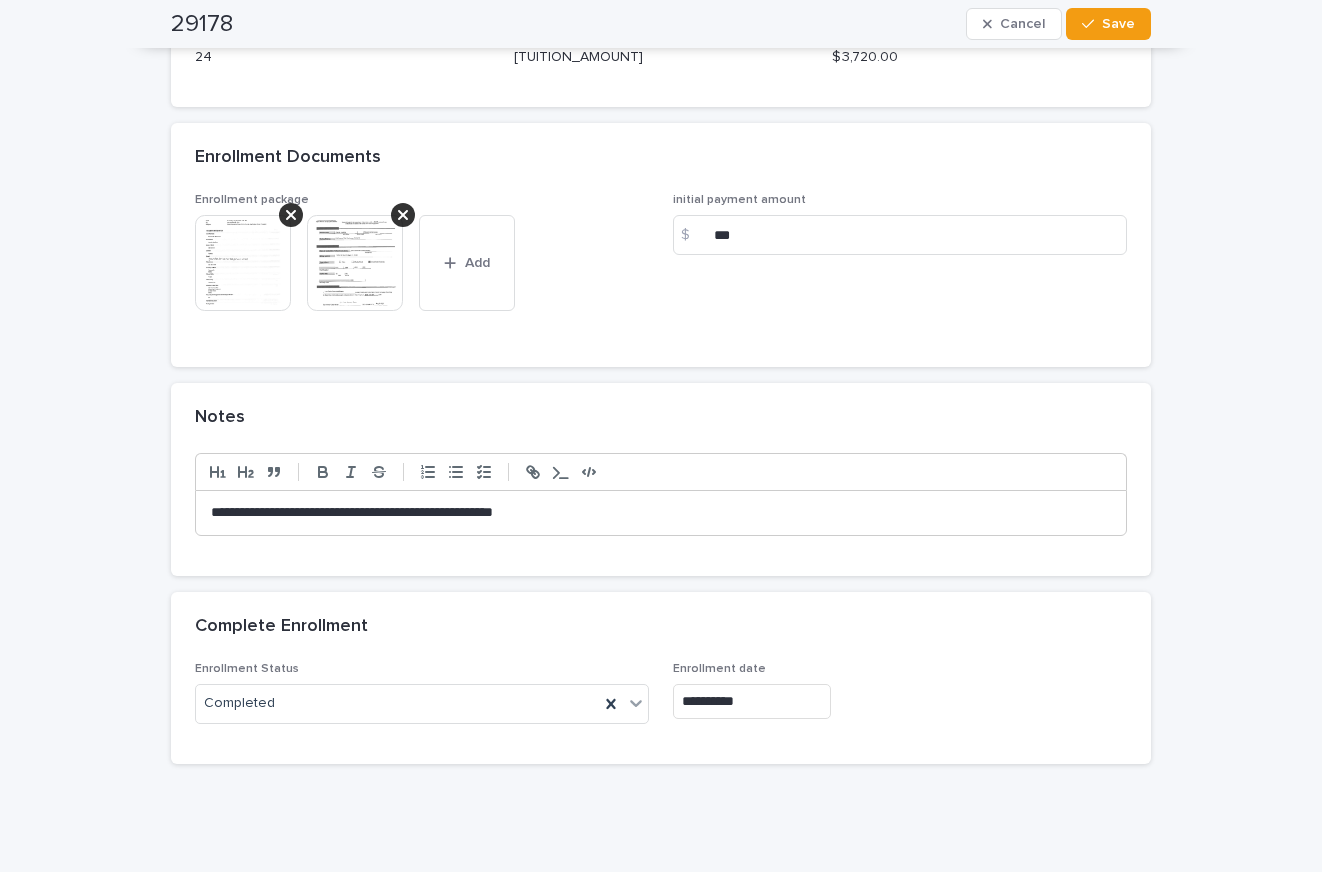 scroll, scrollTop: 1703, scrollLeft: 0, axis: vertical 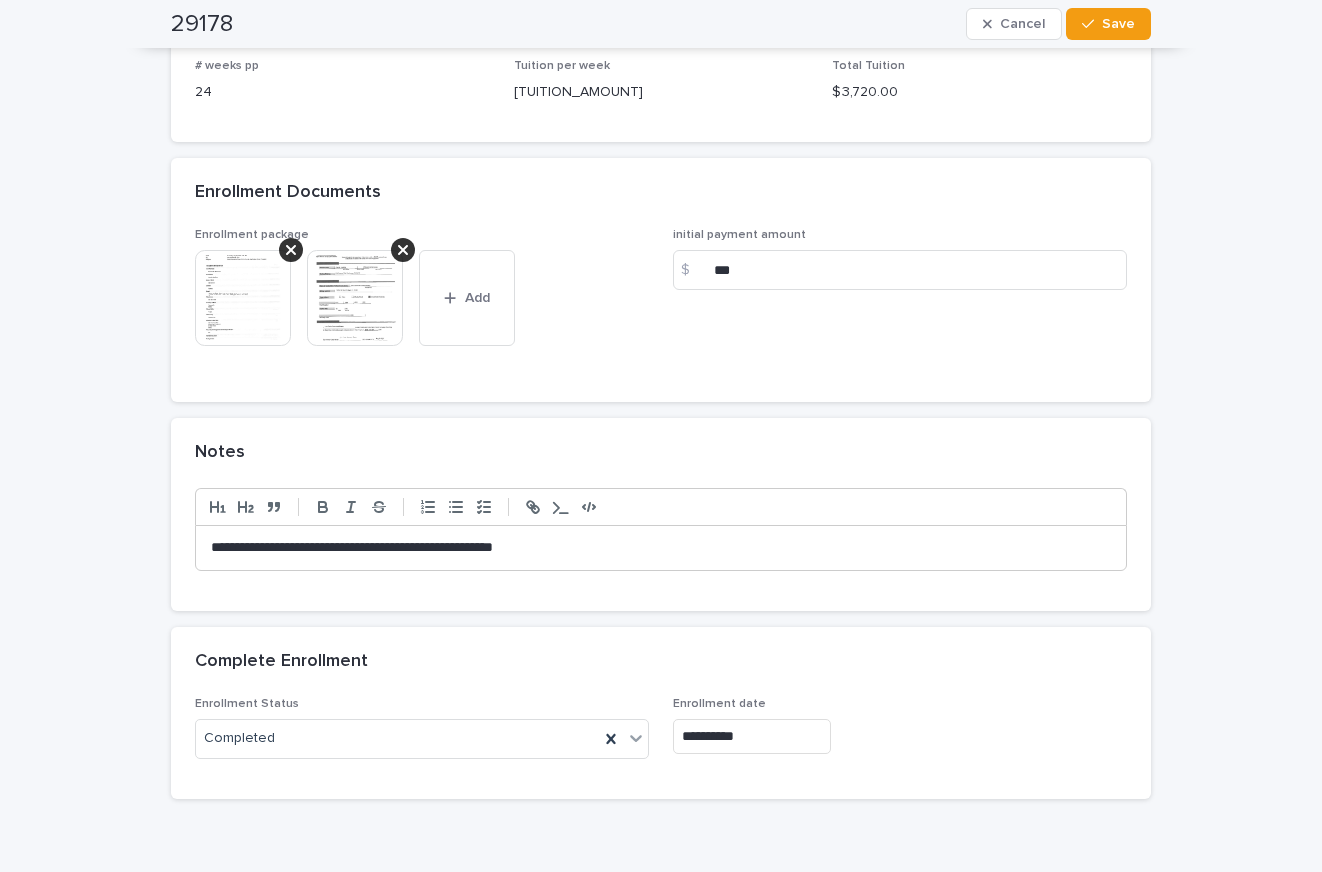 click at bounding box center (243, 298) 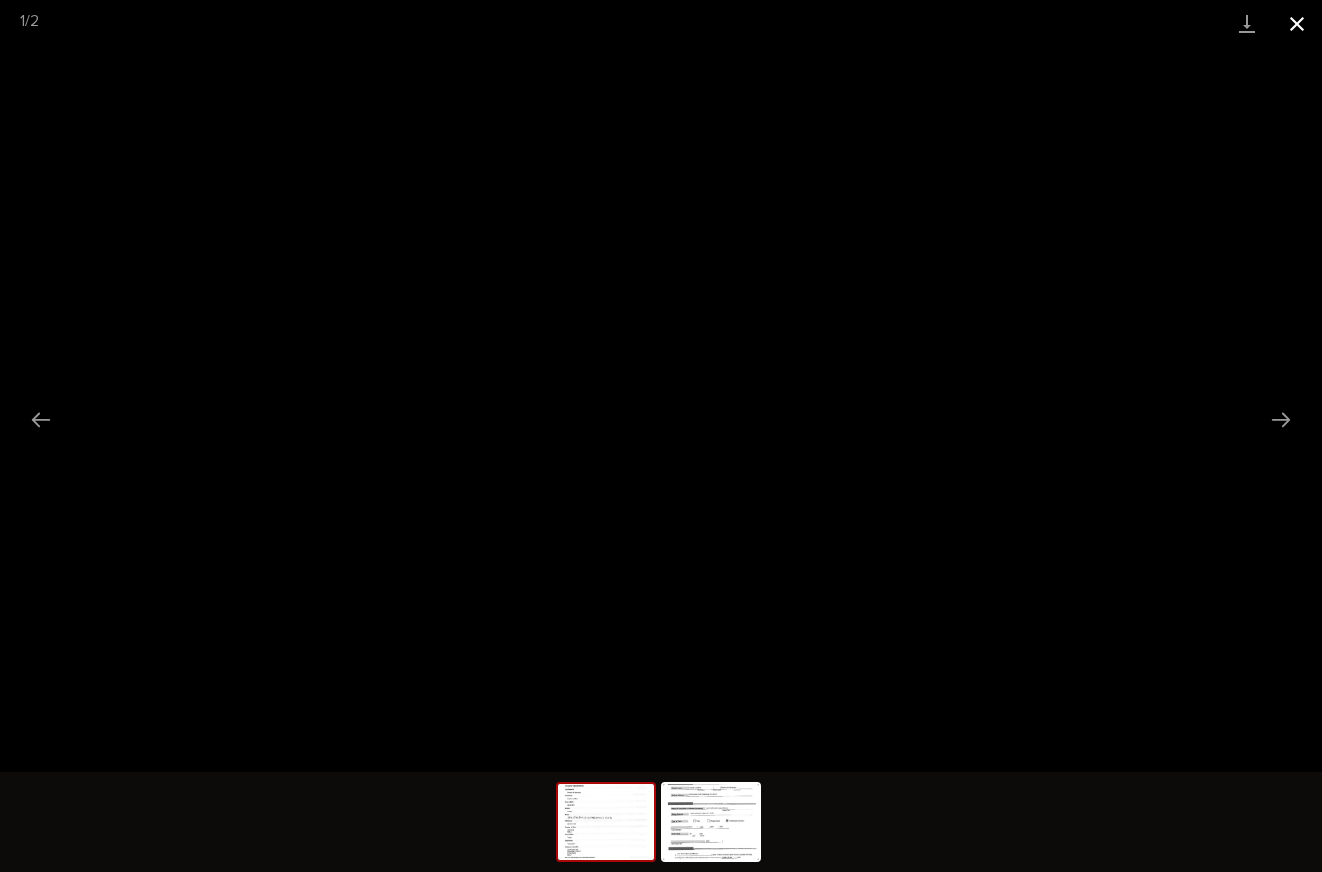 click at bounding box center (1297, 23) 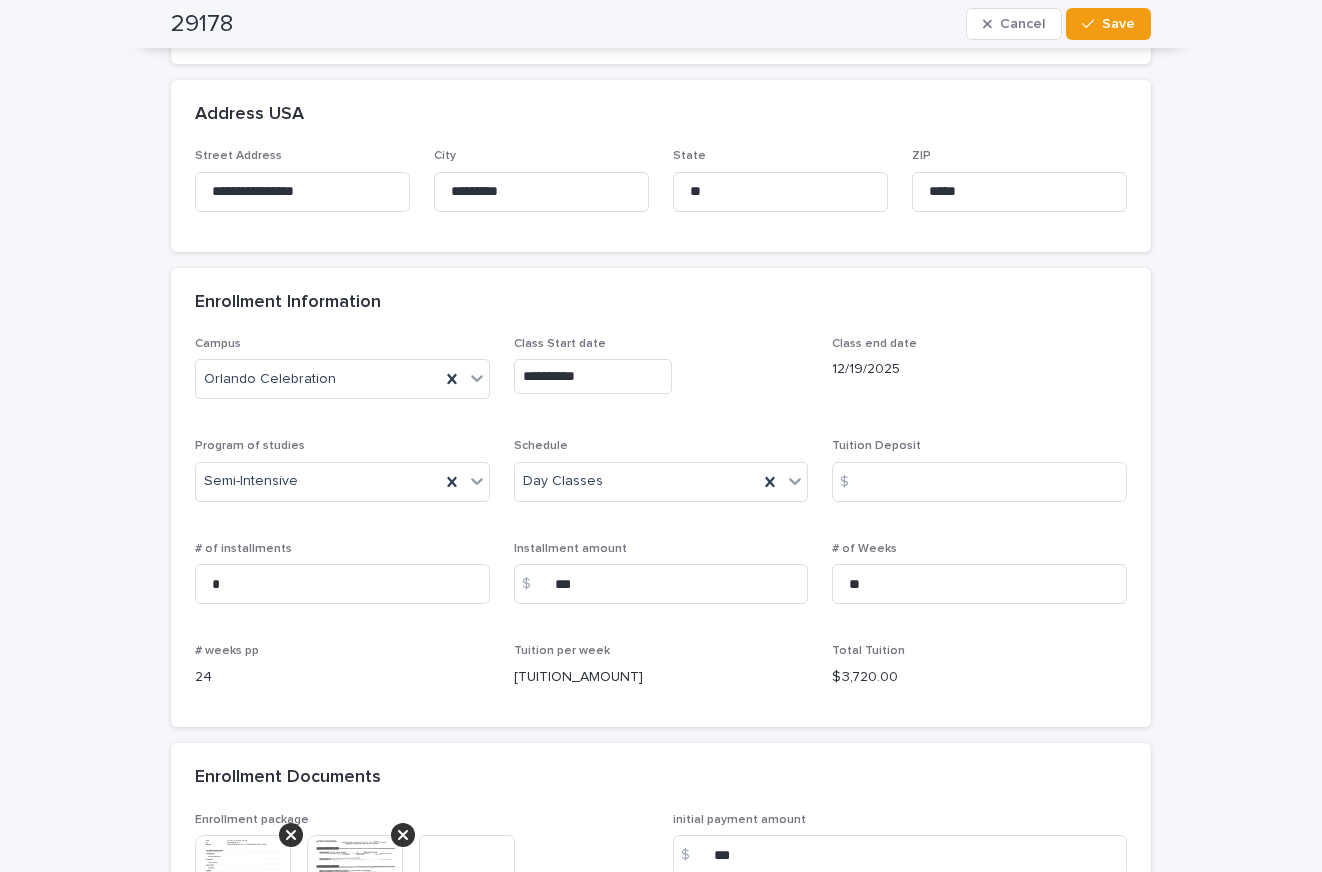 scroll, scrollTop: 1103, scrollLeft: 0, axis: vertical 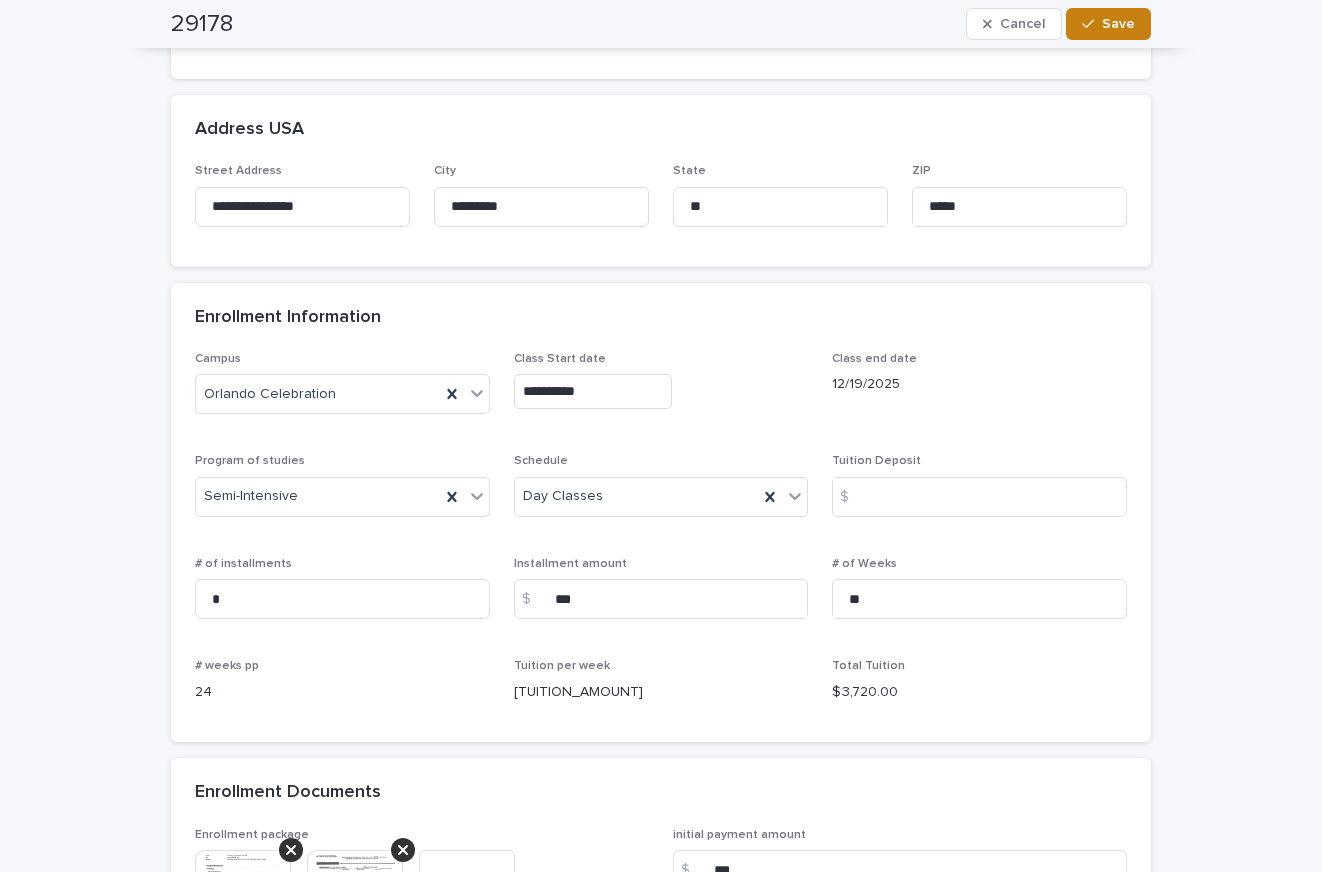 click on "Save" at bounding box center [1118, 24] 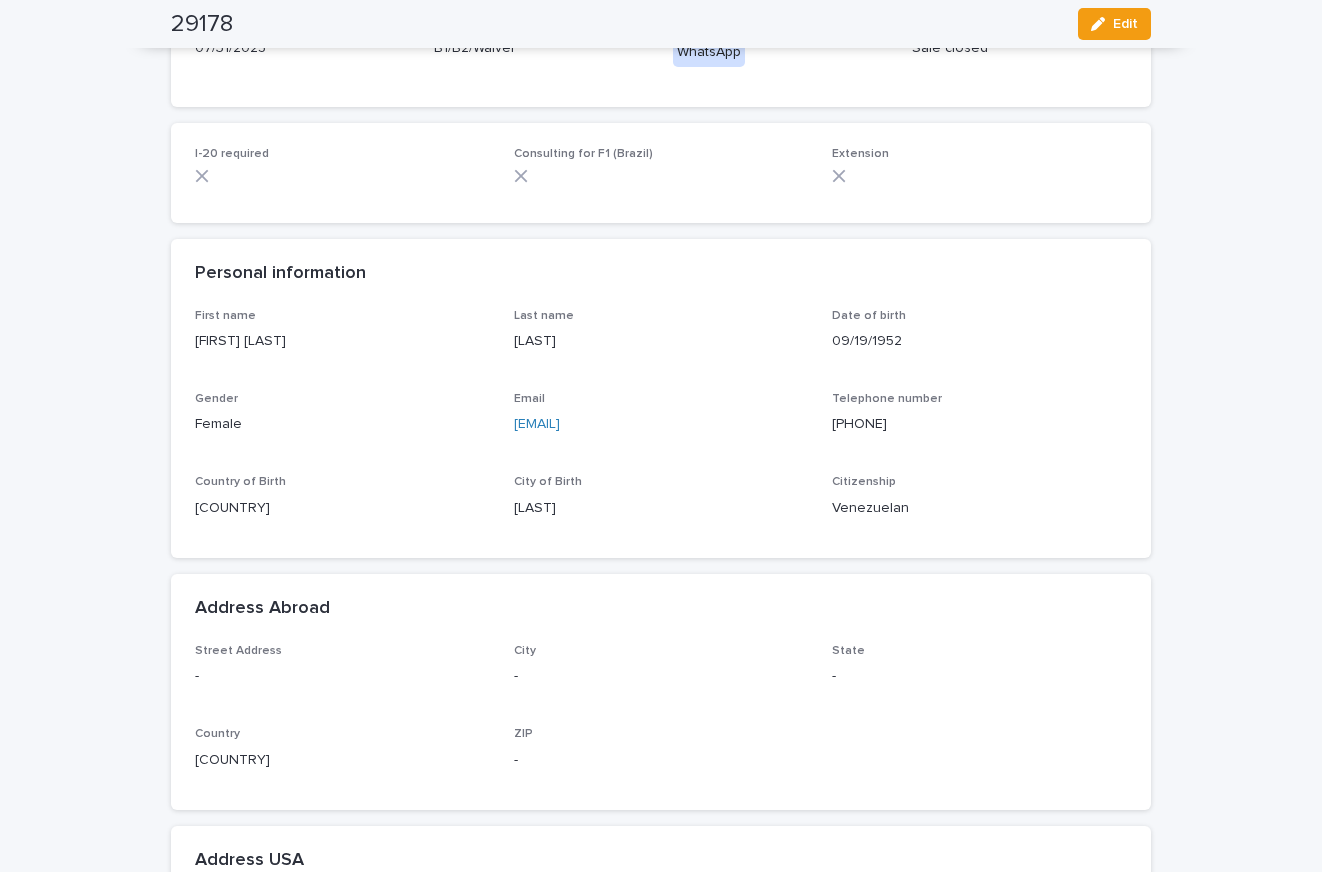 scroll, scrollTop: 0, scrollLeft: 0, axis: both 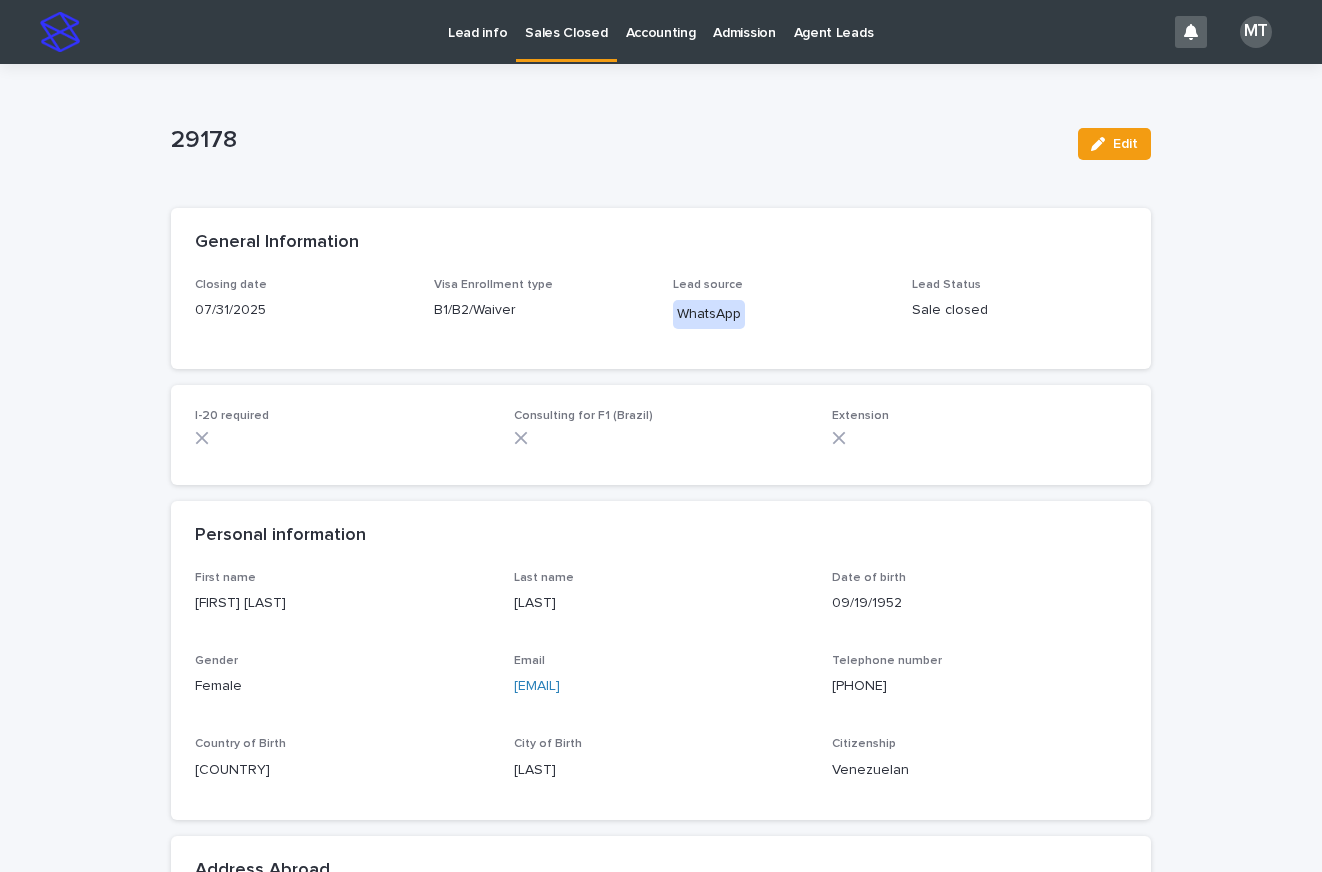 click on "Lead info" at bounding box center (477, 21) 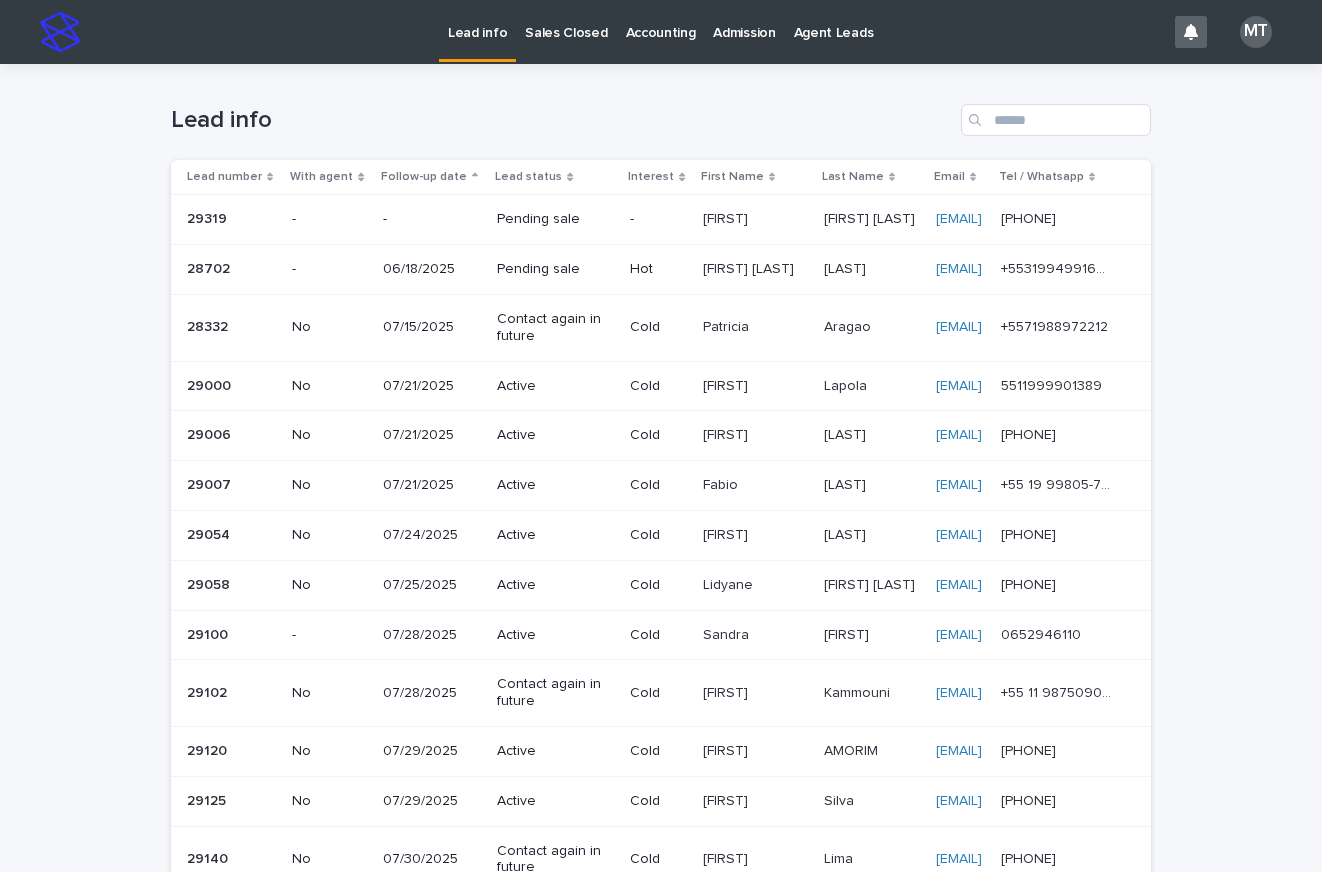 click on "Sales Closed" at bounding box center (566, 21) 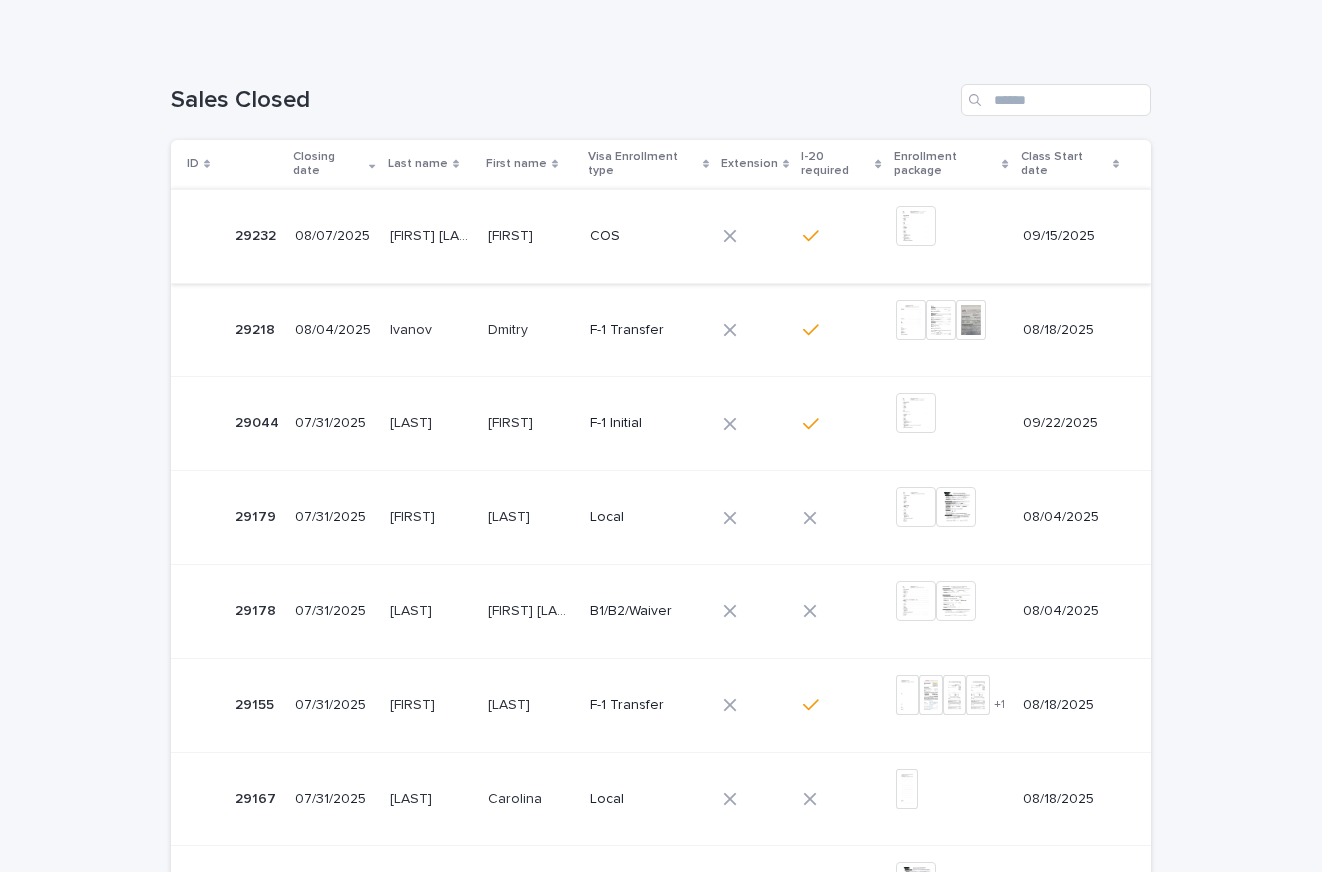 scroll, scrollTop: 400, scrollLeft: 0, axis: vertical 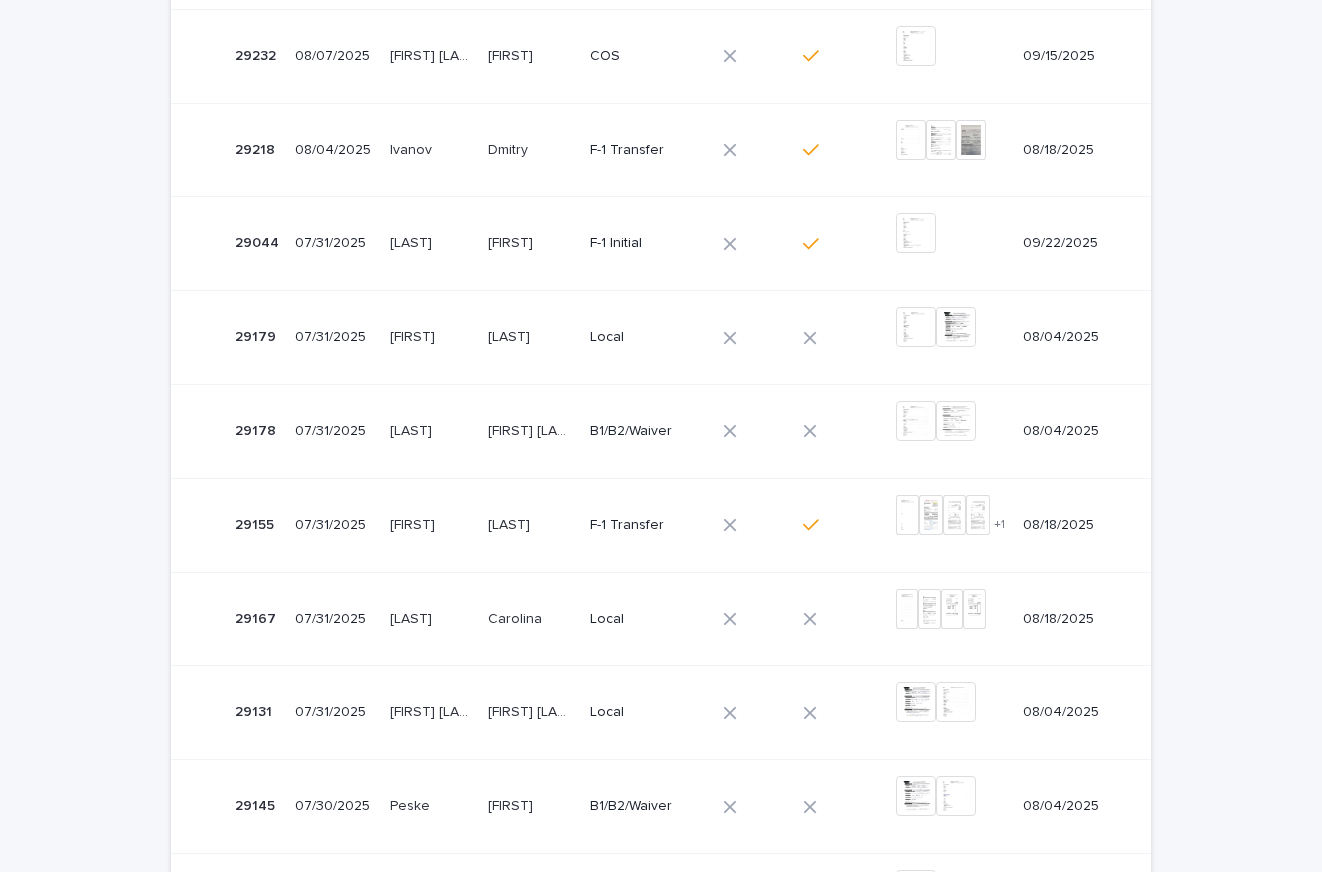 click on "B1/B2/Waiver" at bounding box center [645, 431] 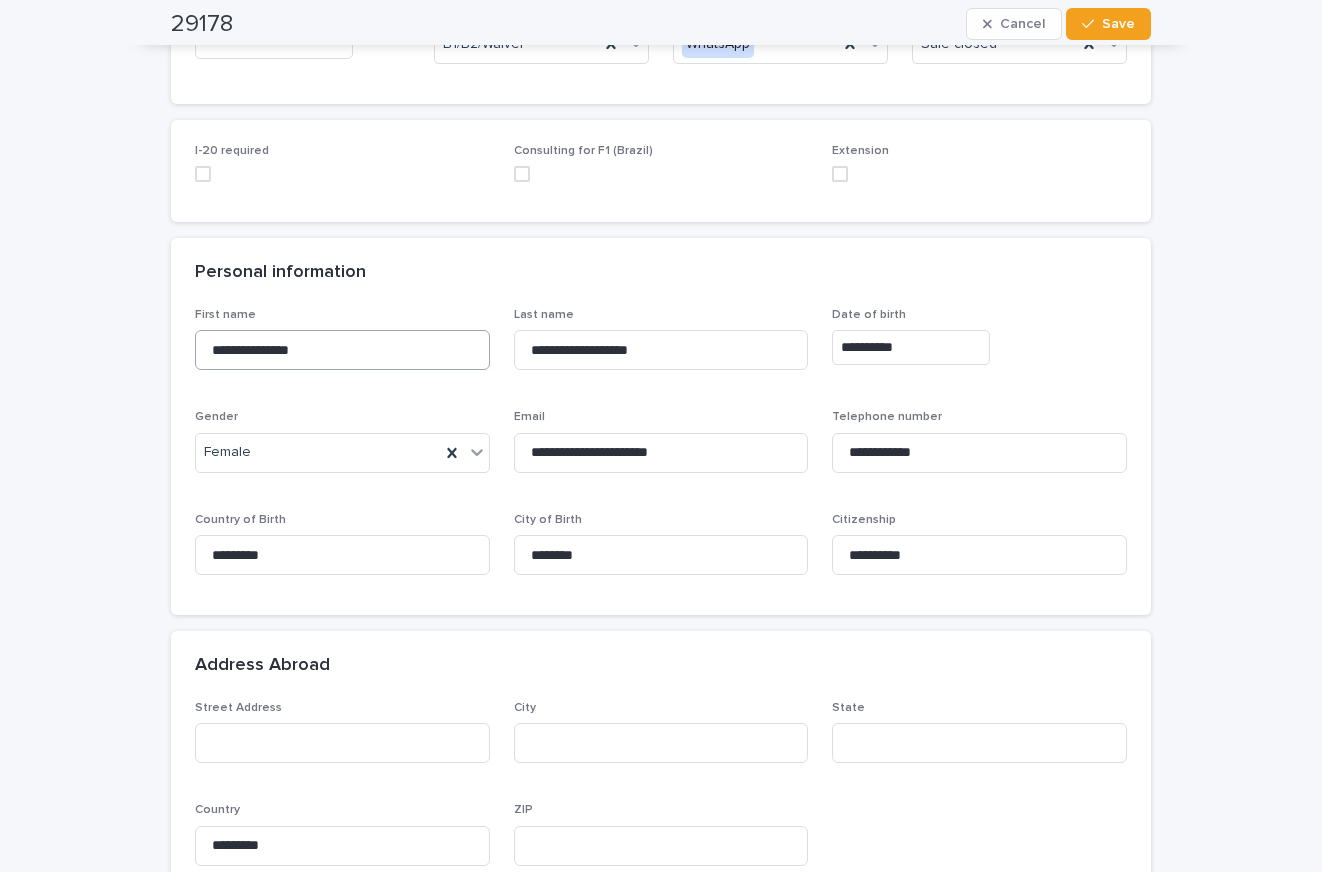 scroll, scrollTop: 0, scrollLeft: 0, axis: both 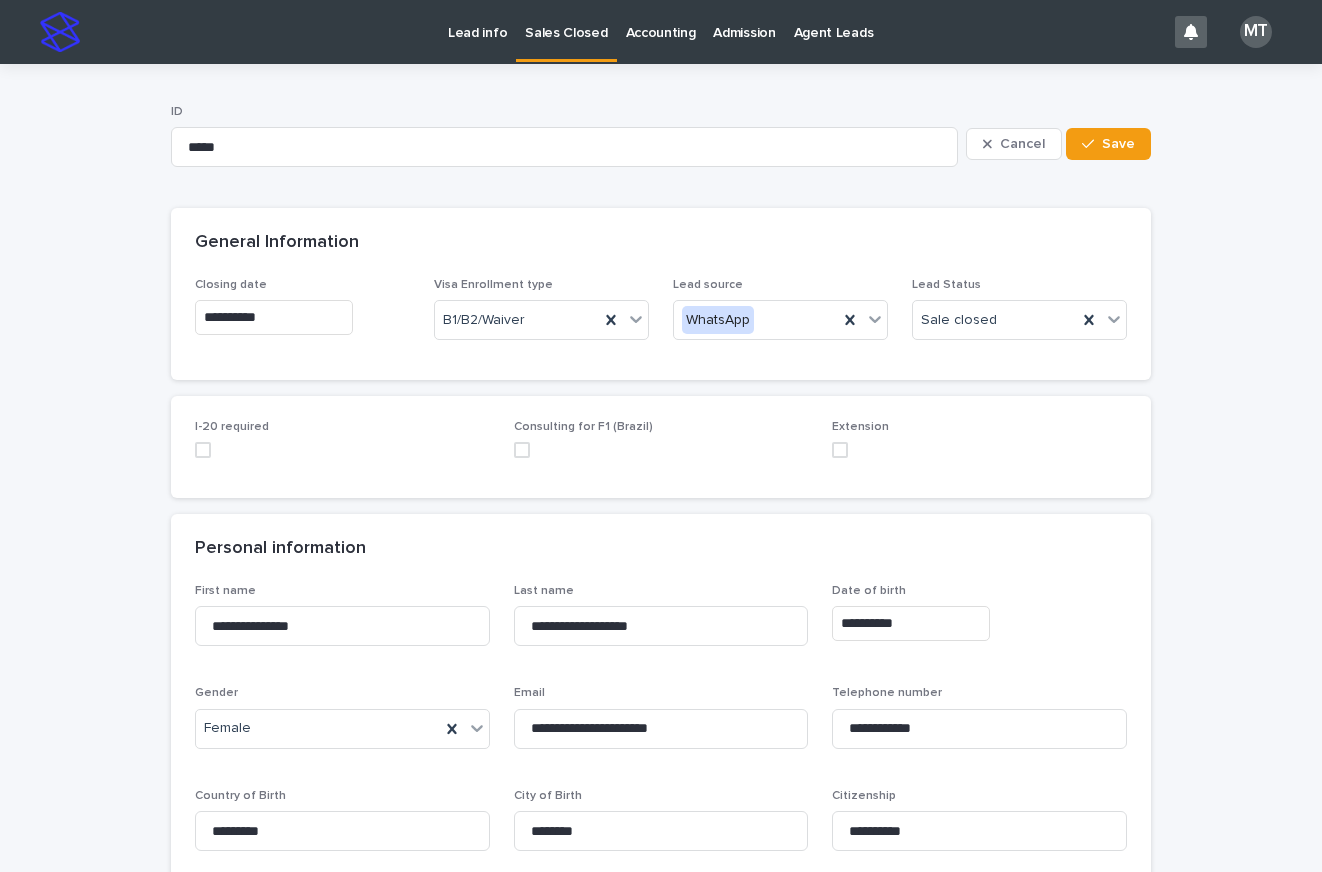 click on "Lead info" at bounding box center (477, 21) 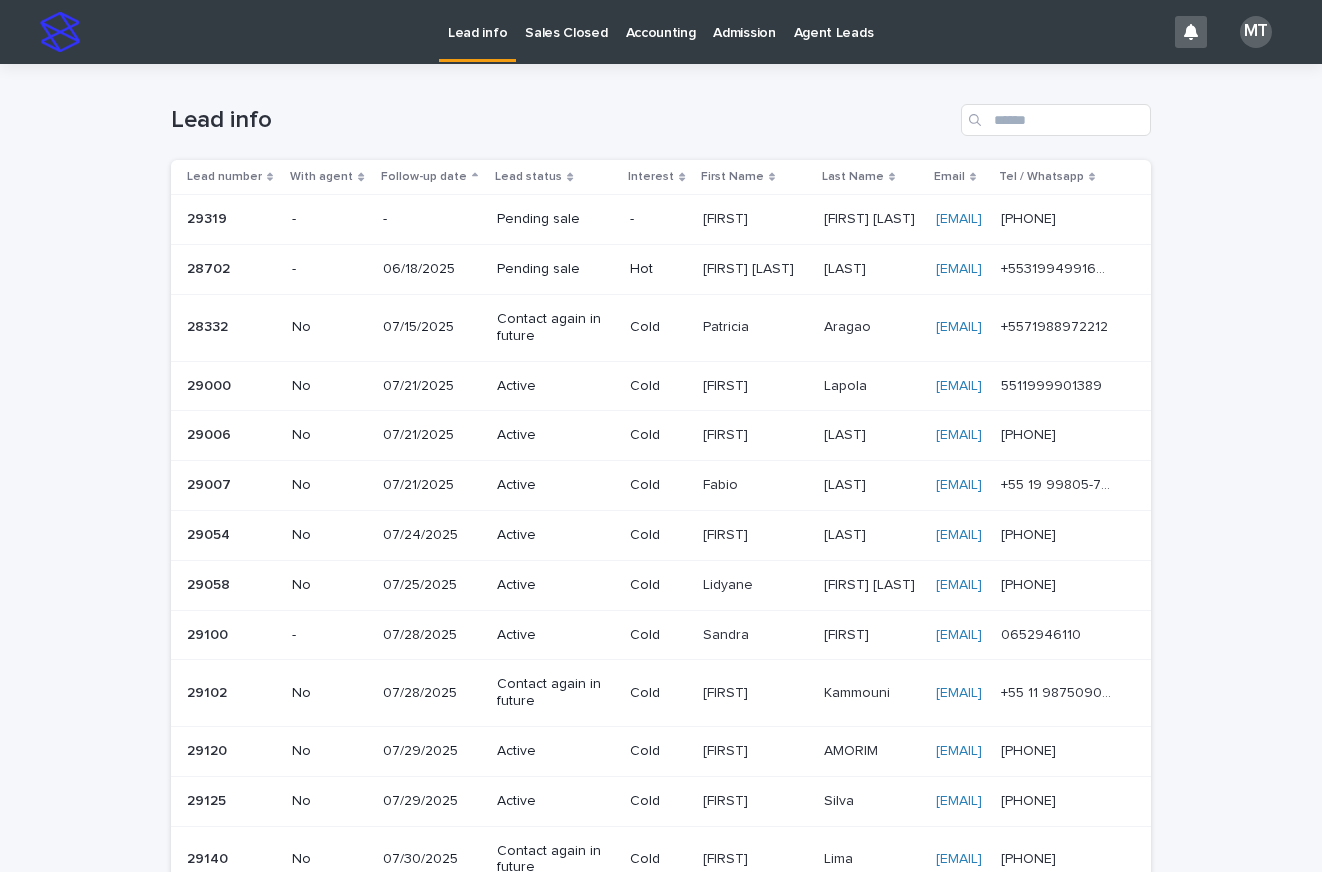 click on "Sales Closed" at bounding box center [566, 21] 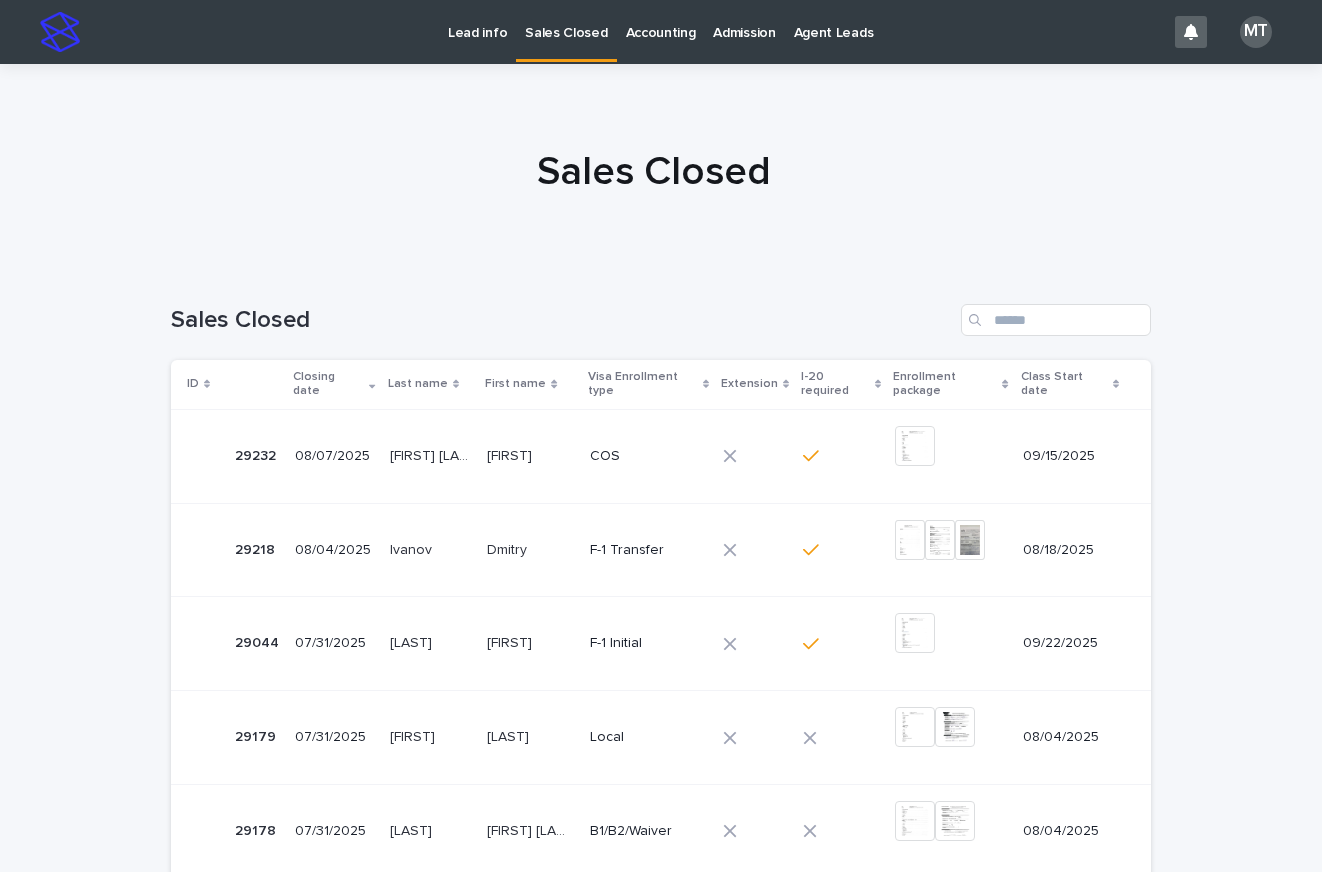 click on "Lead info" at bounding box center [477, 21] 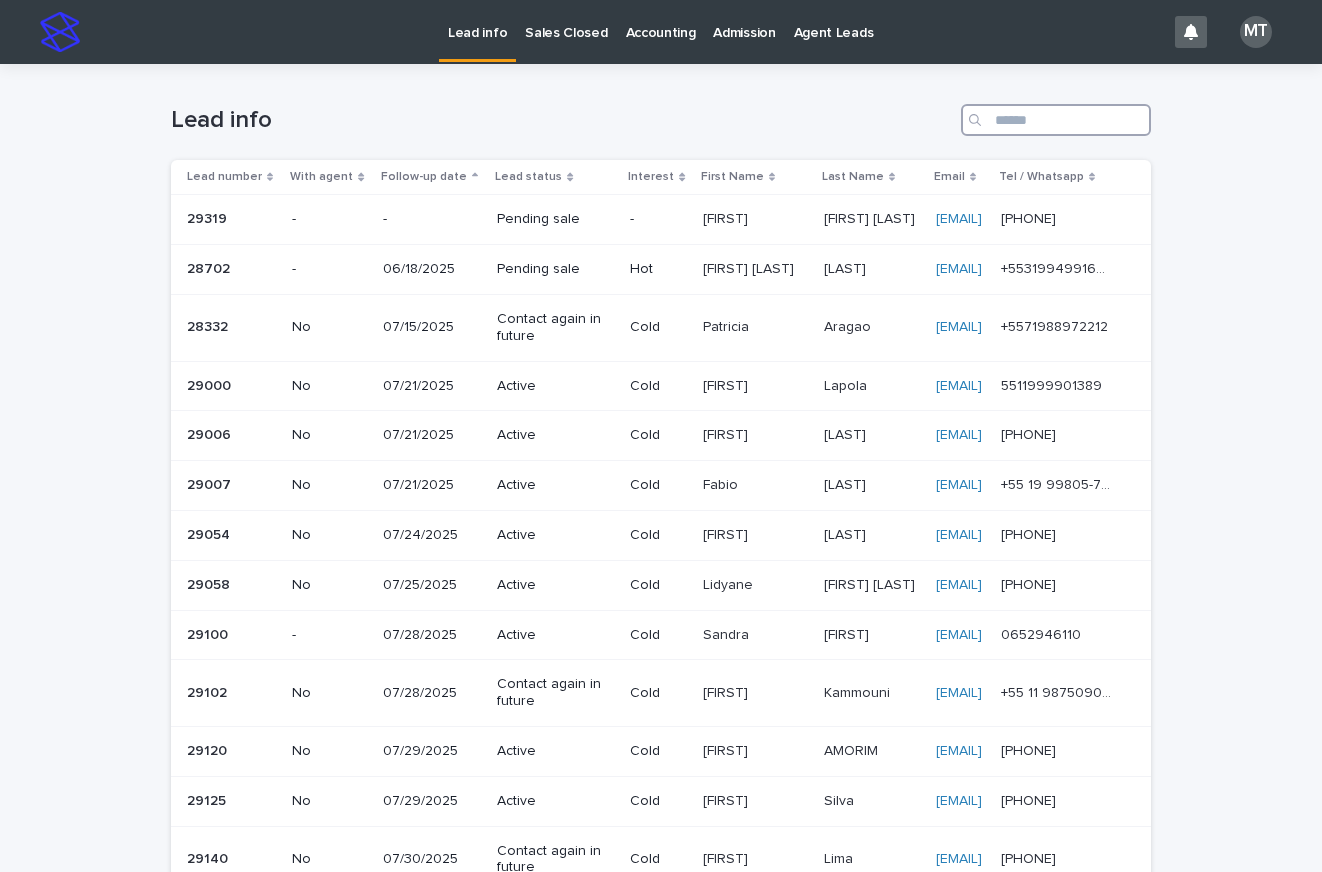 click at bounding box center [1056, 120] 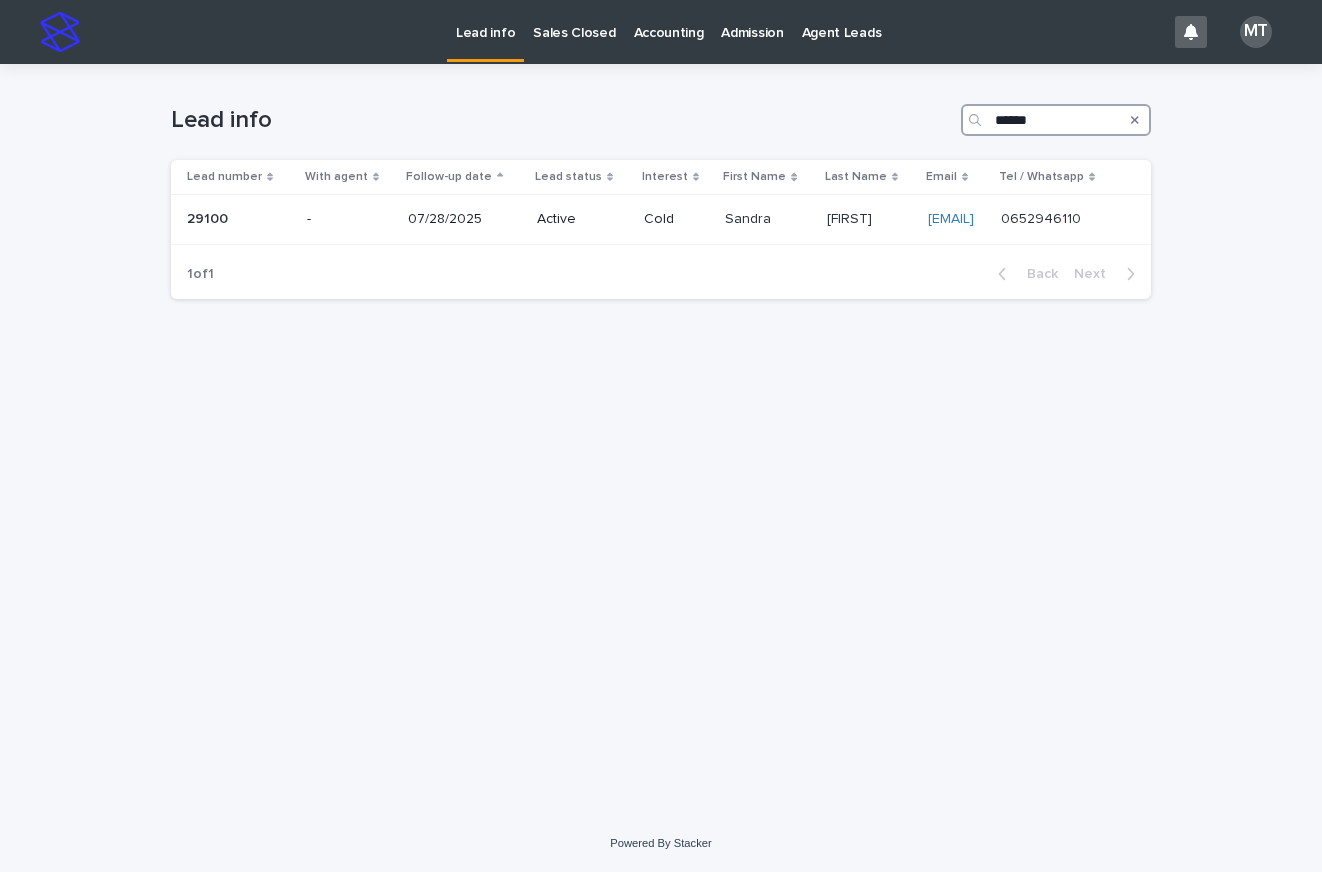 type on "******" 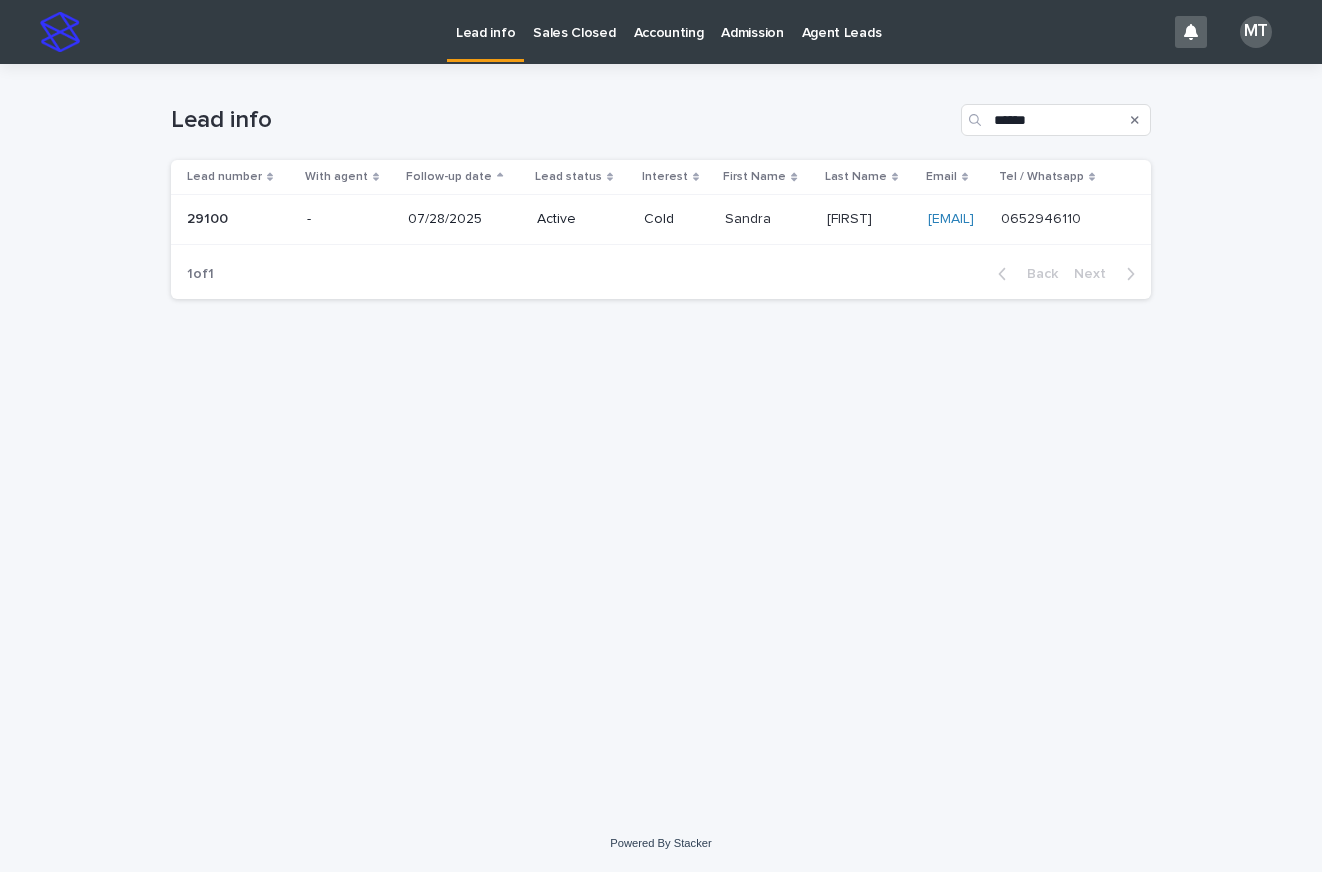 click 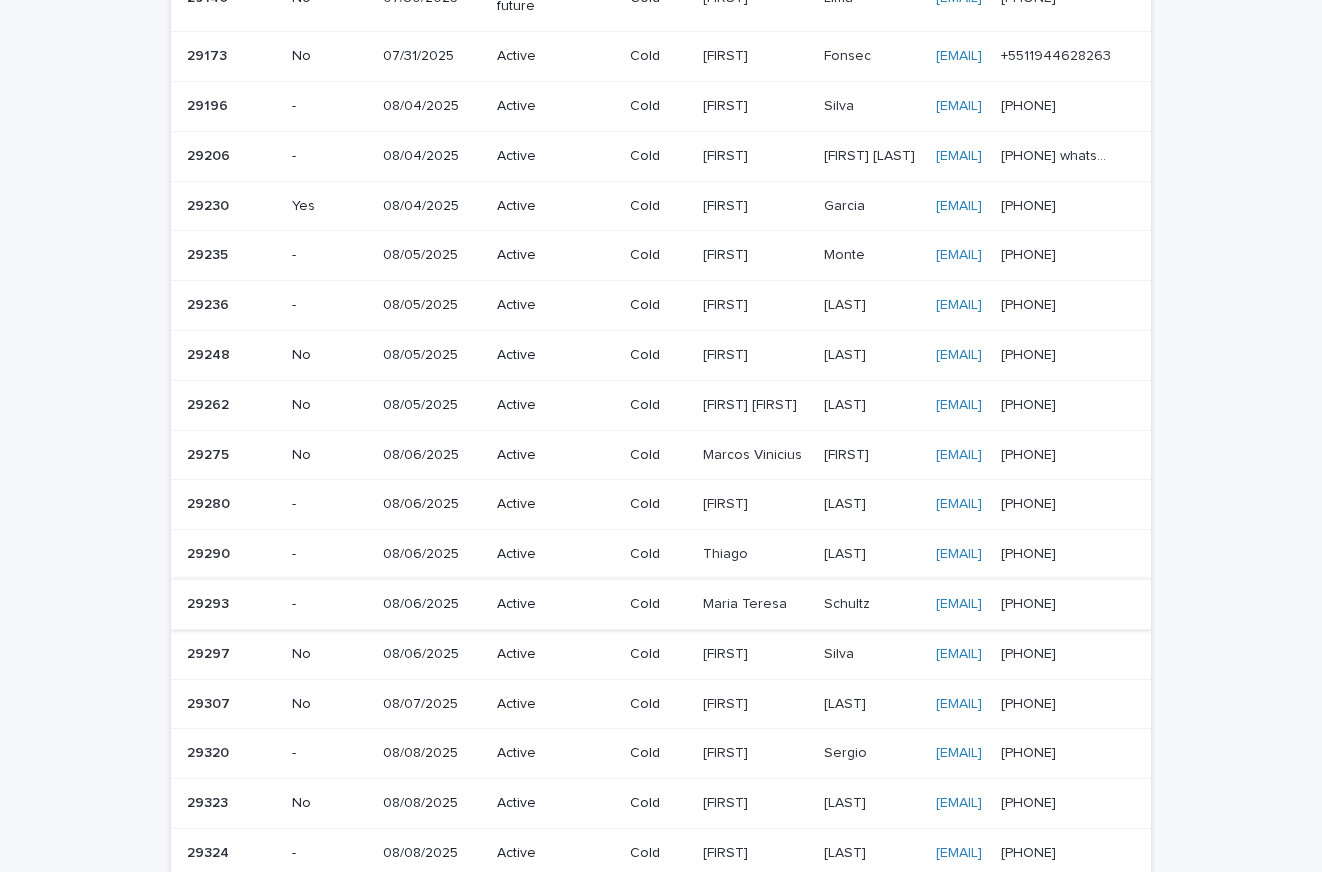 scroll, scrollTop: 1109, scrollLeft: 0, axis: vertical 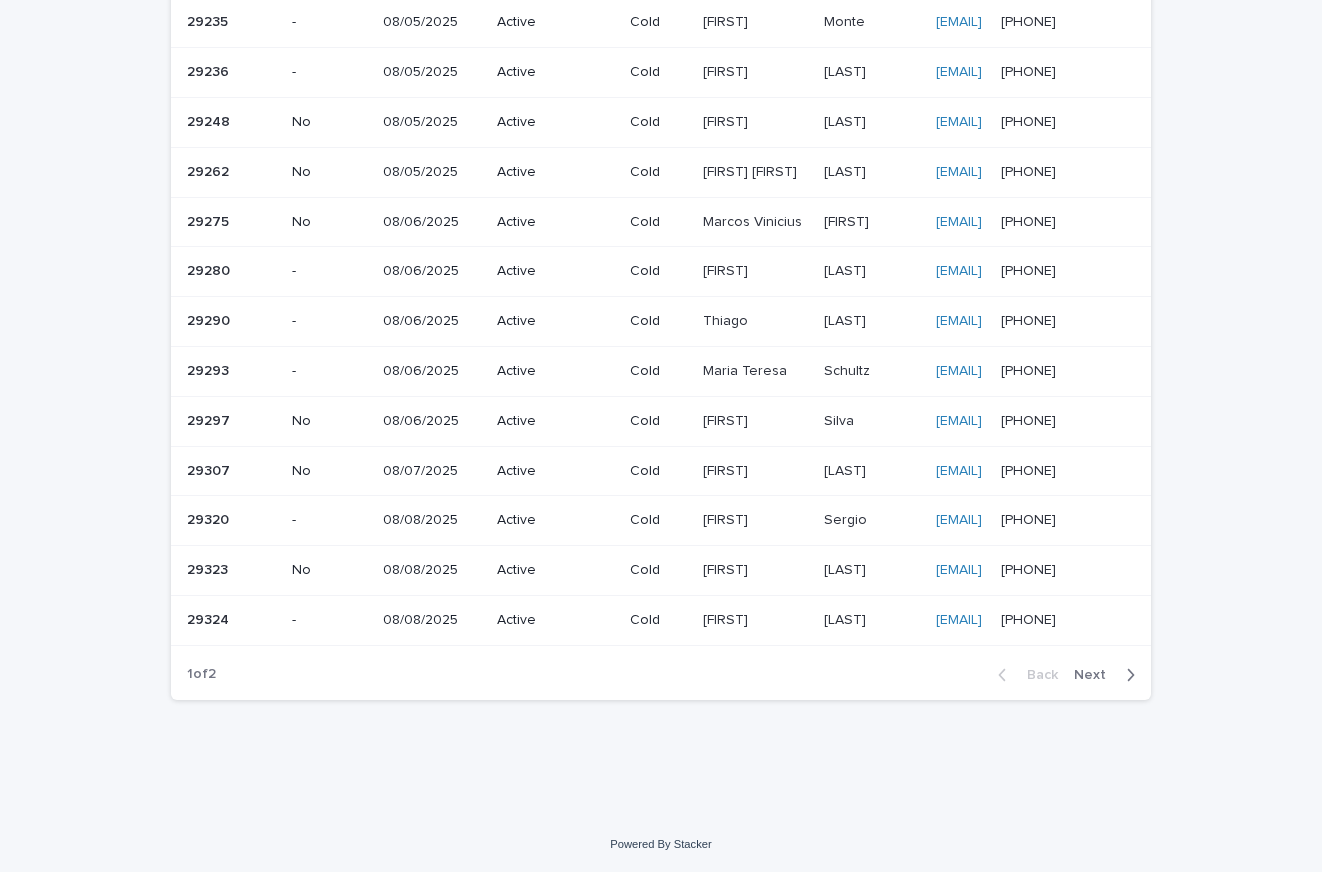 click on "[LEAD_NUMBER] [LEAD_NUMBER] [DATE] [FIRST] [FIRST] [LAST] [LAST] [EMAIL] [EMAIL] [PHONE] [PHONE] [LEAD_NUMBER] [LEAD_NUMBER] [DATE] [FIRST] [FIRST] [LAST] [LAST] [EMAIL] [EMAIL] [PHONE] [PHONE] [LEAD_NUMBER] [LEAD_NUMBER] [DATE] [FIRST] [FIRST] [LAST] [LAST] [EMAIL] [EMAIL] [PHONE] [PHONE] [LEAD_NUMBER] [LEAD_NUMBER] [DATE] [FIRST] [FIRST] [LAST] [LAST] [EMAIL] [EMAIL] [PHONE] [PHONE]" at bounding box center (661, -107) 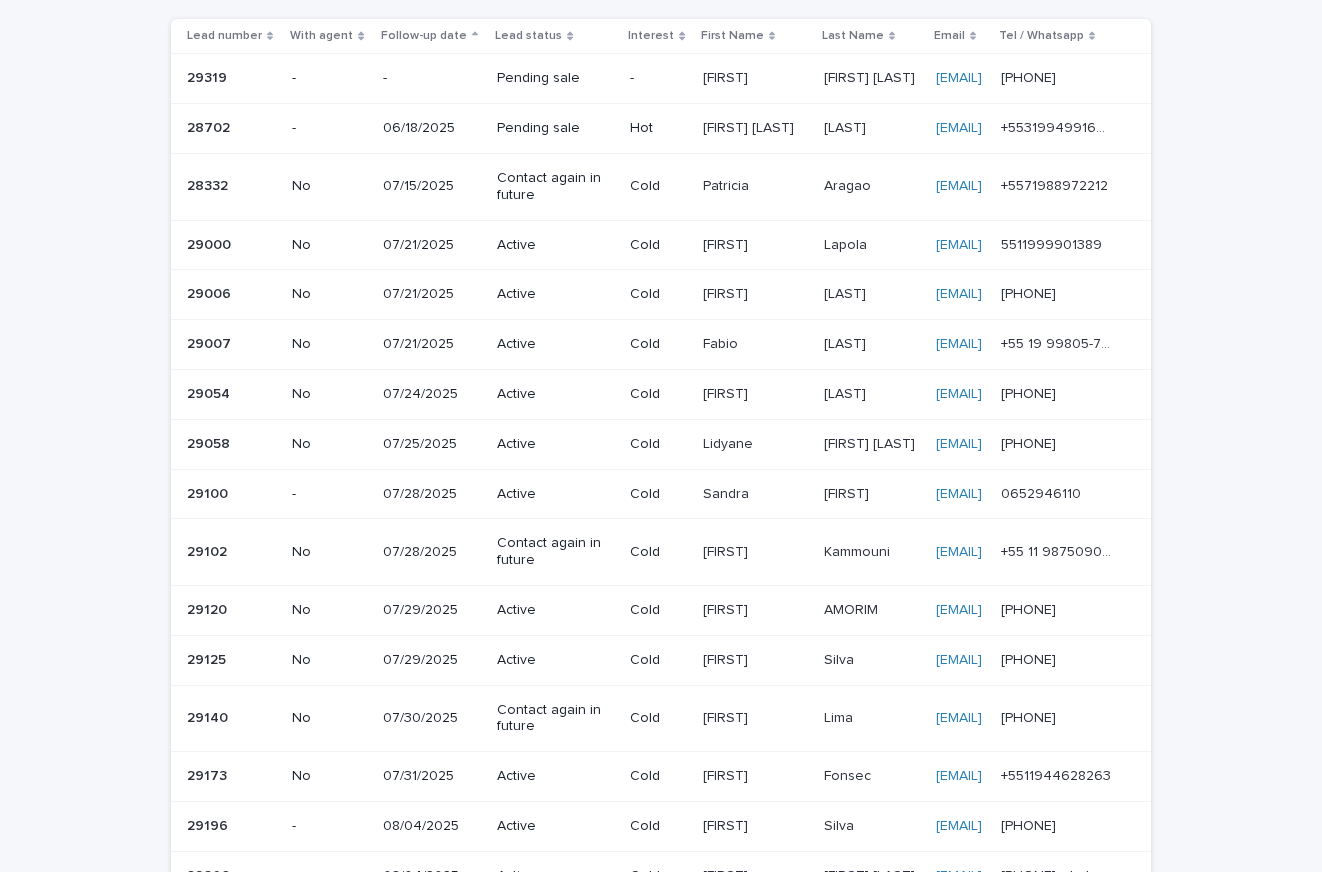 scroll, scrollTop: 0, scrollLeft: 0, axis: both 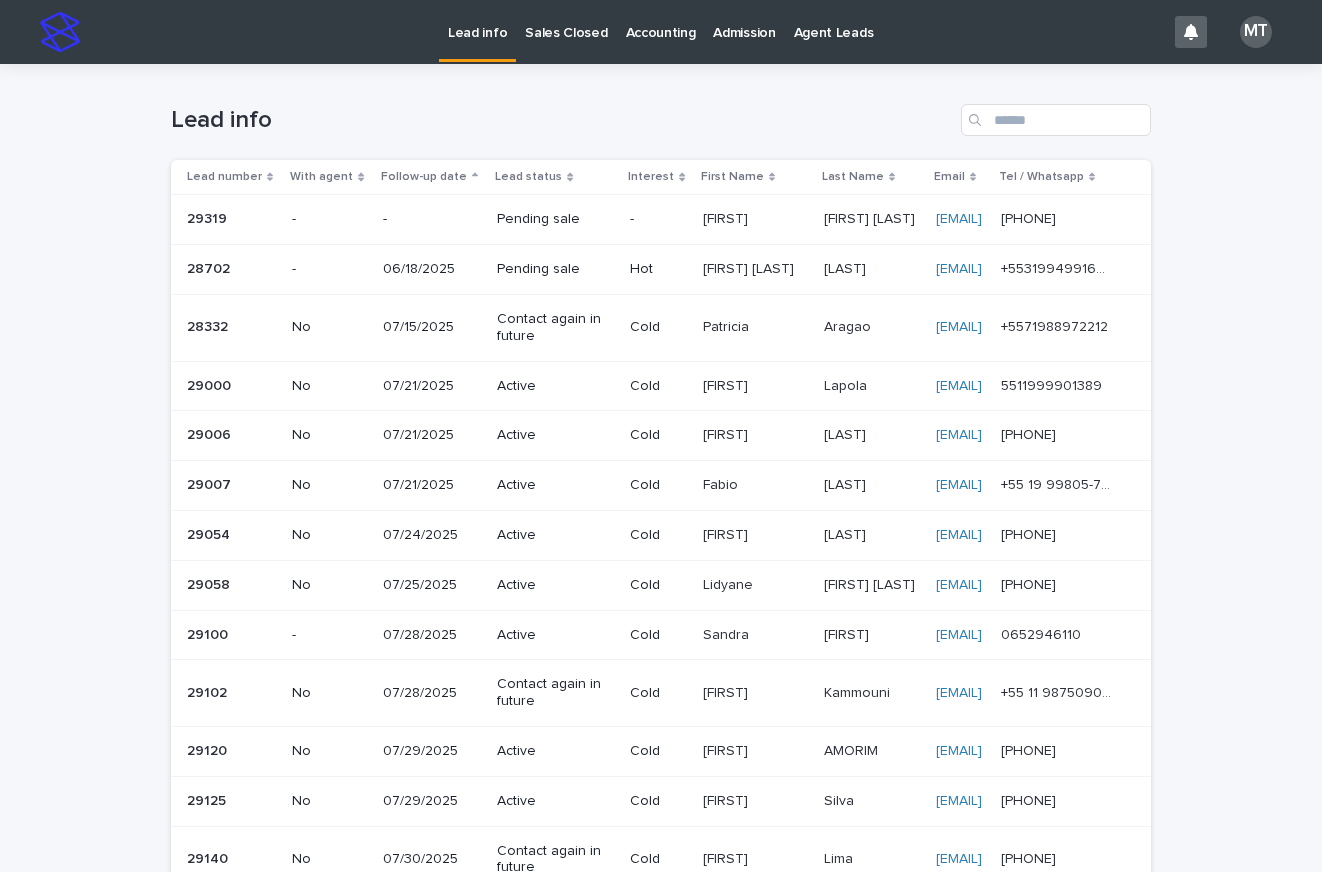 click on "Sales Closed" at bounding box center [566, 21] 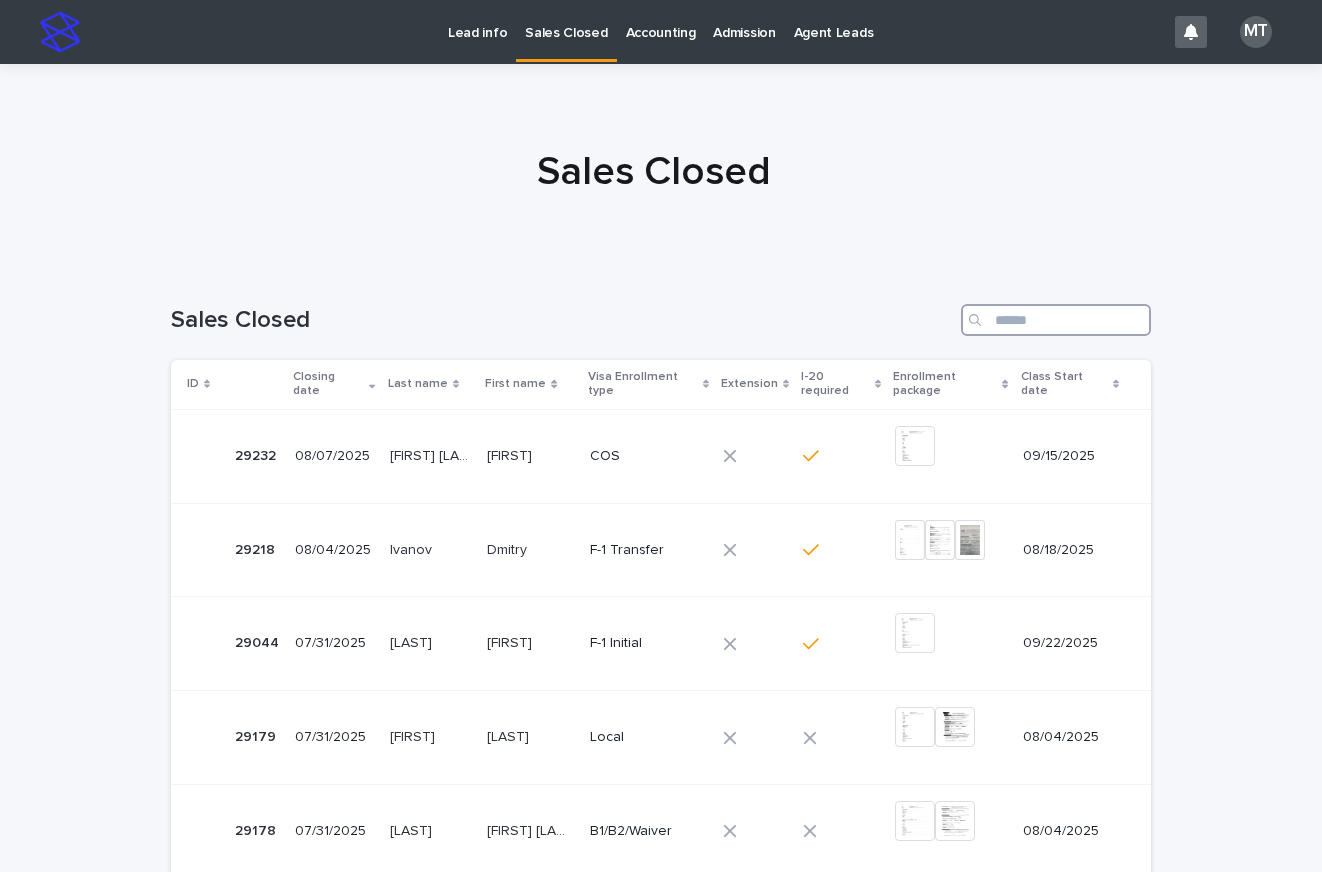 click at bounding box center (1056, 320) 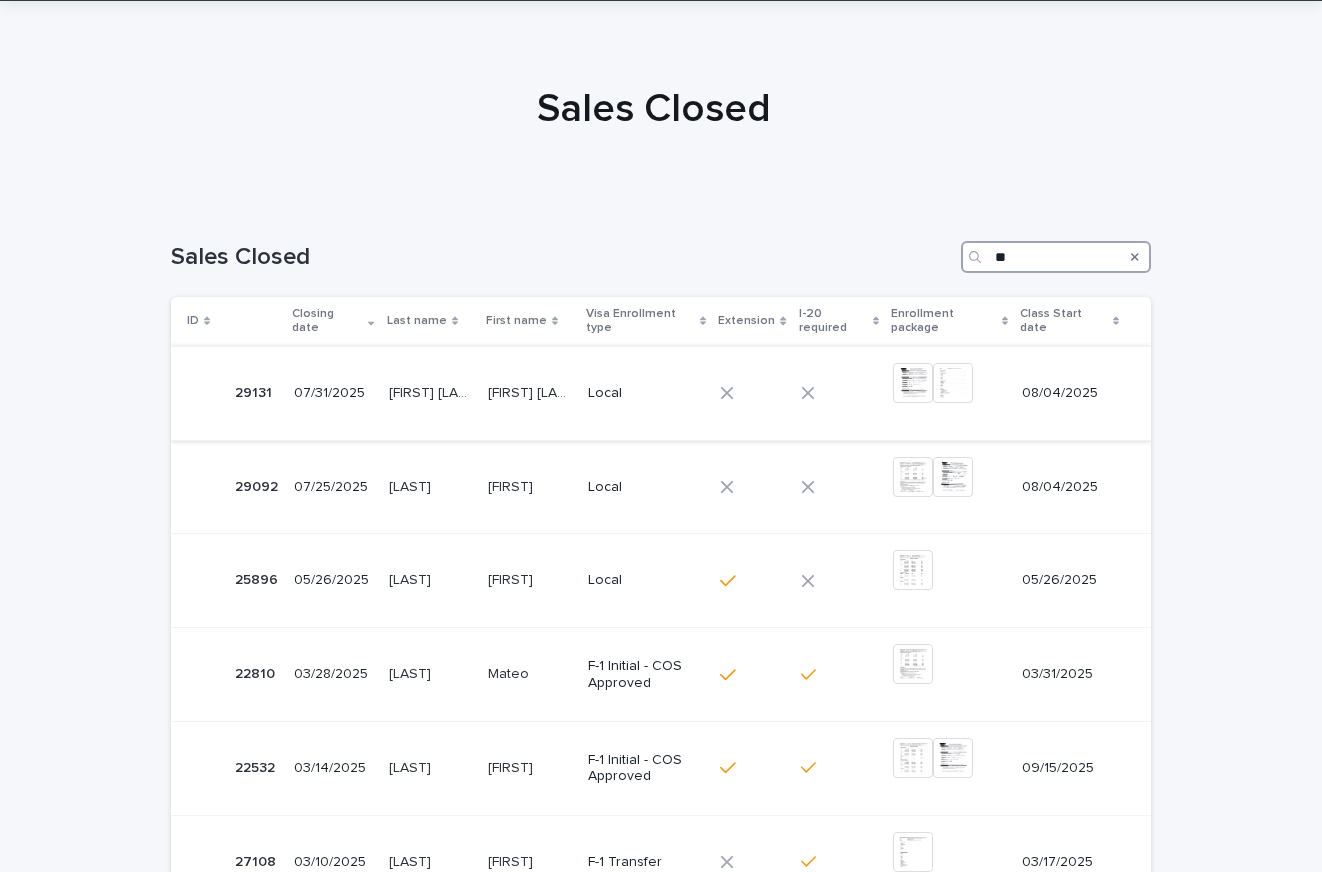 scroll, scrollTop: 100, scrollLeft: 0, axis: vertical 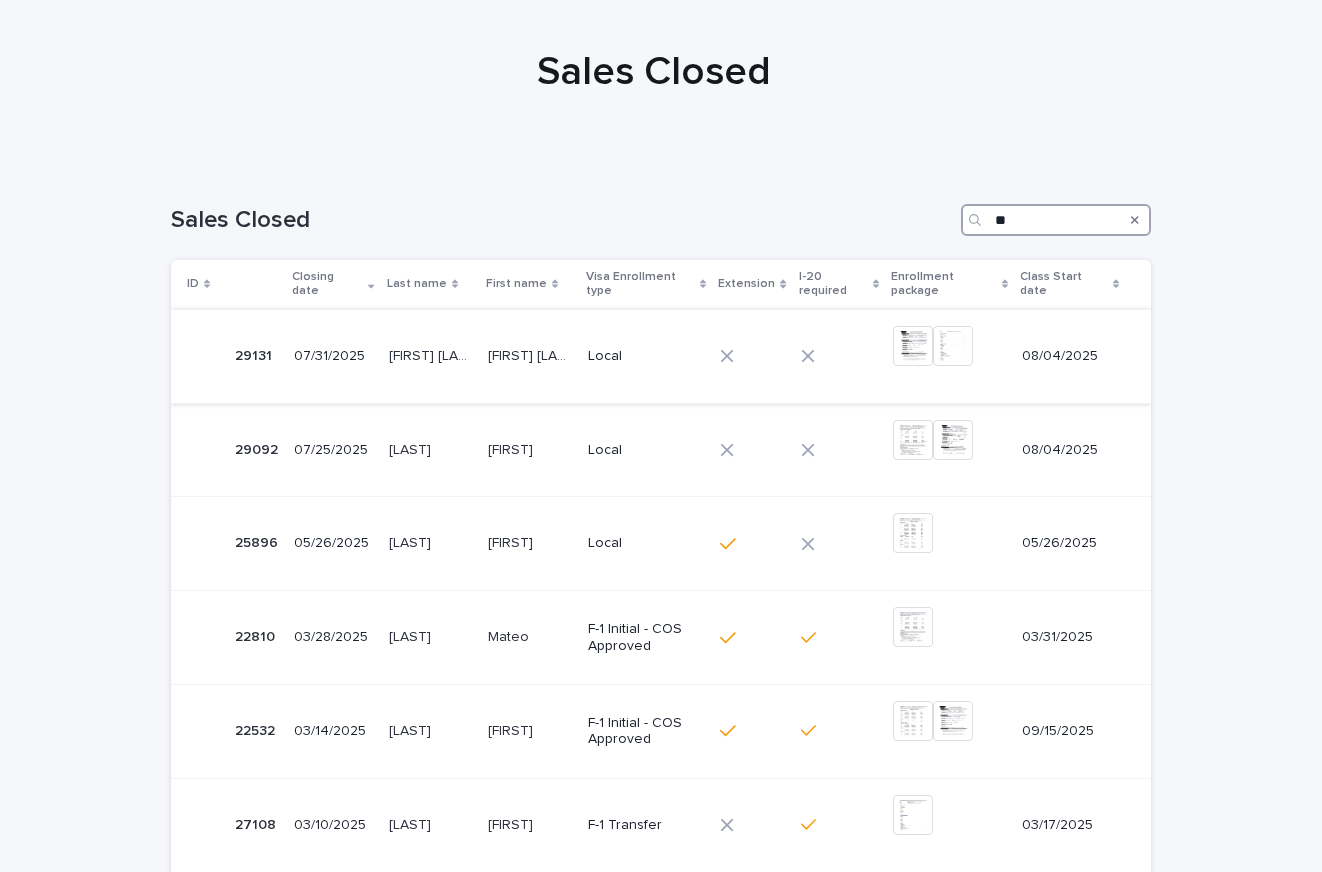 type on "*" 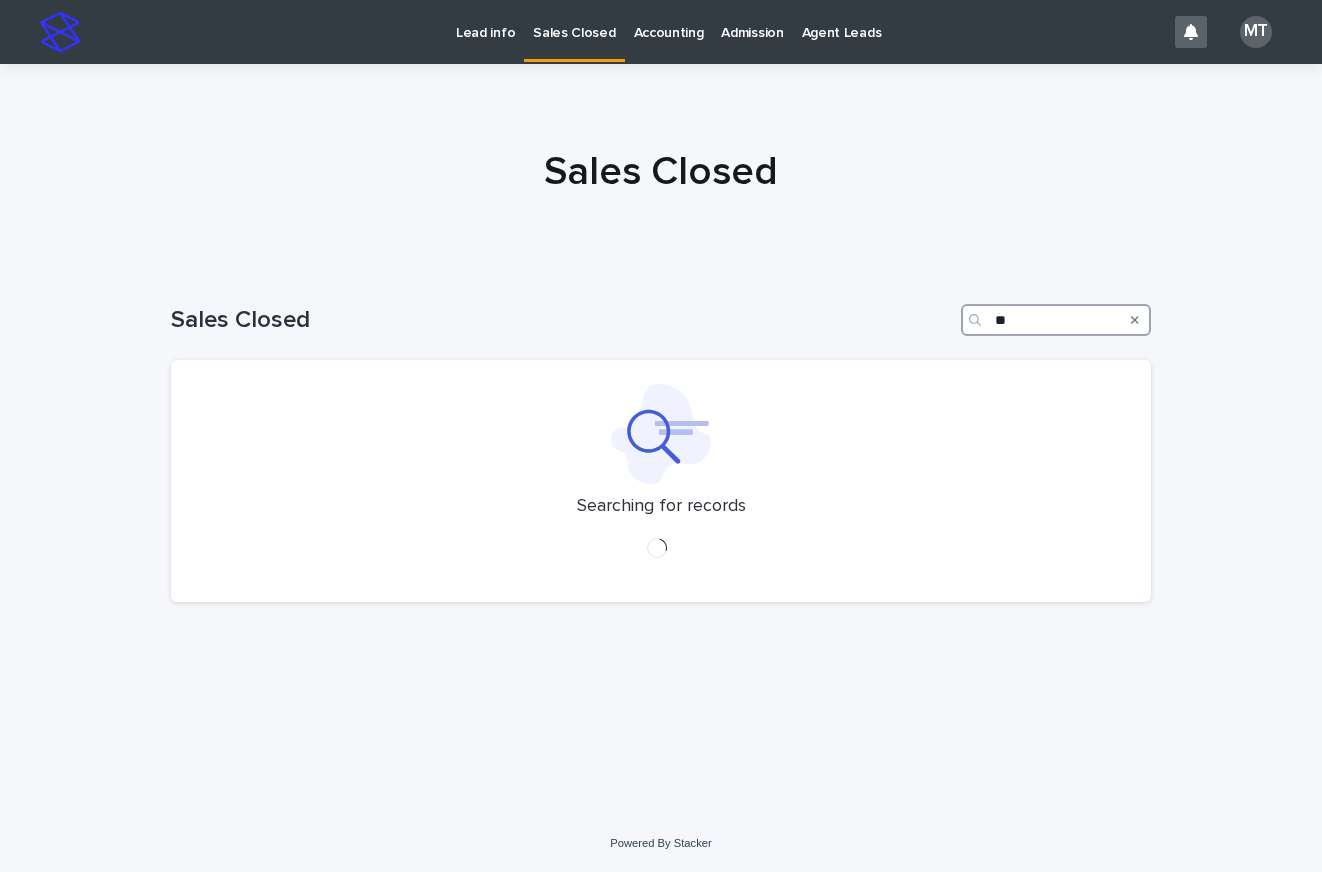 scroll, scrollTop: 0, scrollLeft: 0, axis: both 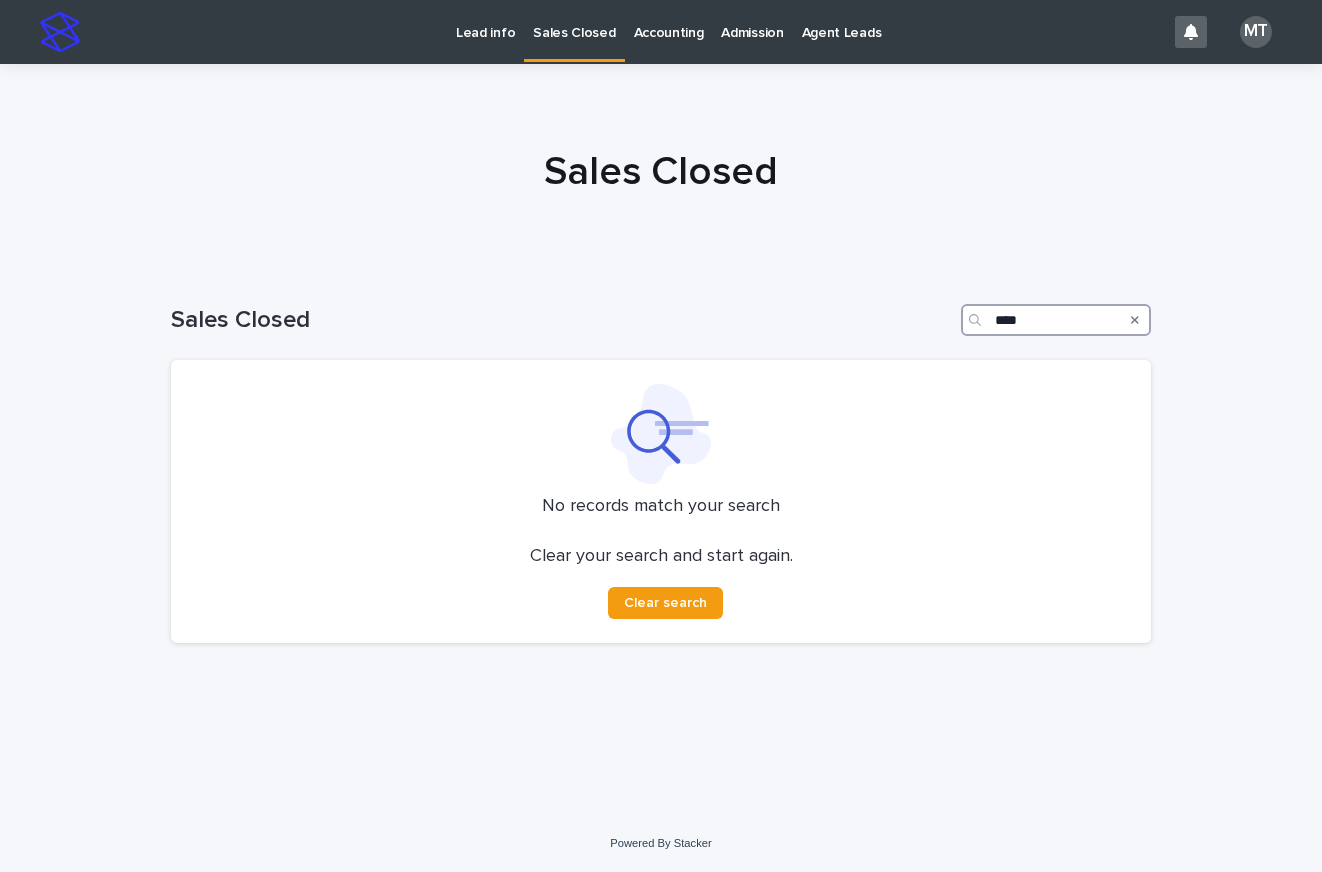 type on "****" 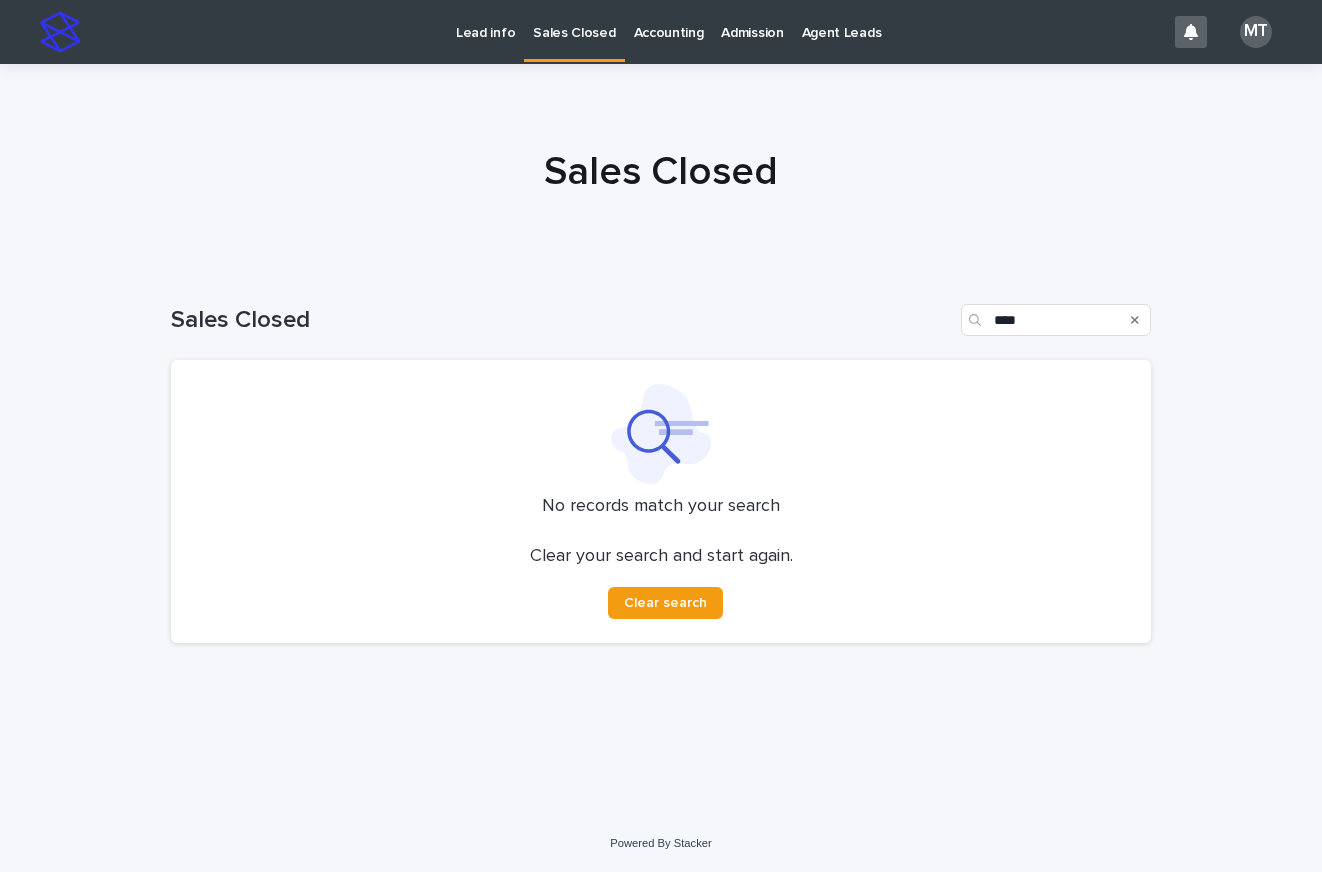 click on "Sales Closed" at bounding box center [574, 21] 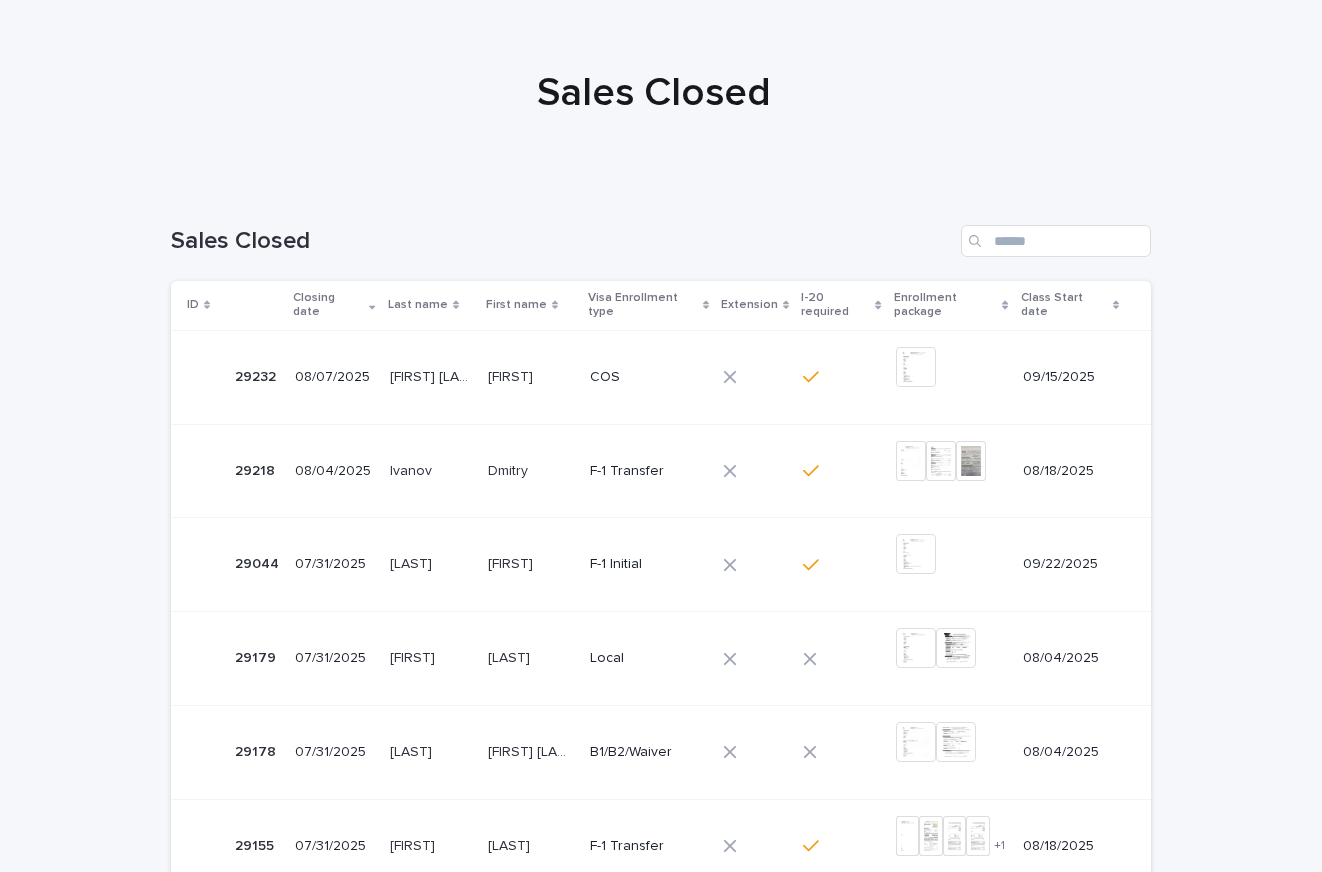 scroll, scrollTop: 0, scrollLeft: 0, axis: both 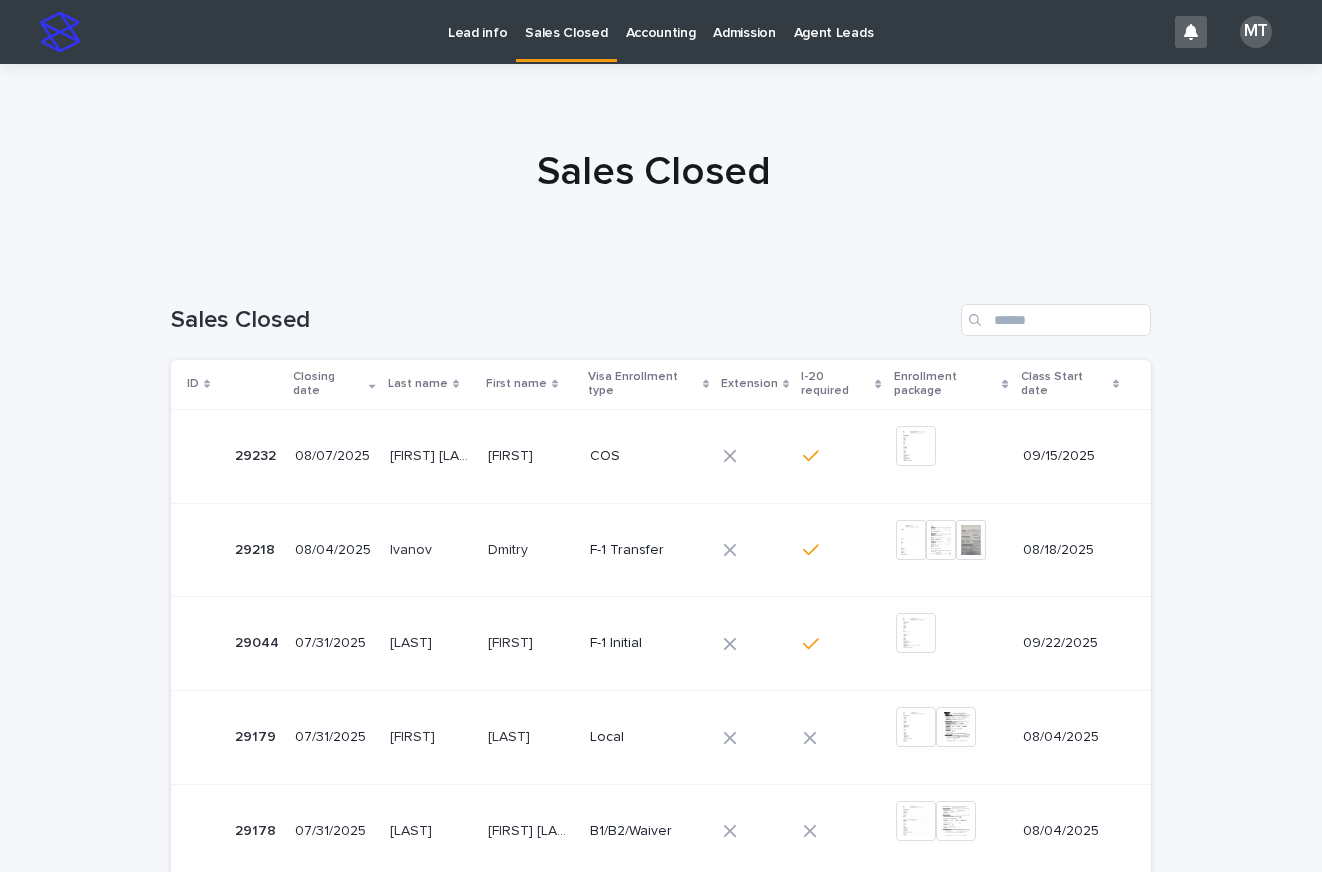 click on "Lead info" at bounding box center [477, 21] 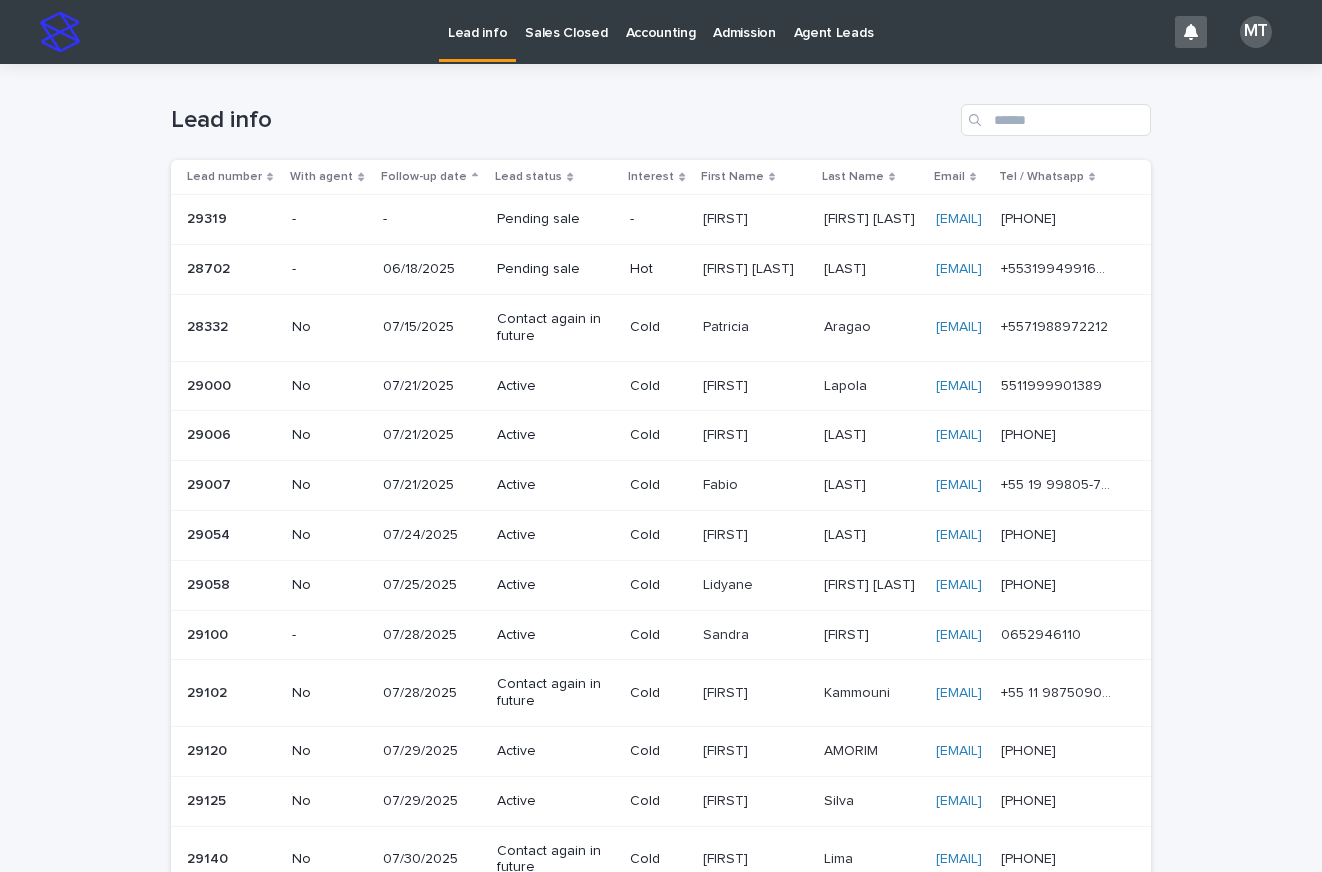 click on "Sales Closed" at bounding box center [566, 21] 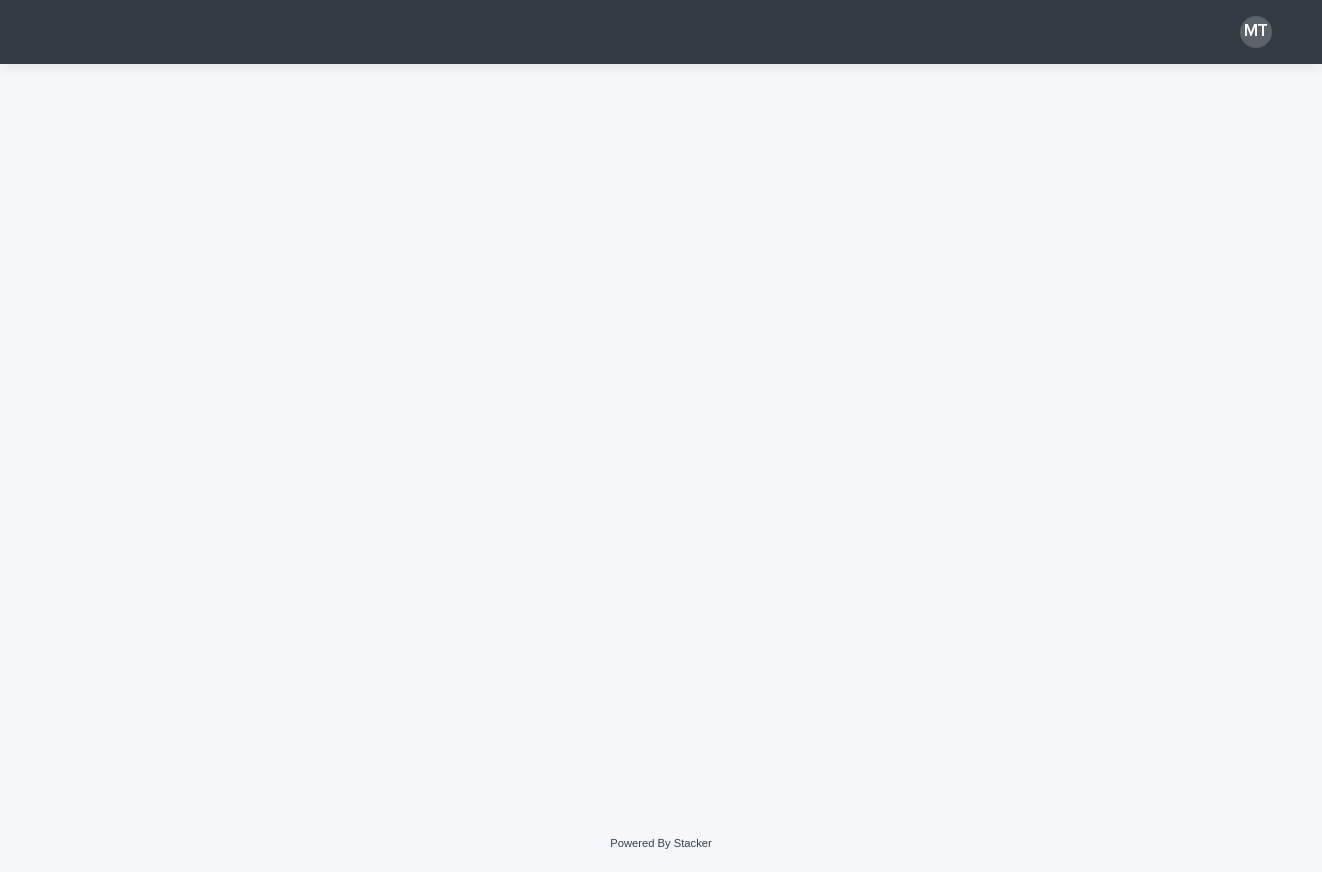scroll, scrollTop: 0, scrollLeft: 0, axis: both 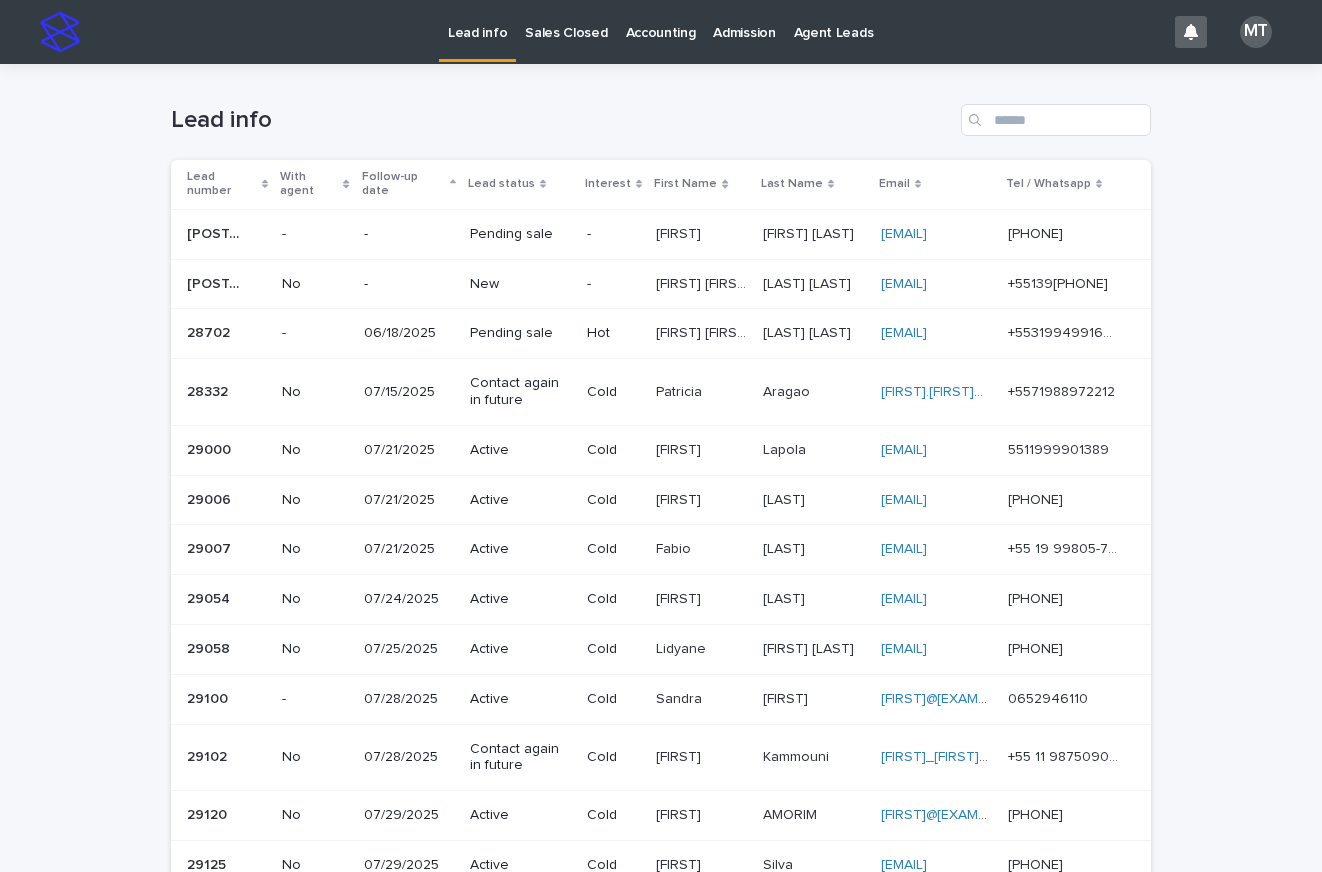 click on "-" at bounding box center (613, 284) 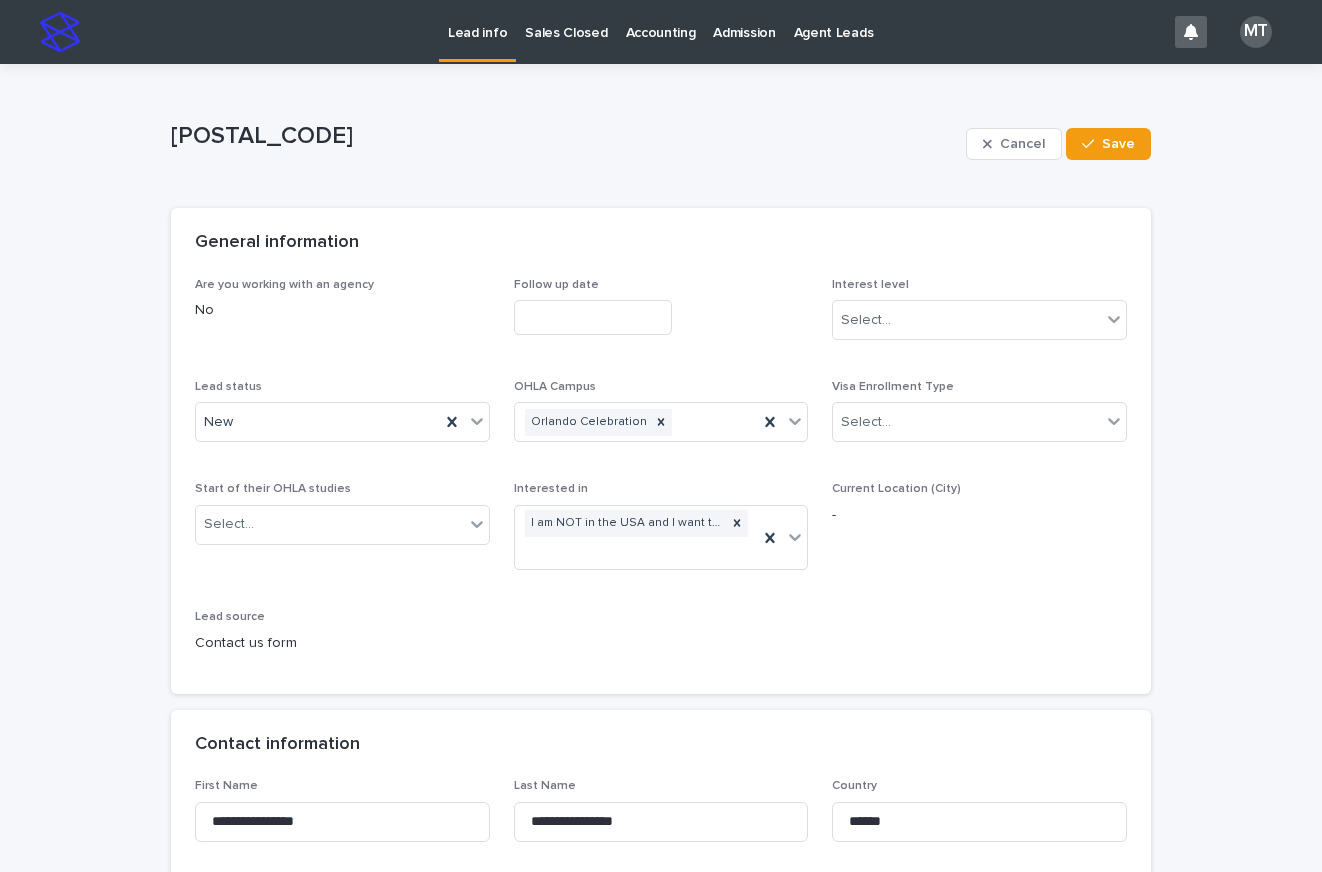 click at bounding box center [593, 317] 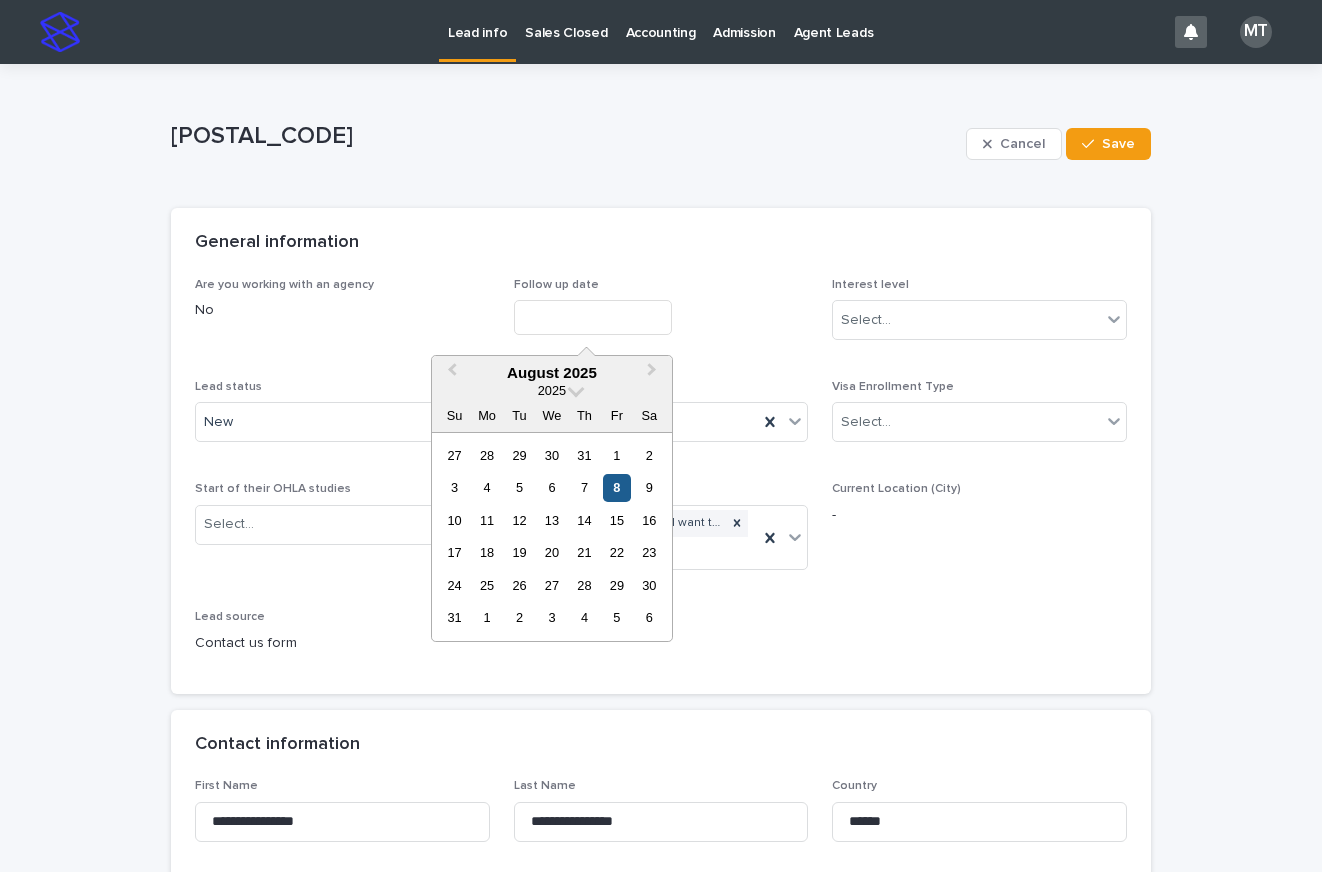 click on "8" at bounding box center [616, 487] 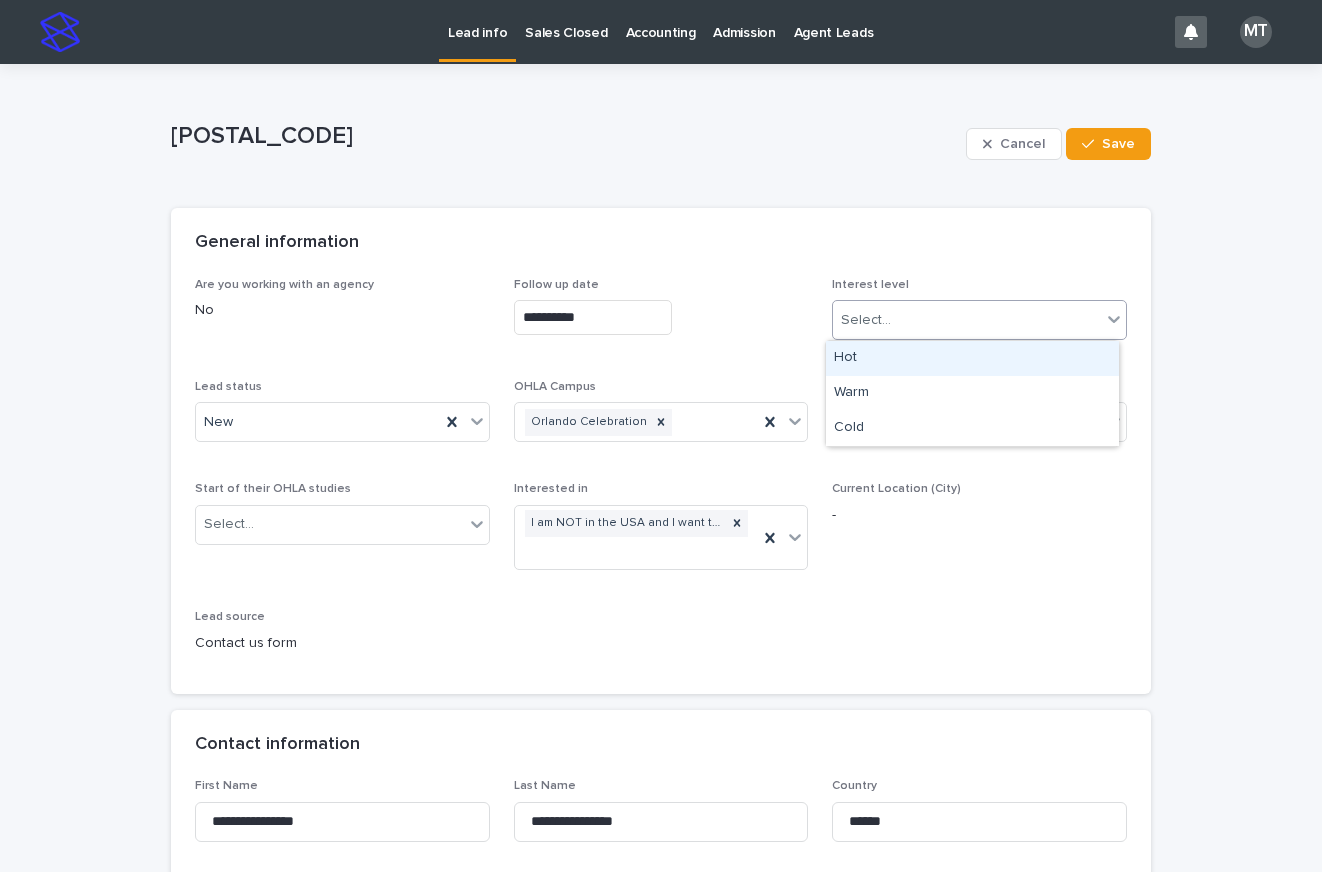 click on "Select..." at bounding box center [866, 320] 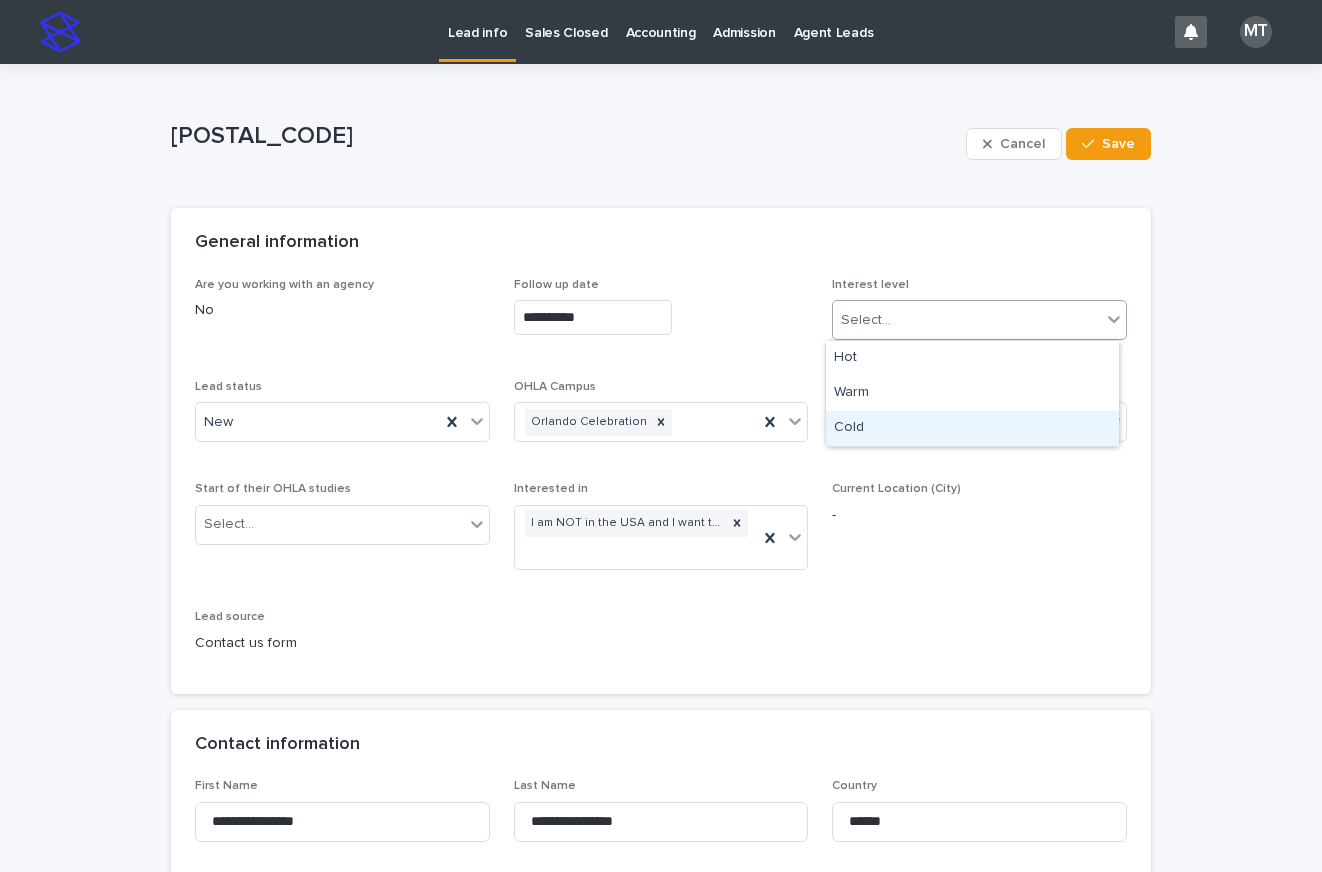 click on "Cold" at bounding box center [972, 428] 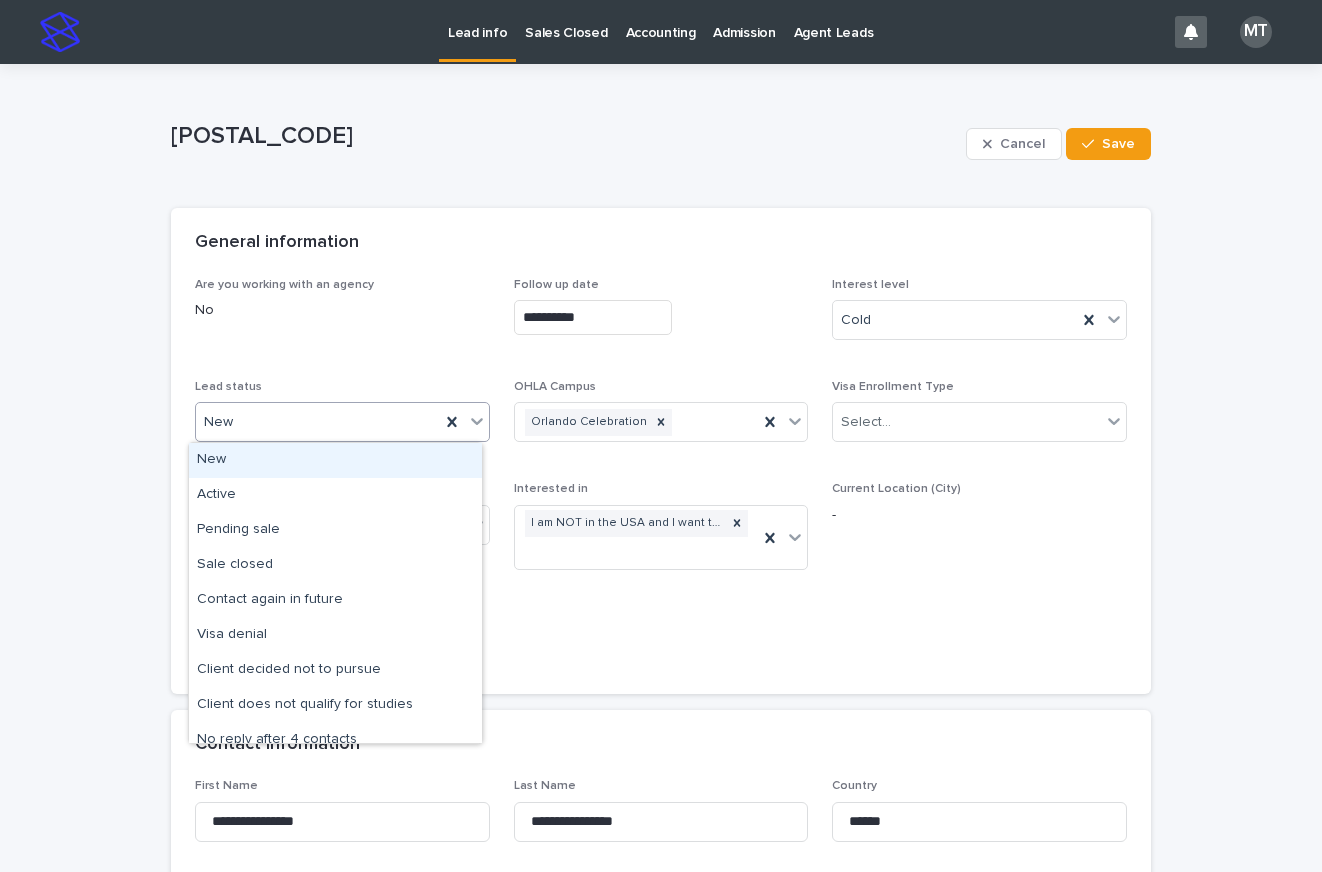 click on "New" at bounding box center (318, 422) 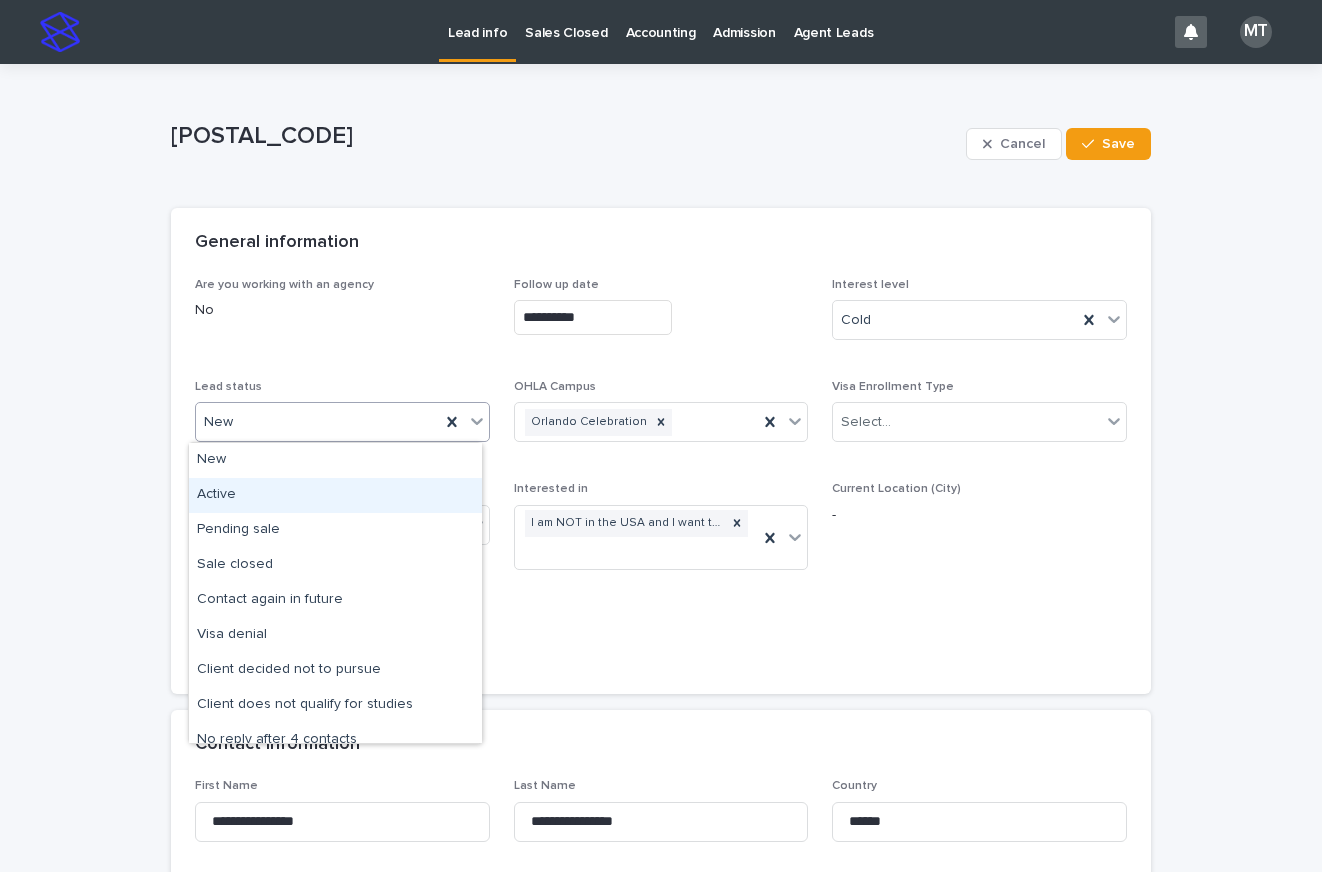 click on "Active" at bounding box center [335, 495] 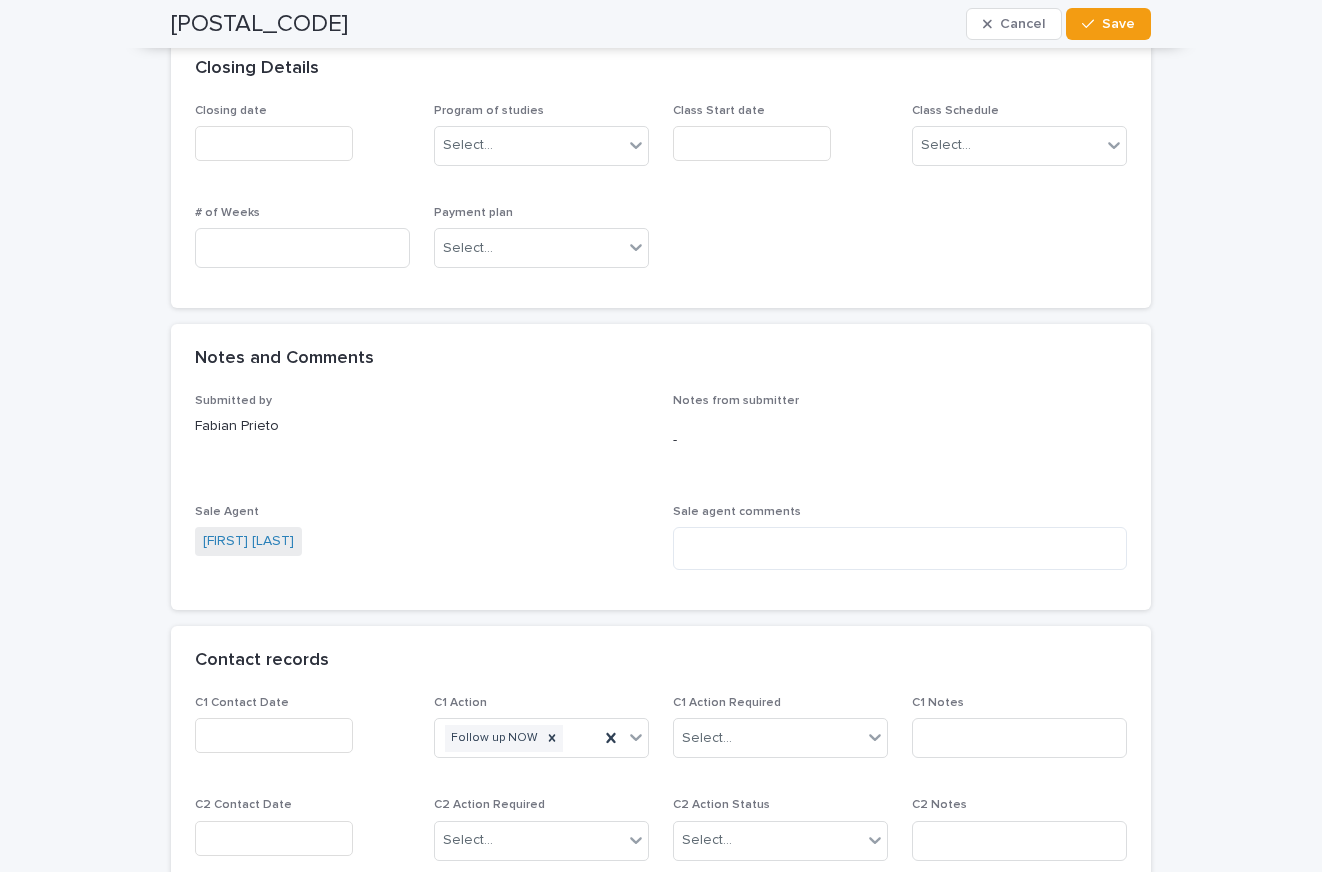 scroll, scrollTop: 1500, scrollLeft: 0, axis: vertical 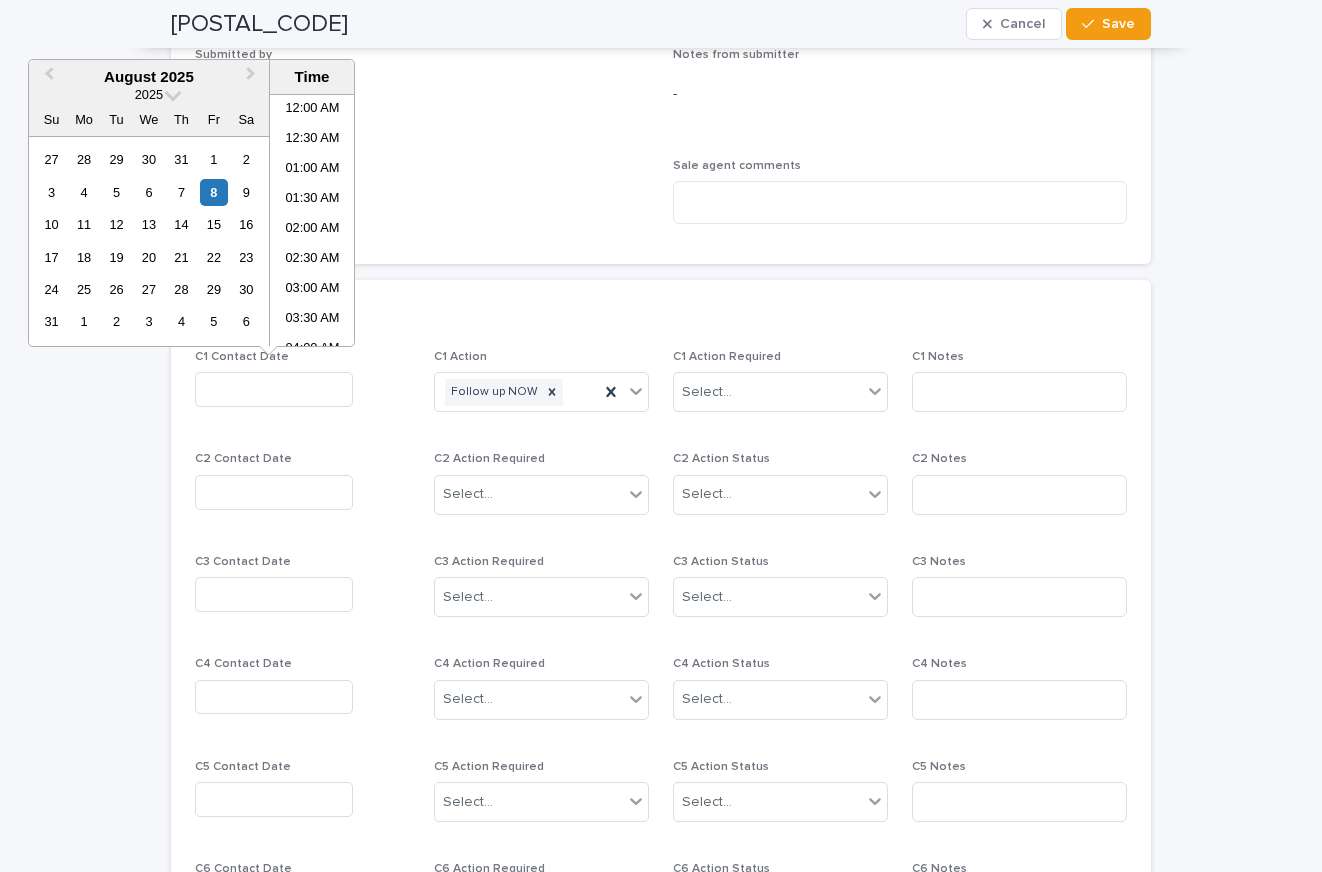 click at bounding box center [274, 389] 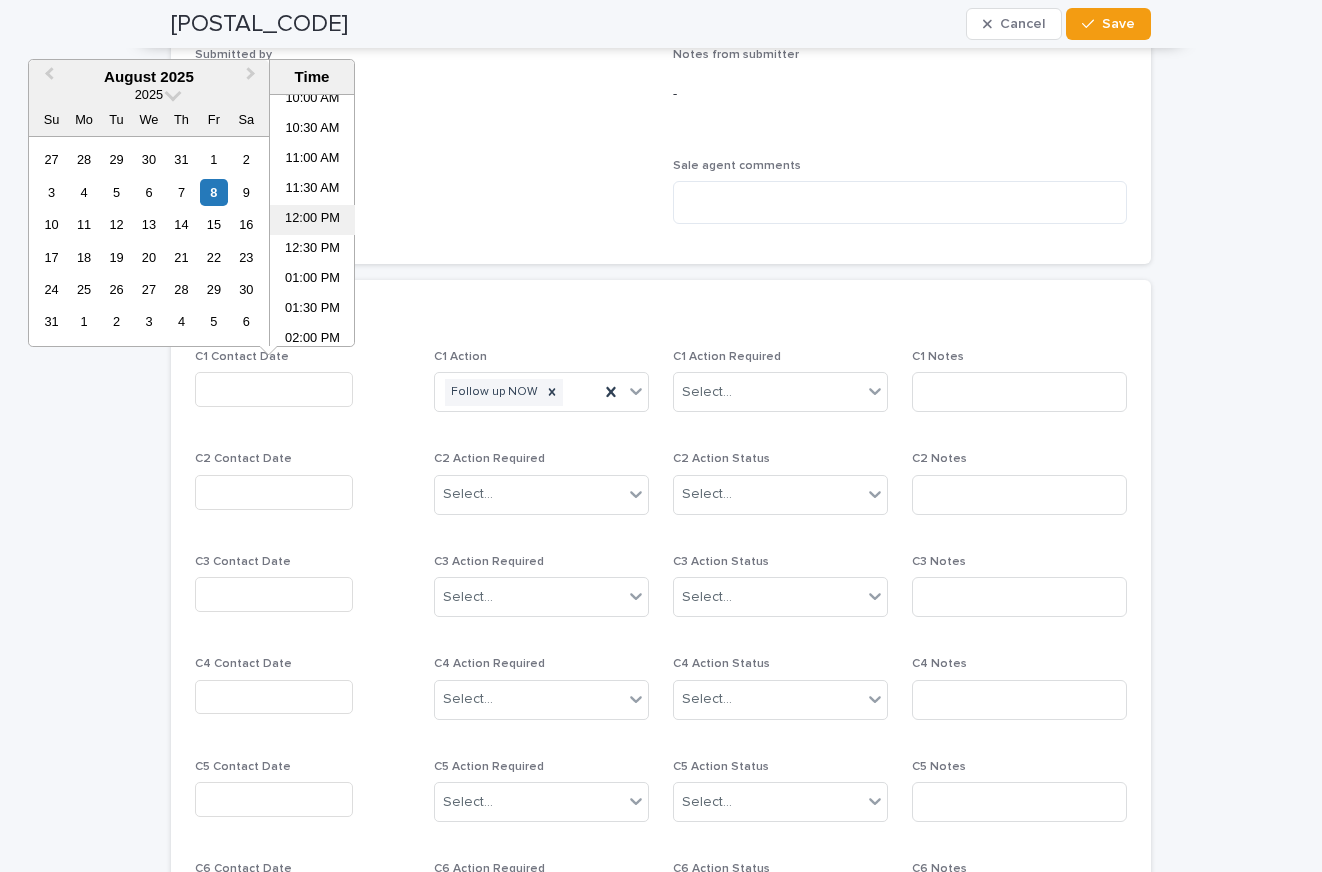 click on "12:00 PM" at bounding box center [312, 220] 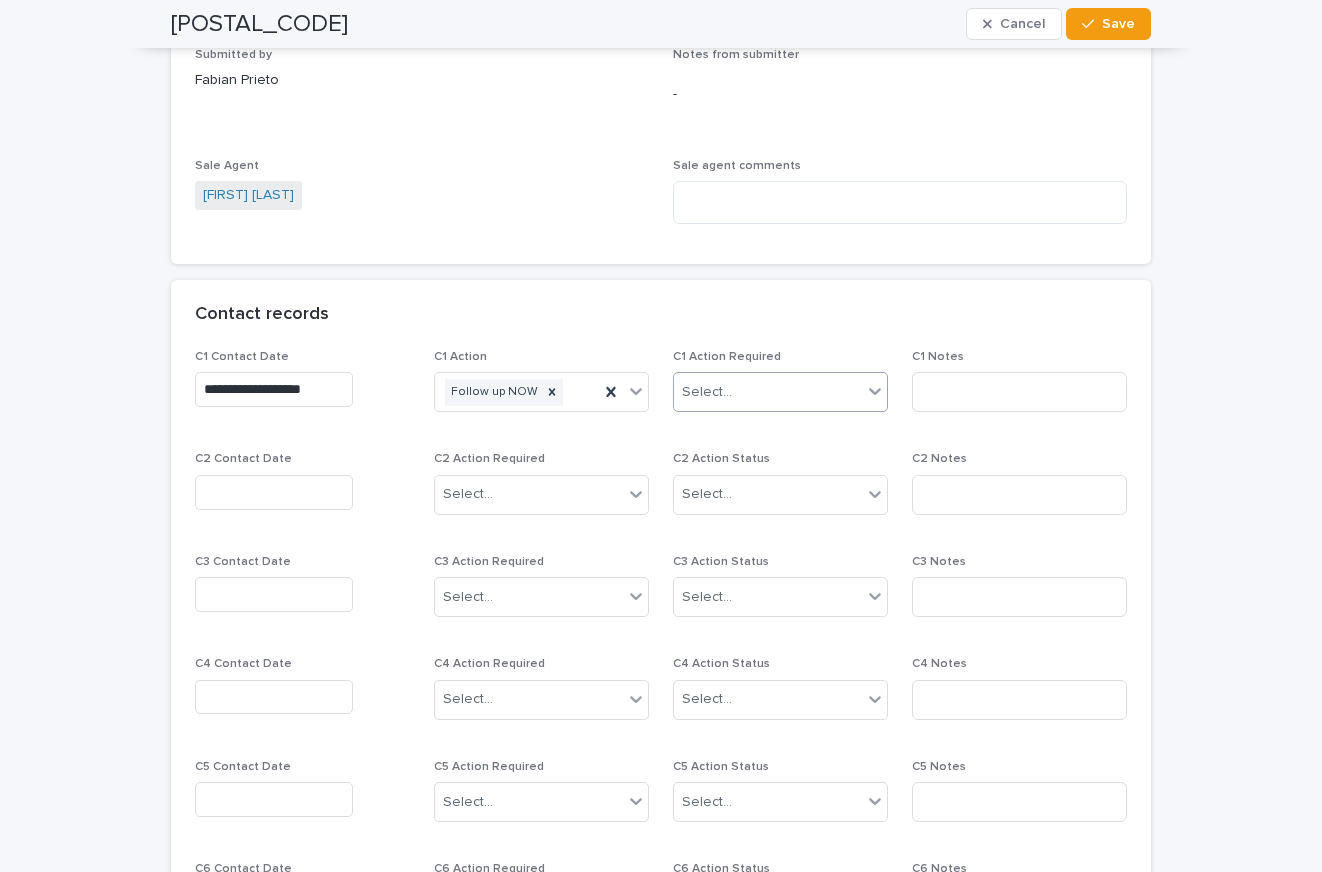 click on "Select..." at bounding box center (707, 392) 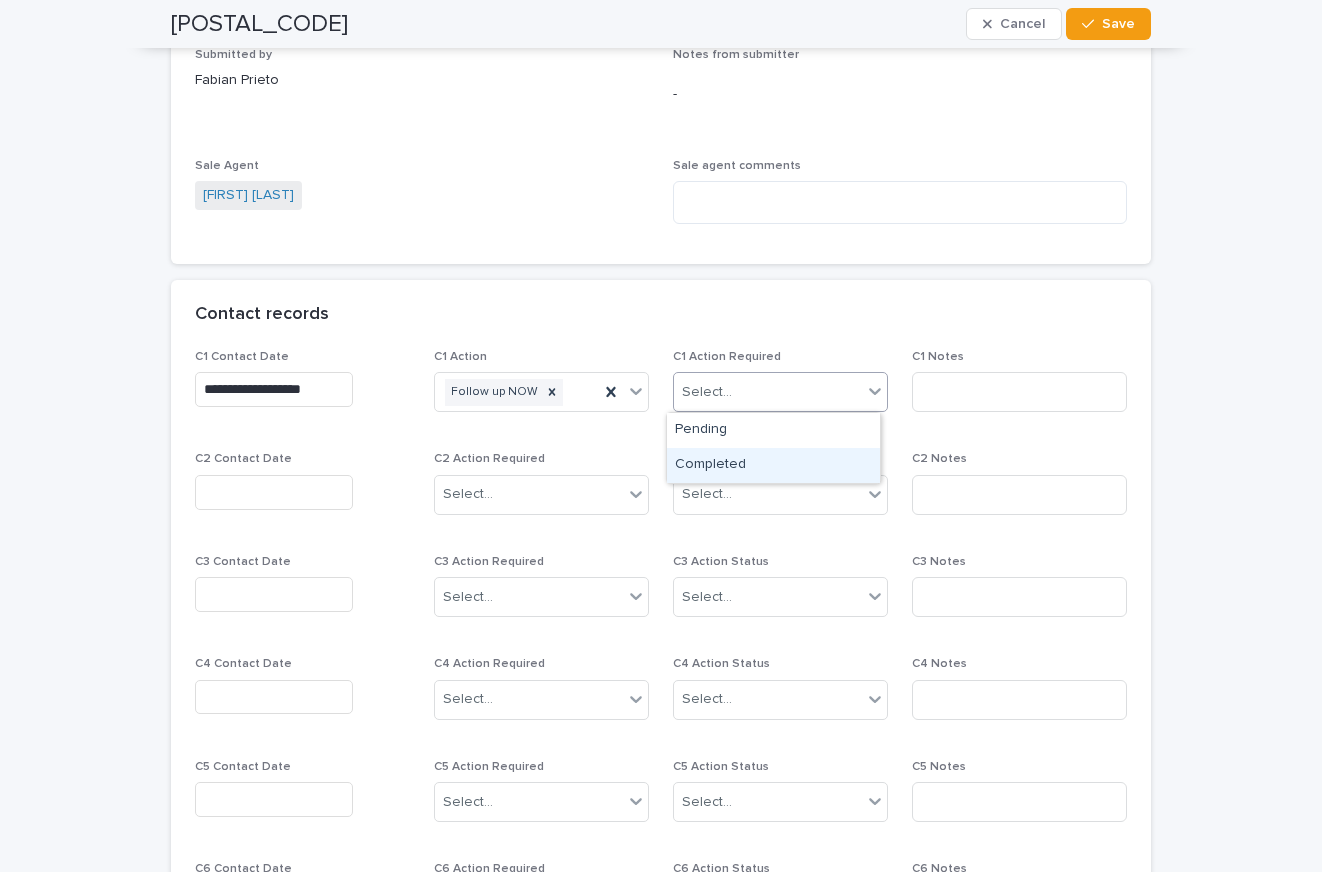 click on "Completed" at bounding box center (773, 465) 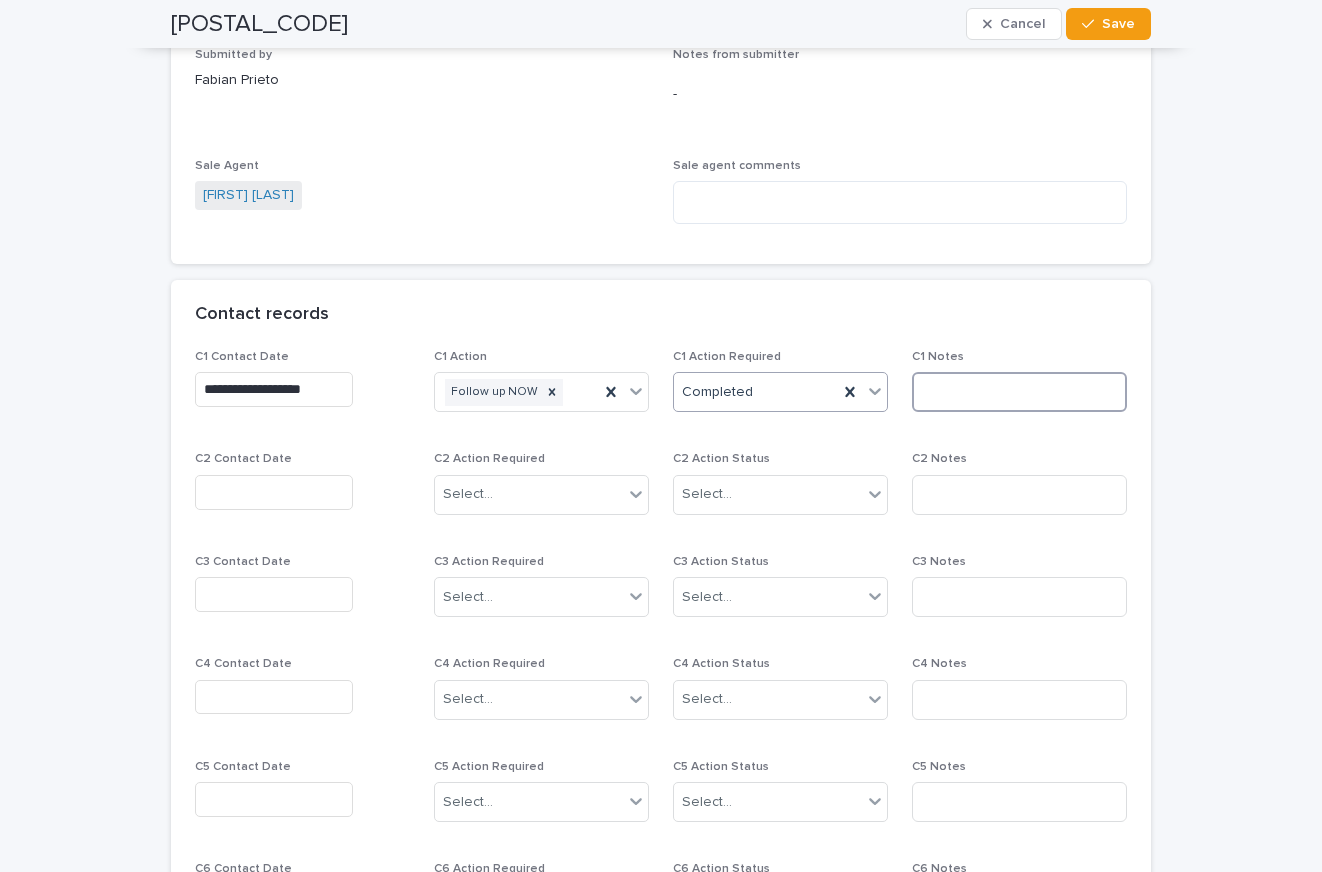 drag, startPoint x: 936, startPoint y: 397, endPoint x: 942, endPoint y: 381, distance: 17.088007 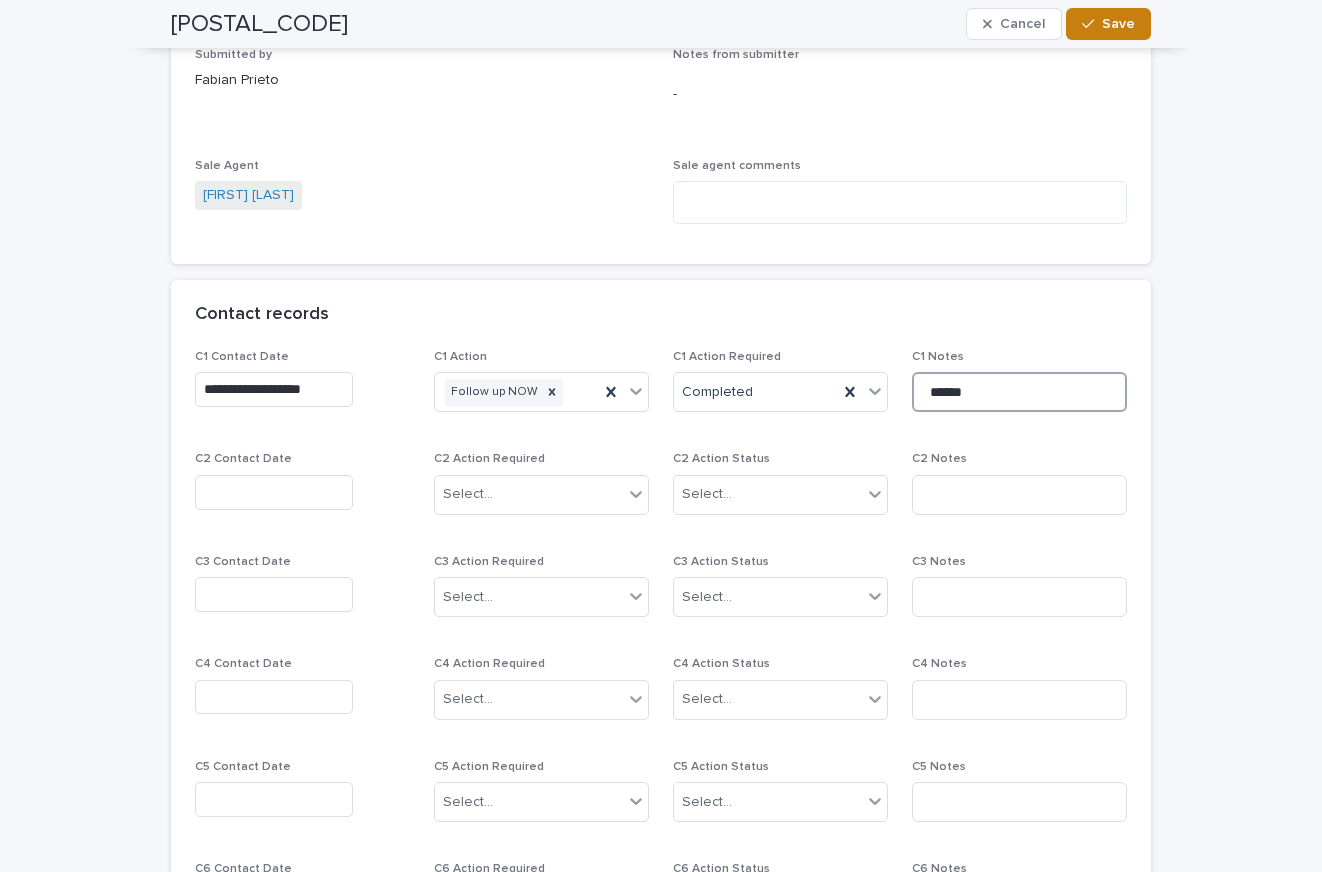 type on "******" 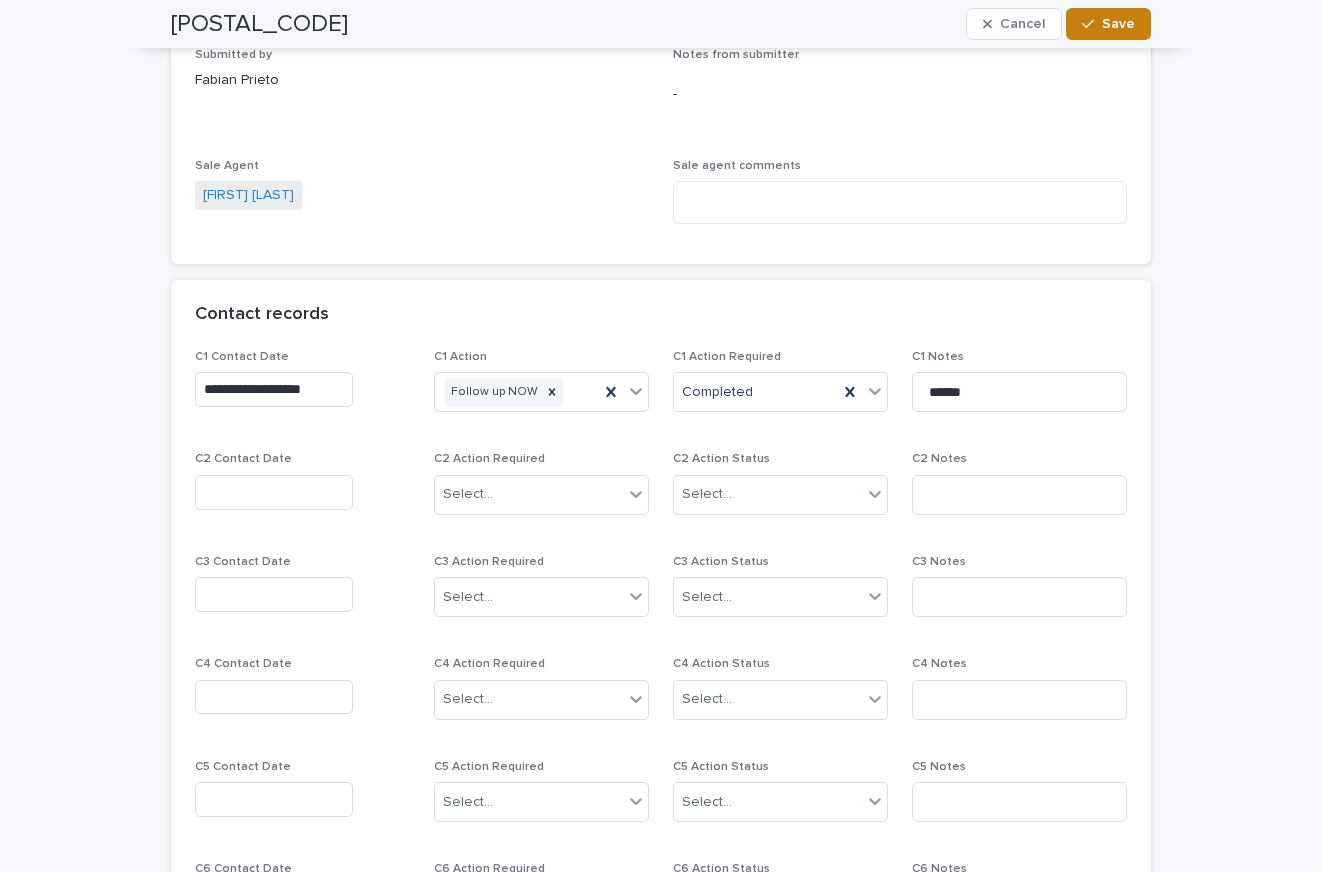 click on "Save" at bounding box center (1118, 24) 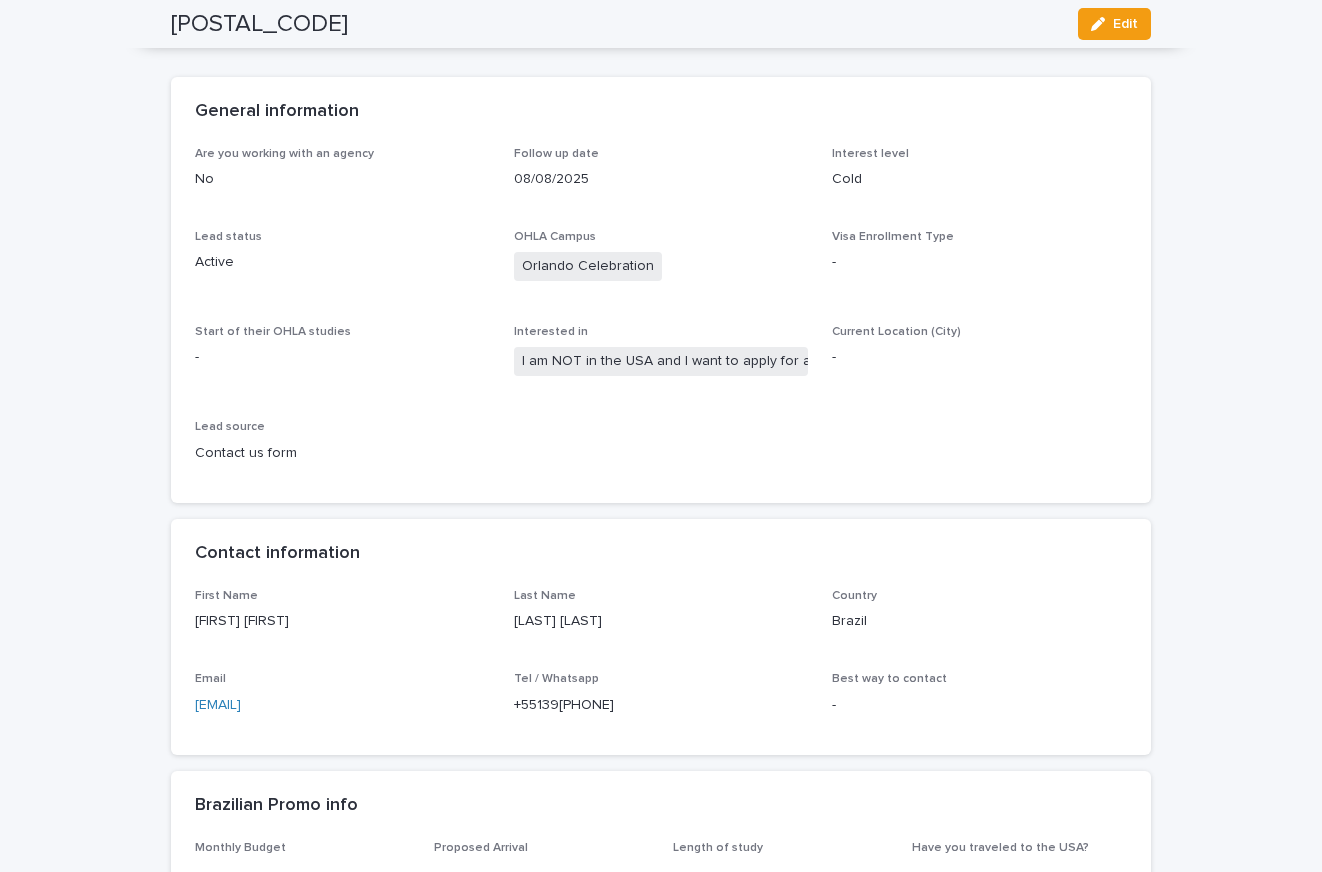 scroll, scrollTop: 0, scrollLeft: 0, axis: both 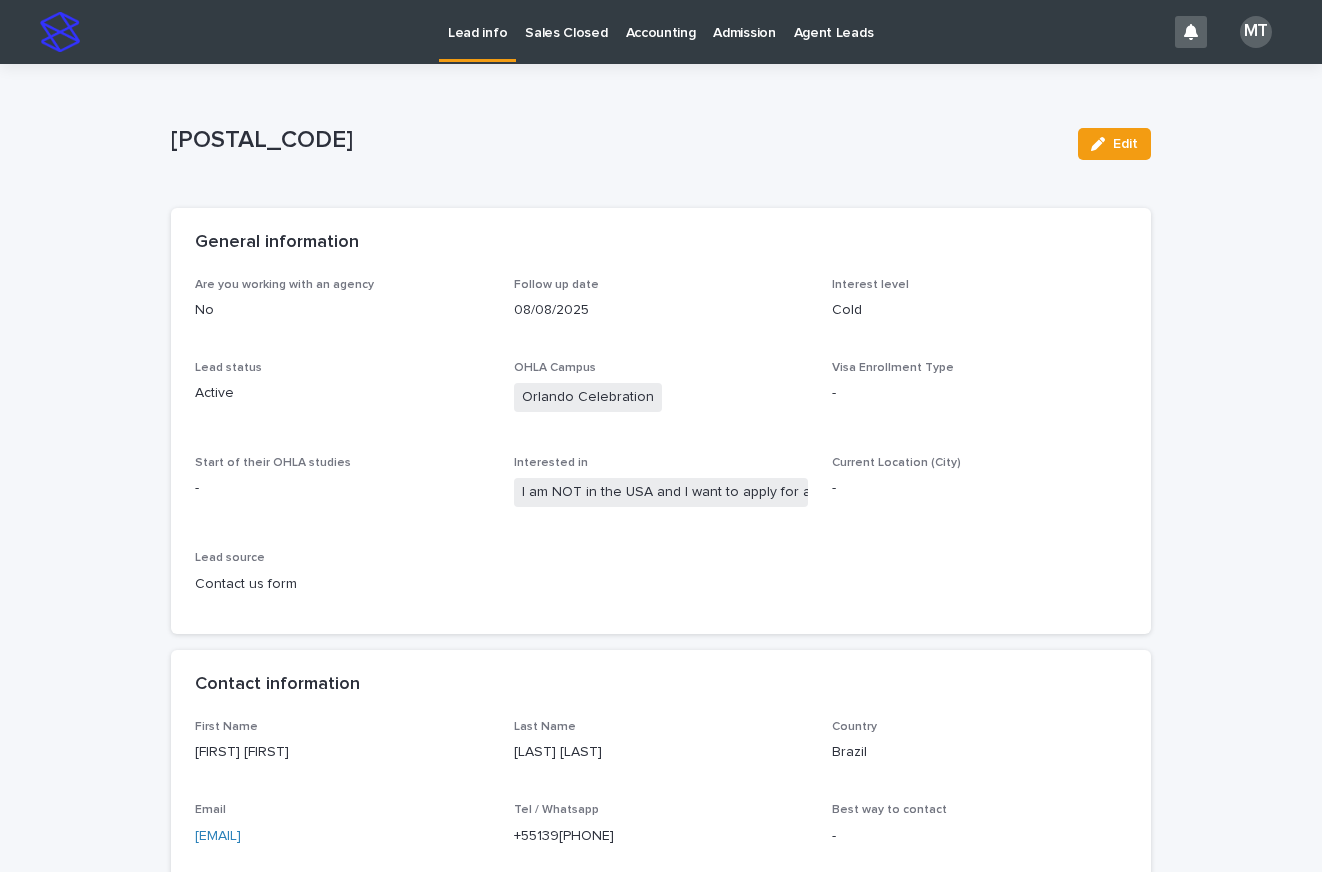 click on "Sales Closed" at bounding box center [566, 21] 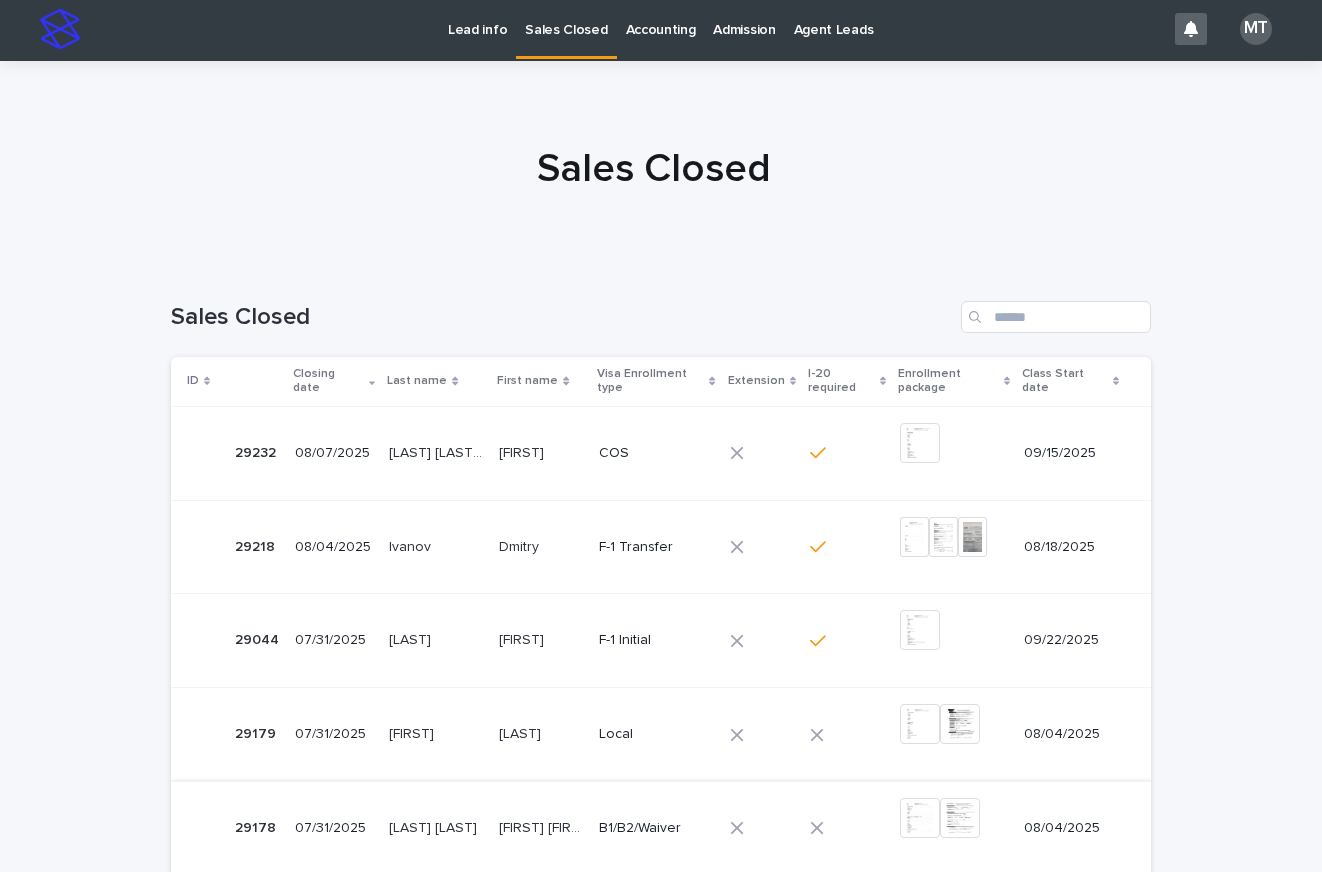 scroll, scrollTop: 0, scrollLeft: 0, axis: both 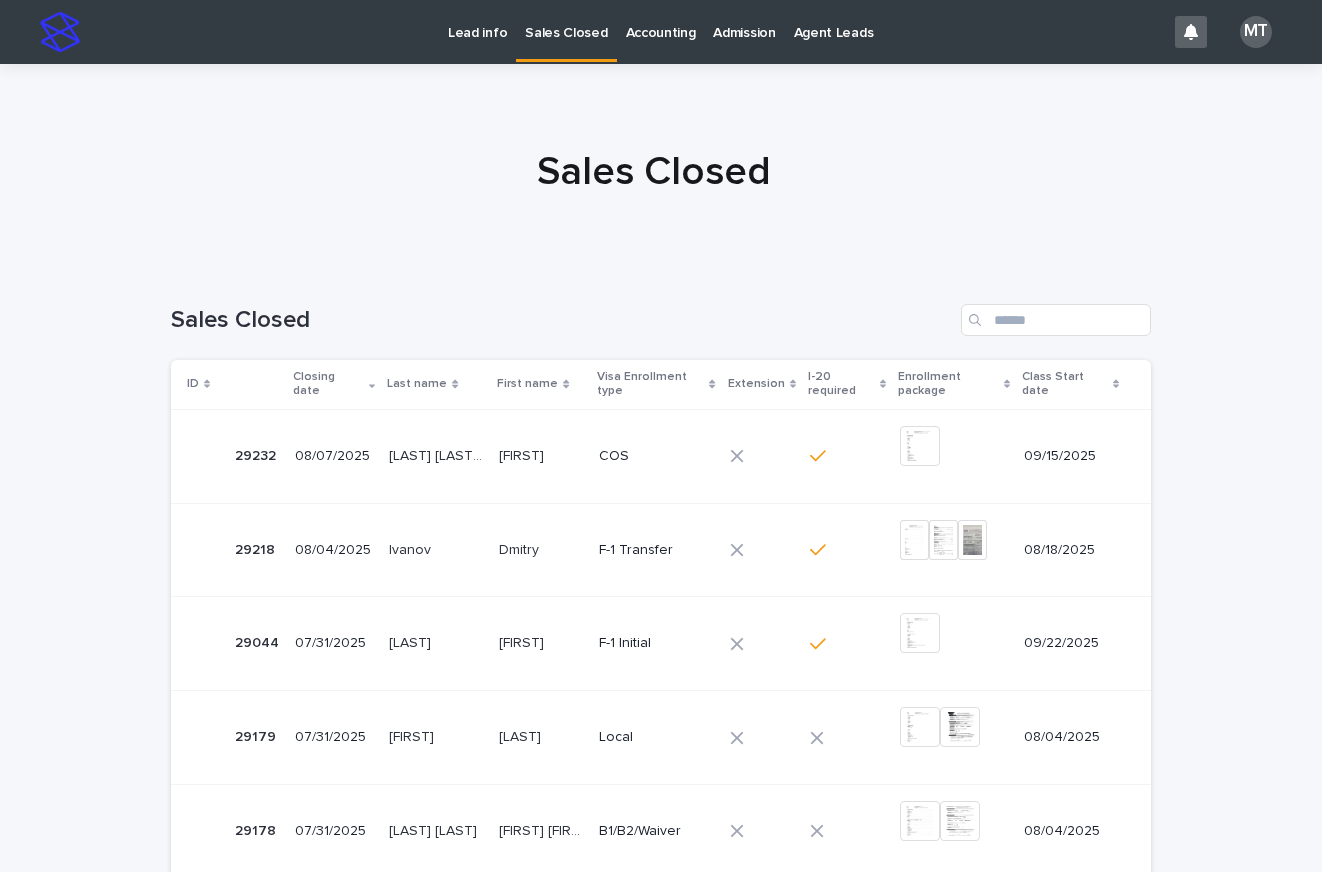 click on "Sales Closed" at bounding box center (566, 21) 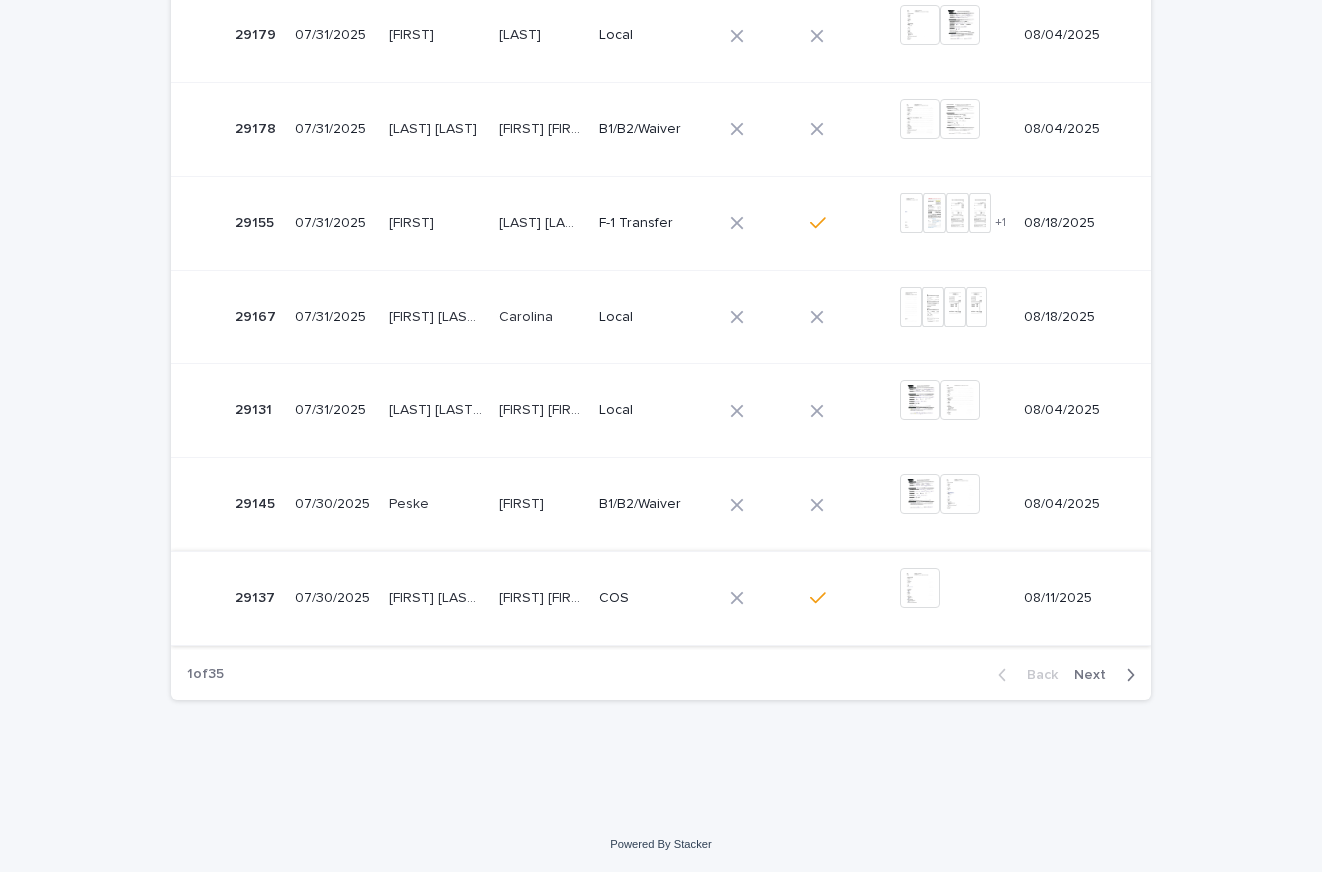 scroll, scrollTop: 703, scrollLeft: 0, axis: vertical 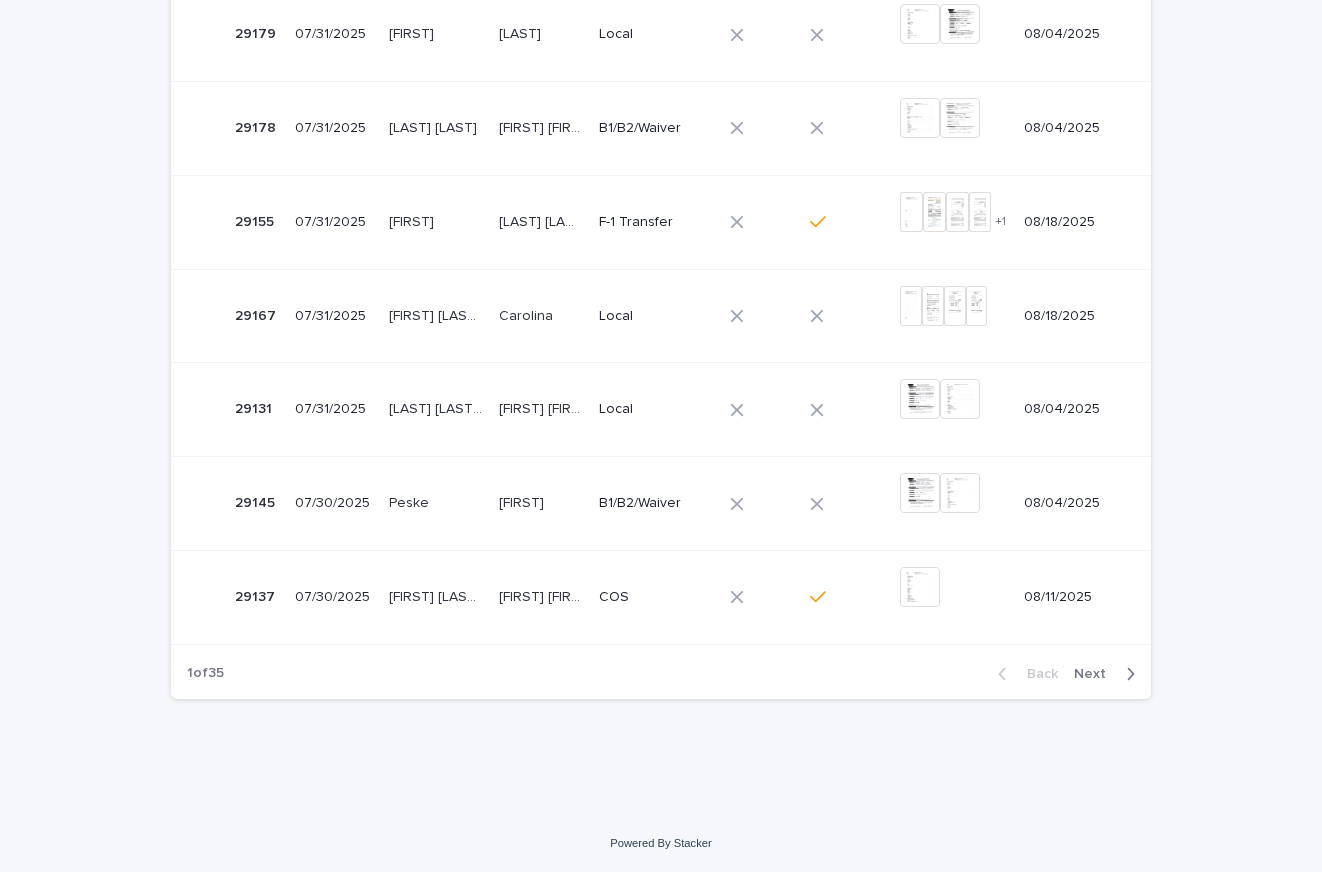 click on "Next" at bounding box center [1096, 674] 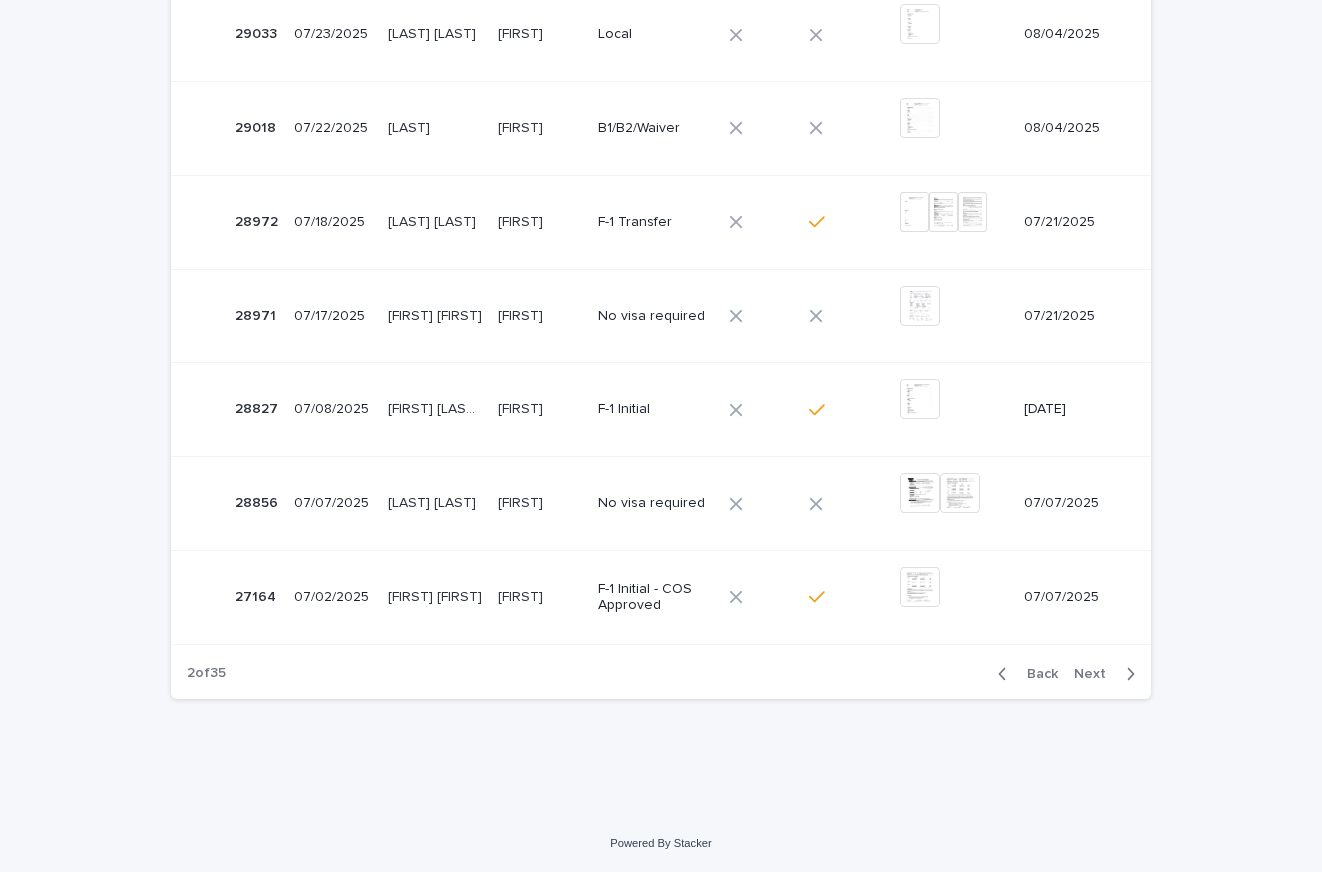click on "Next" at bounding box center (1096, 674) 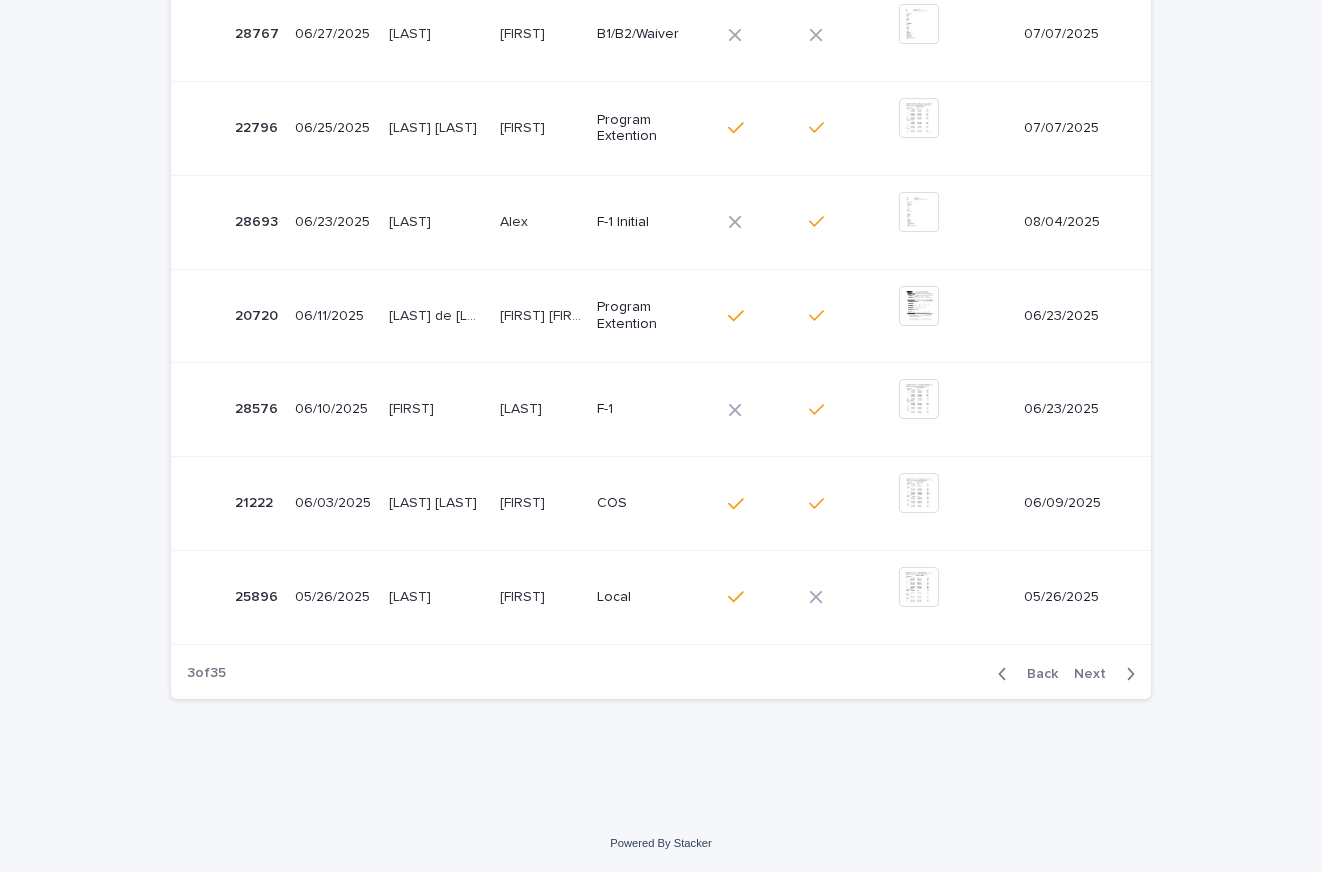 click on "Next" at bounding box center (1096, 674) 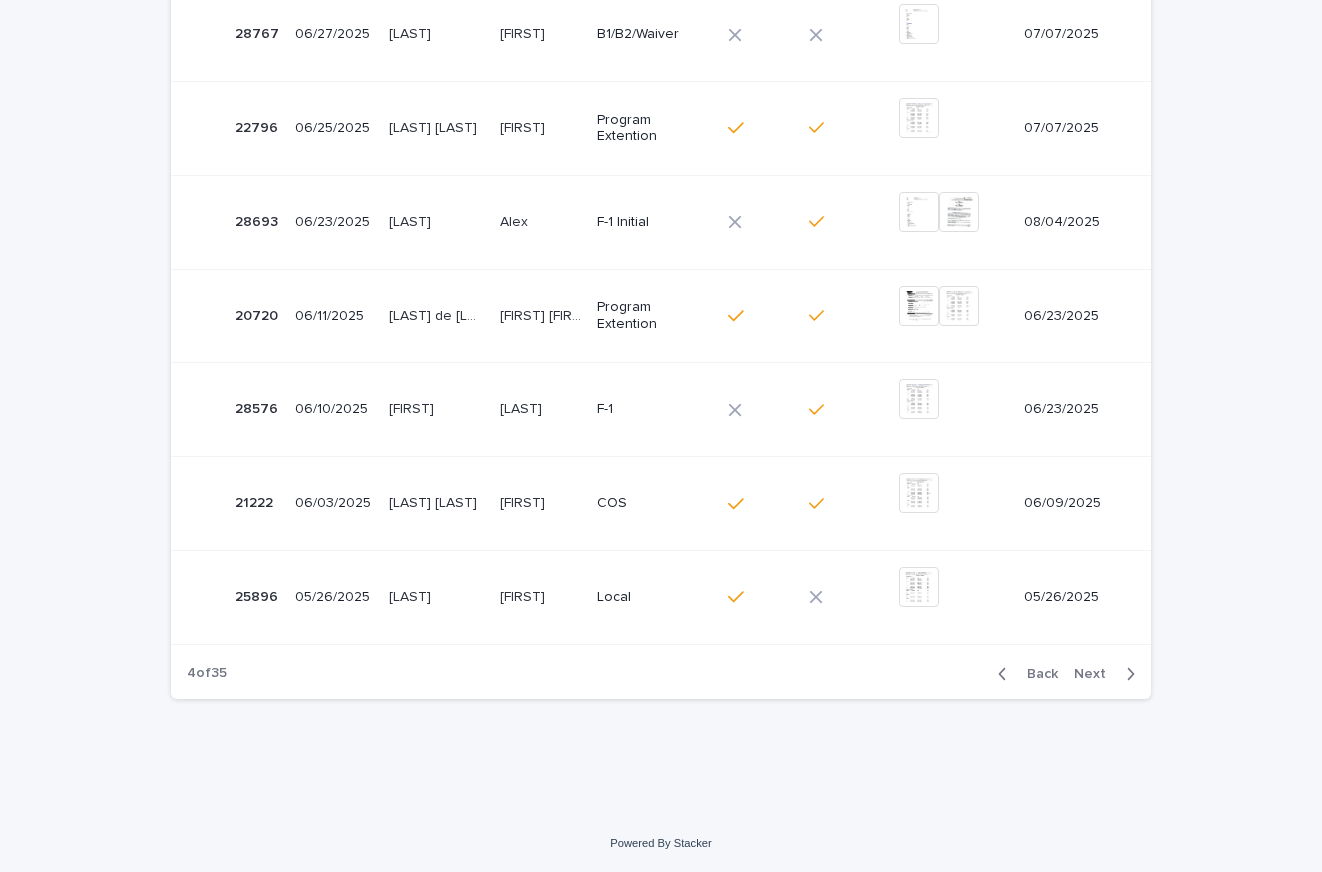 click on "Next" at bounding box center (1096, 674) 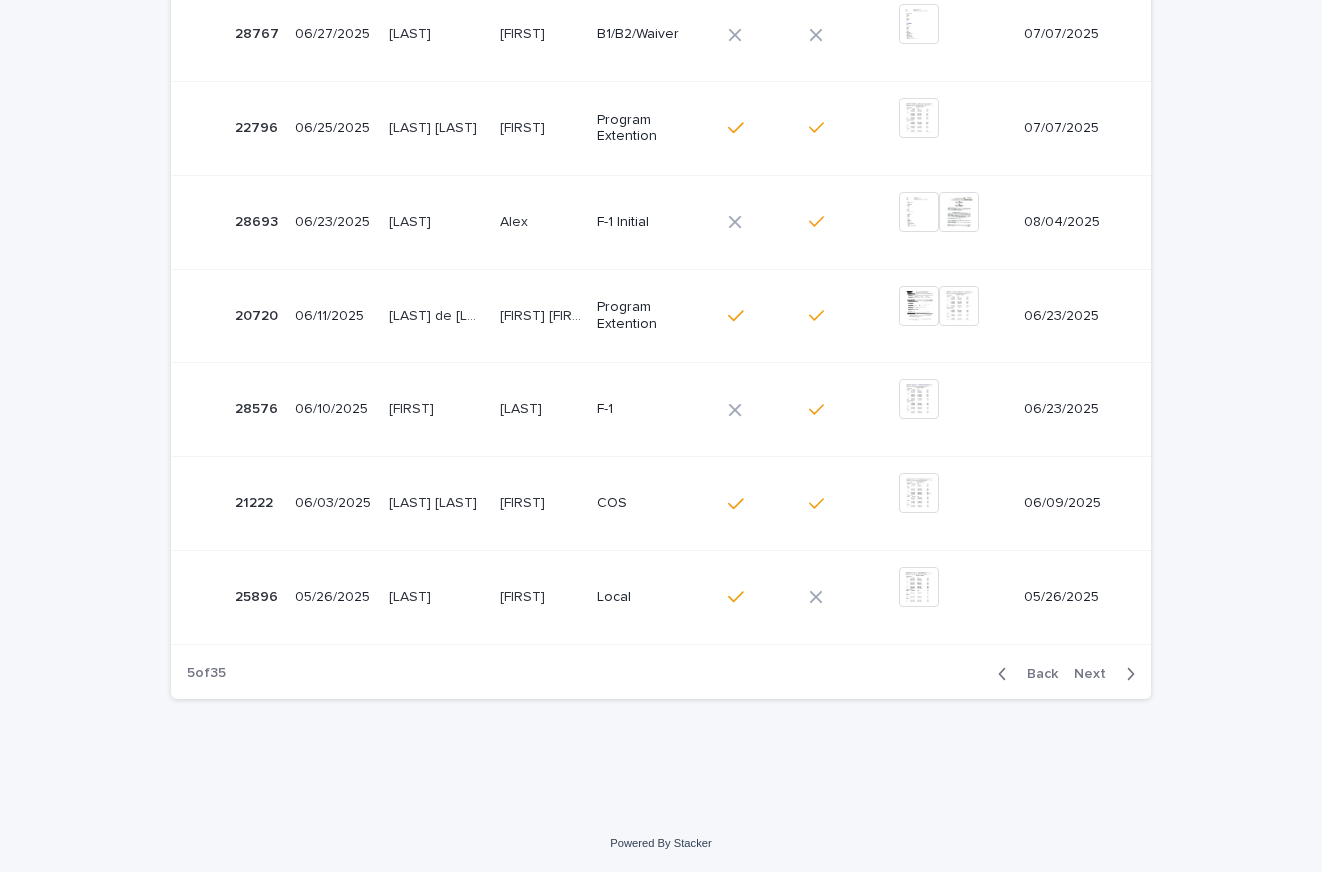 click on "Next" at bounding box center (1096, 674) 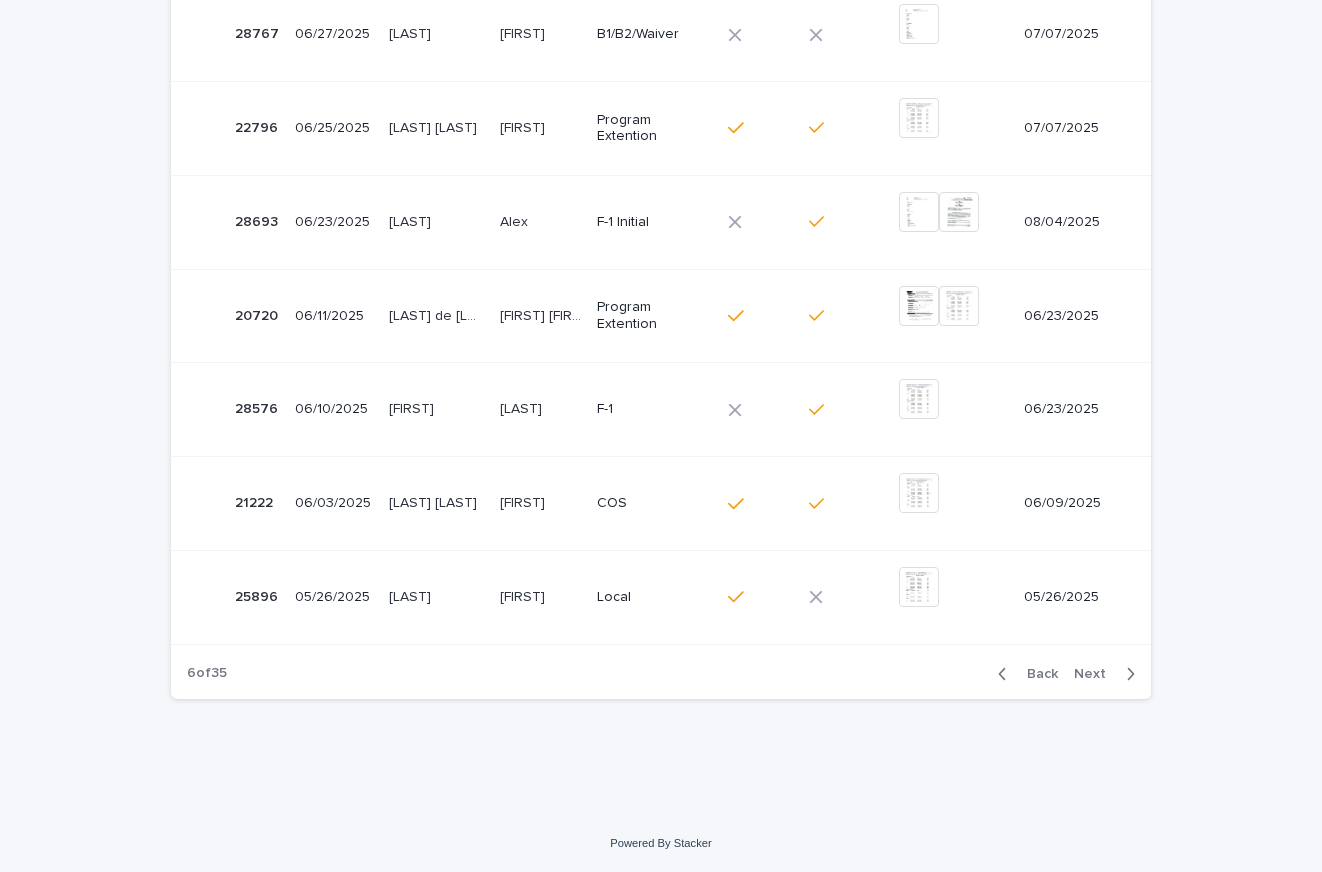 click on "Next" at bounding box center (1096, 674) 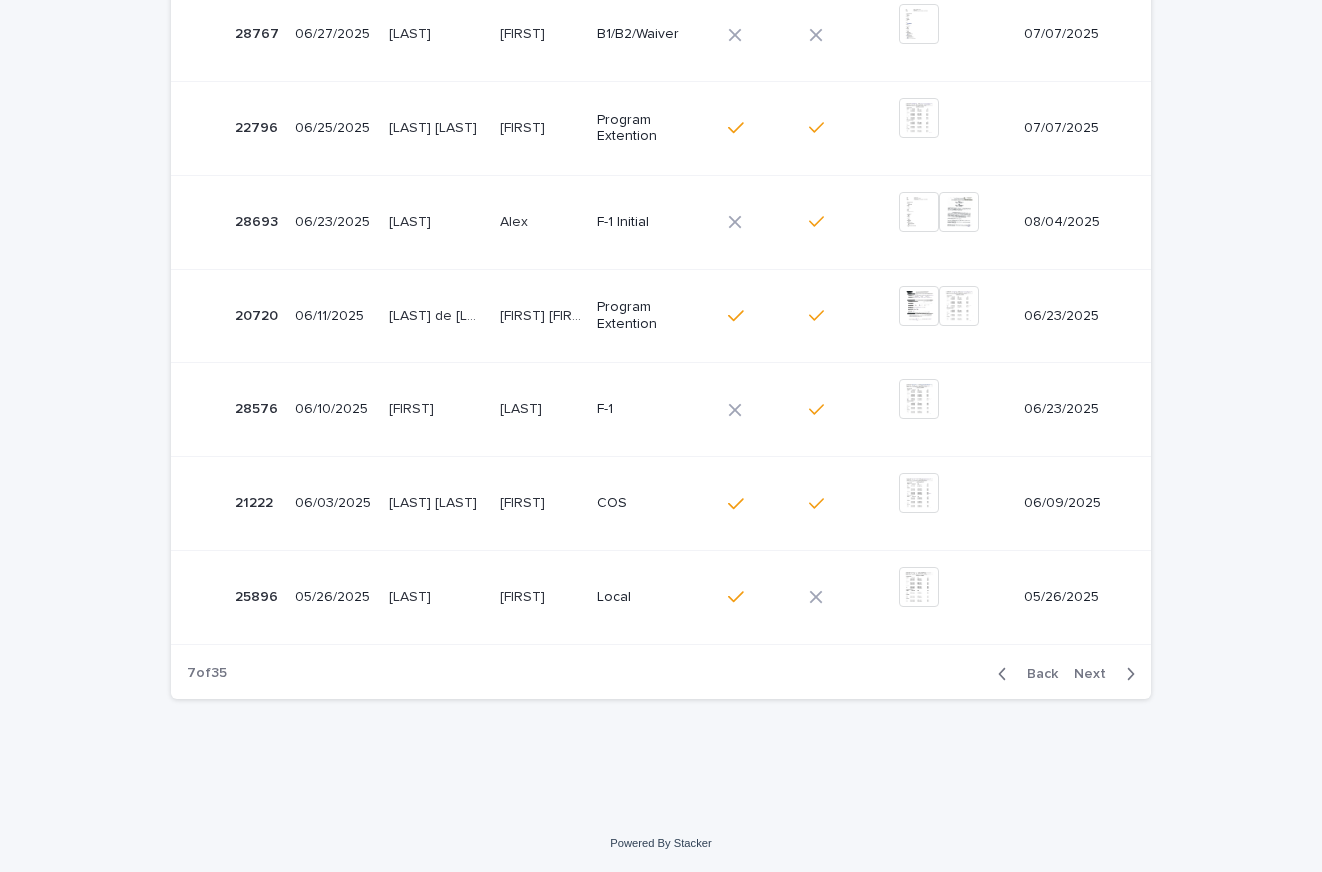 click on "Next" at bounding box center (1096, 674) 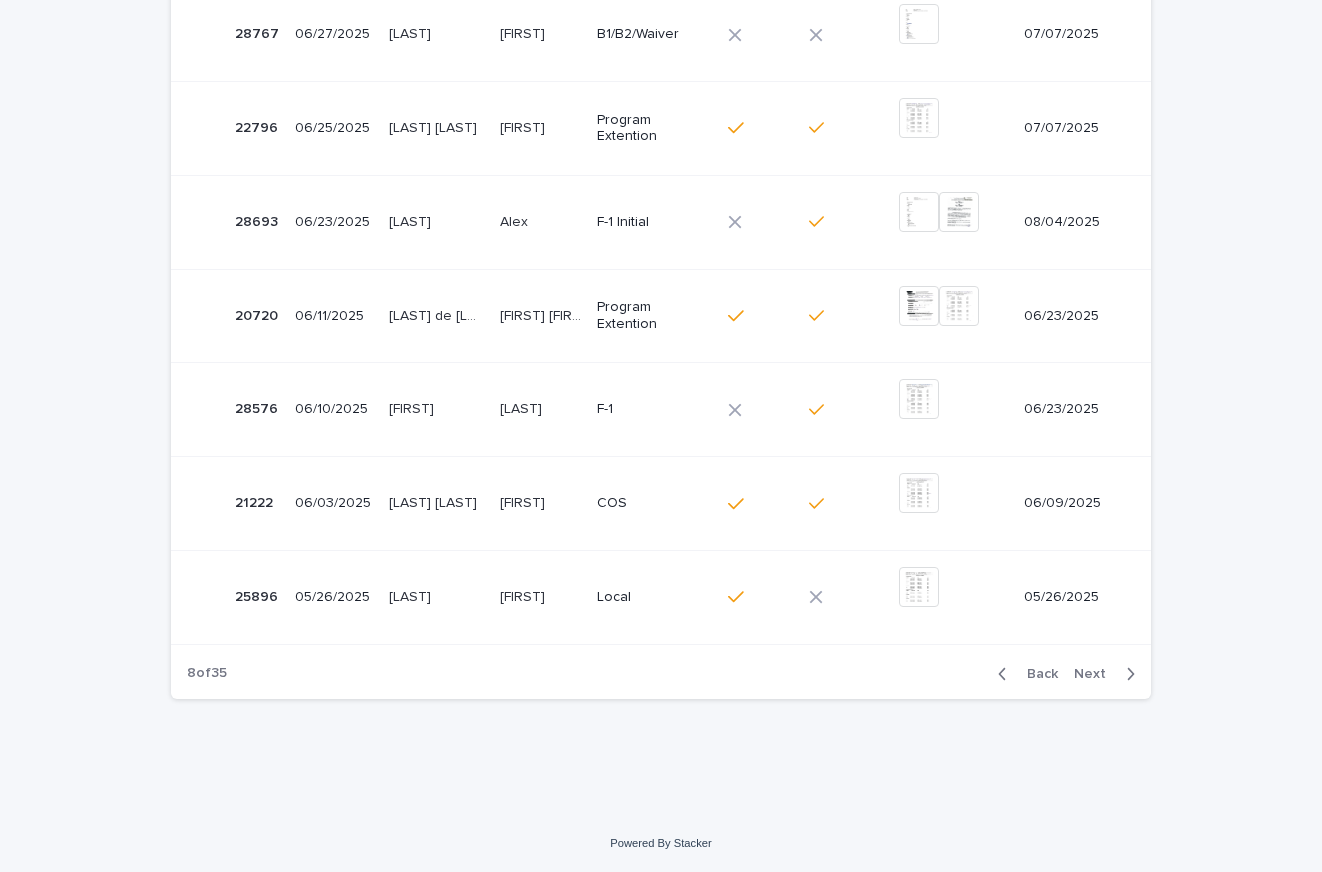 click on "Next" at bounding box center [1096, 674] 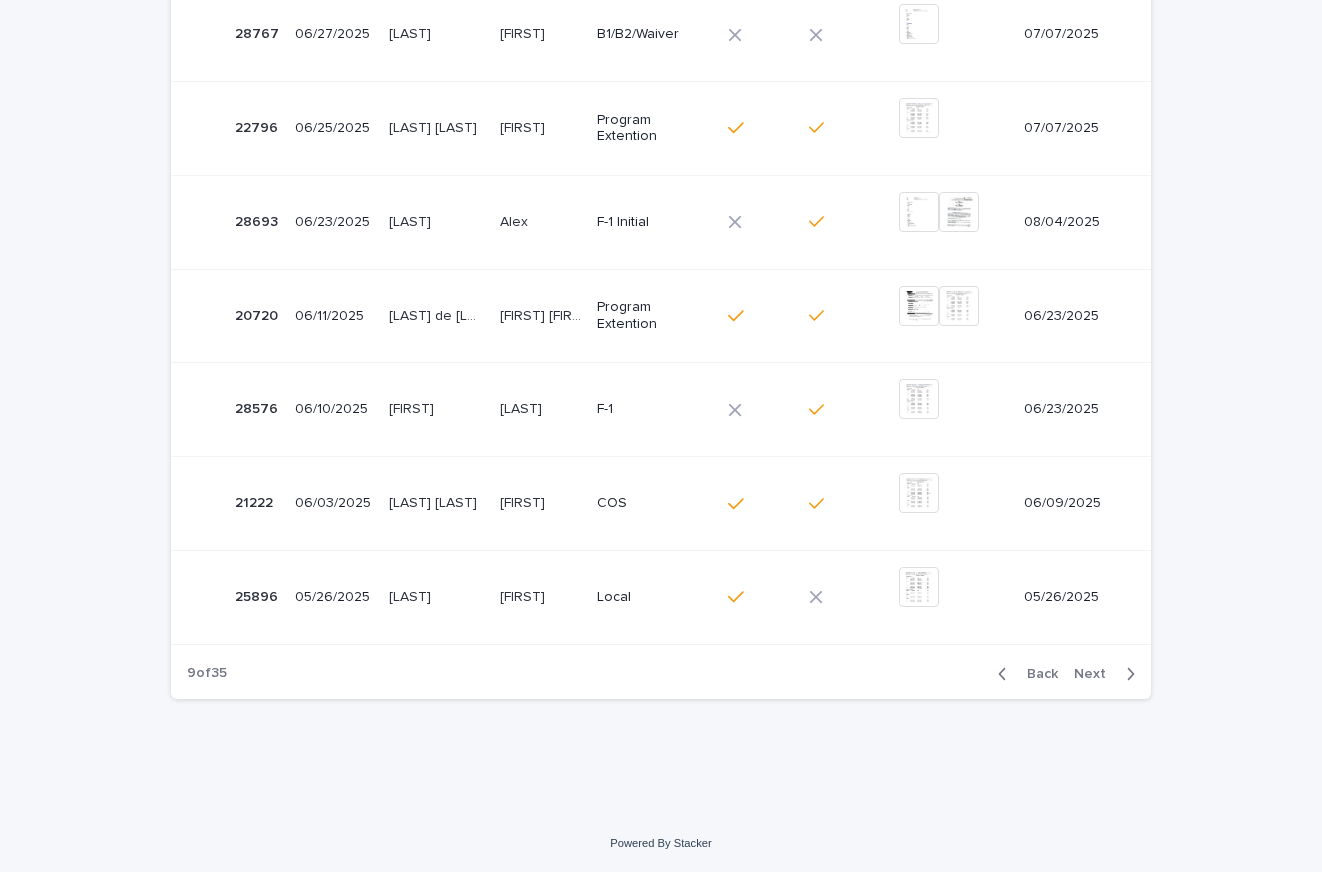 click on "Next" at bounding box center [1096, 674] 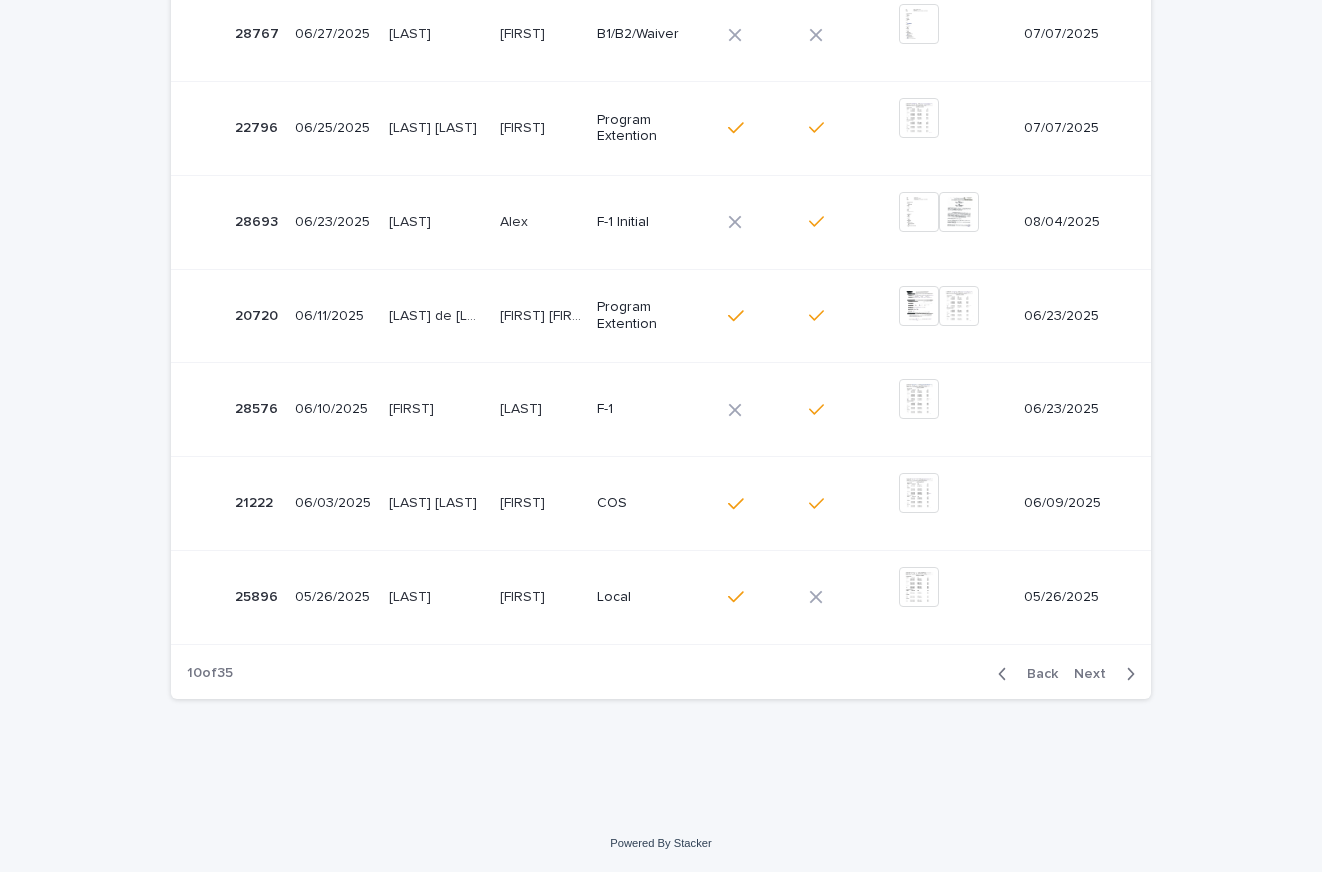 click on "Next" at bounding box center (1096, 674) 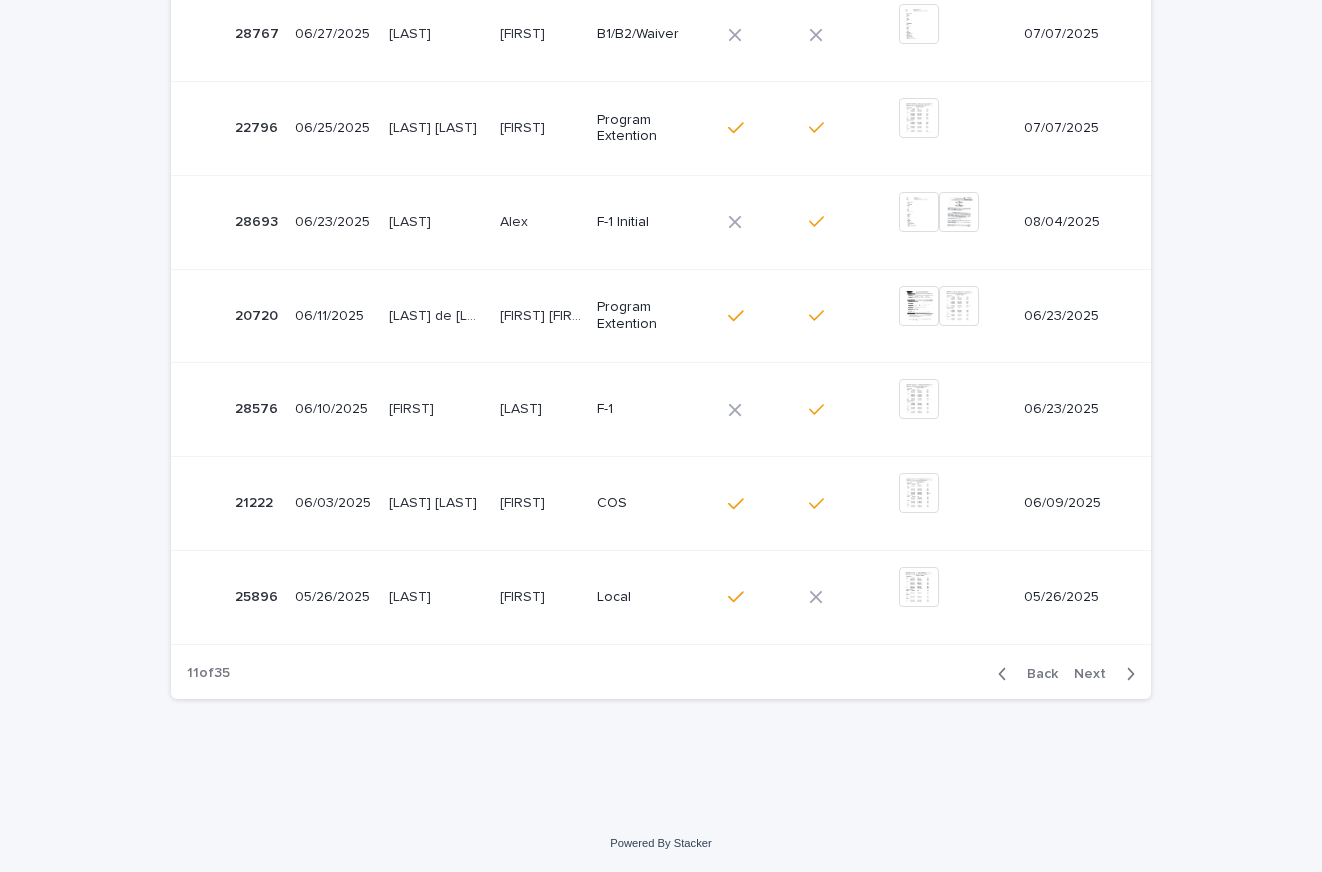 click on "Next" at bounding box center (1096, 674) 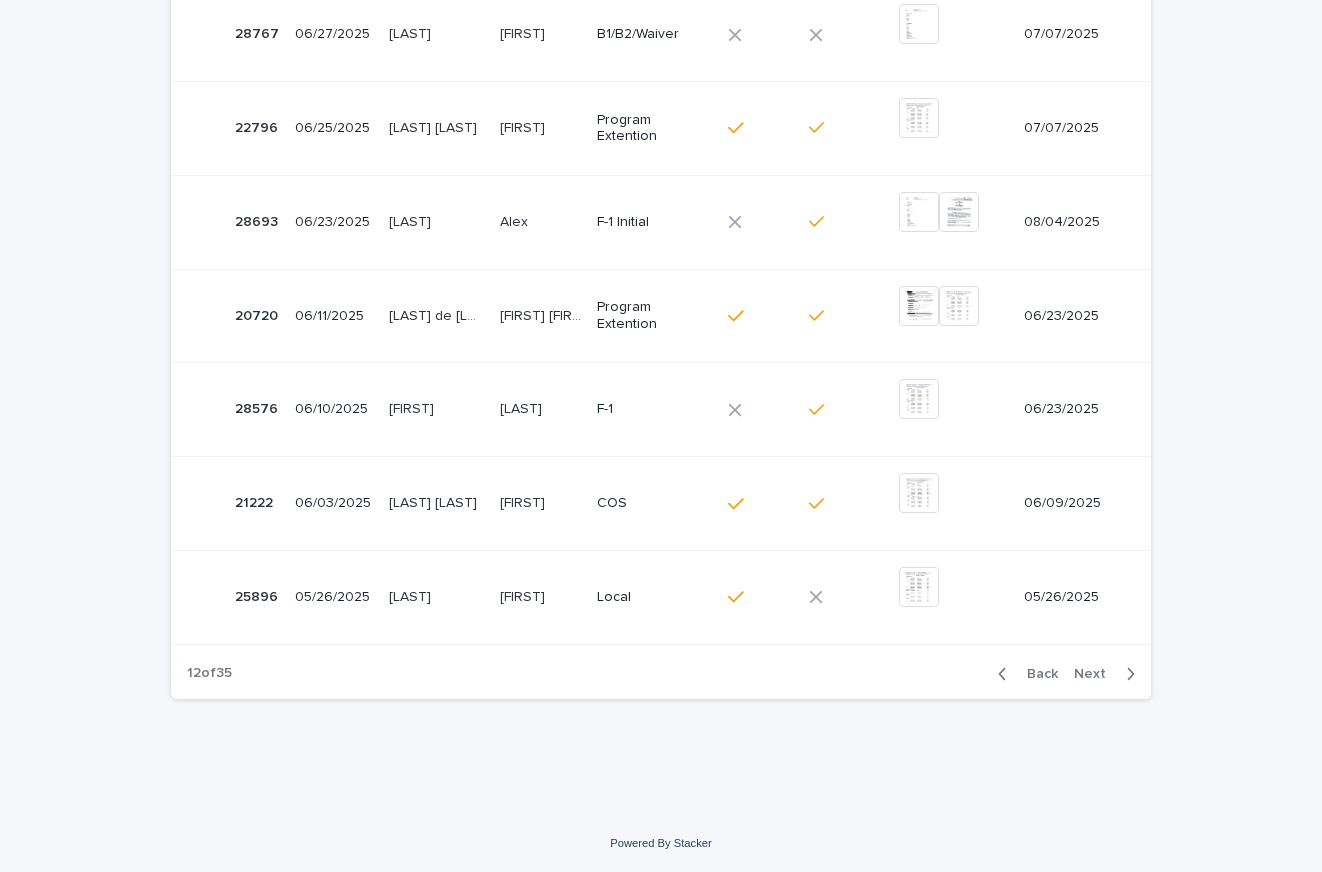 click on "Next" at bounding box center (1096, 674) 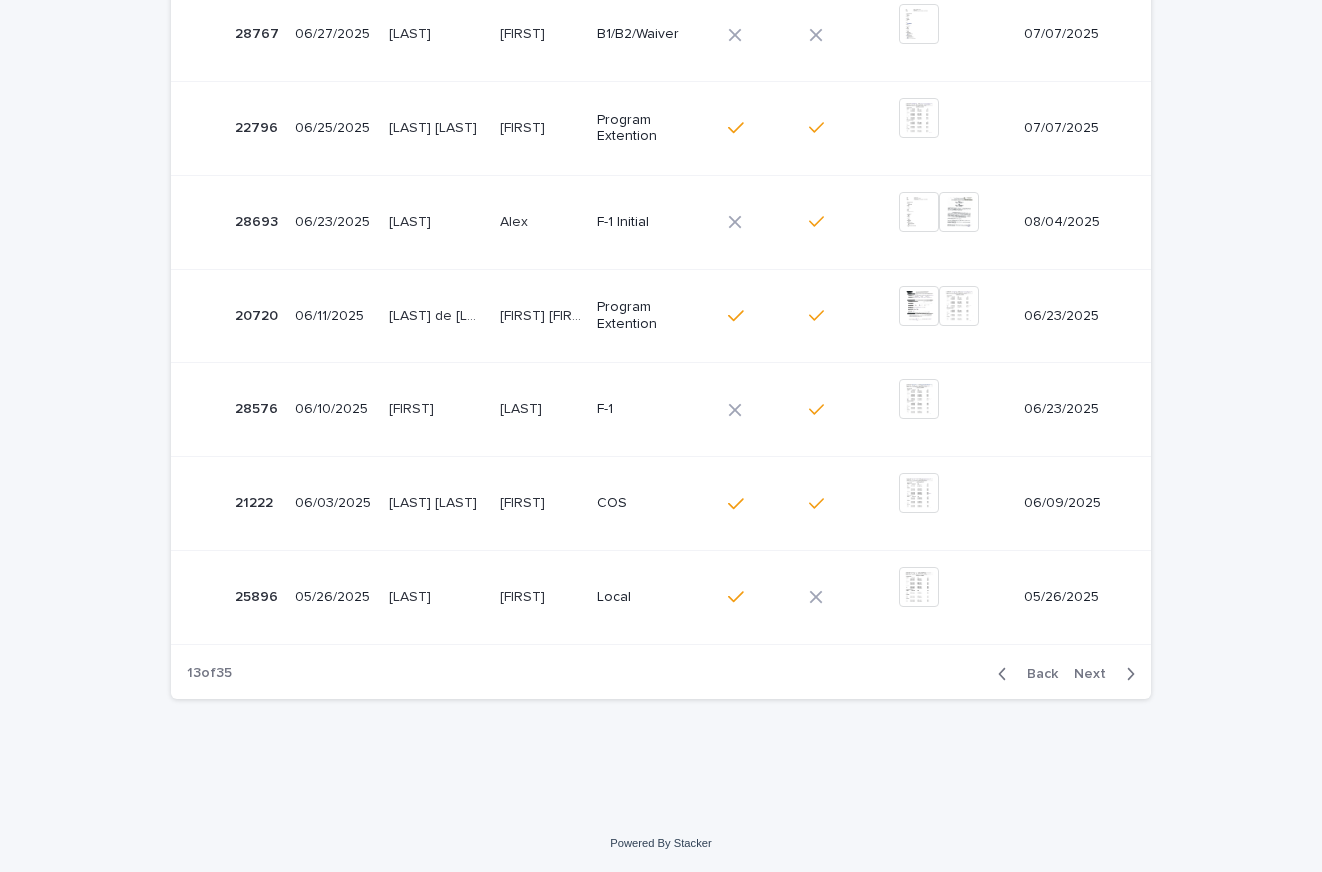 click on "Next" at bounding box center [1096, 674] 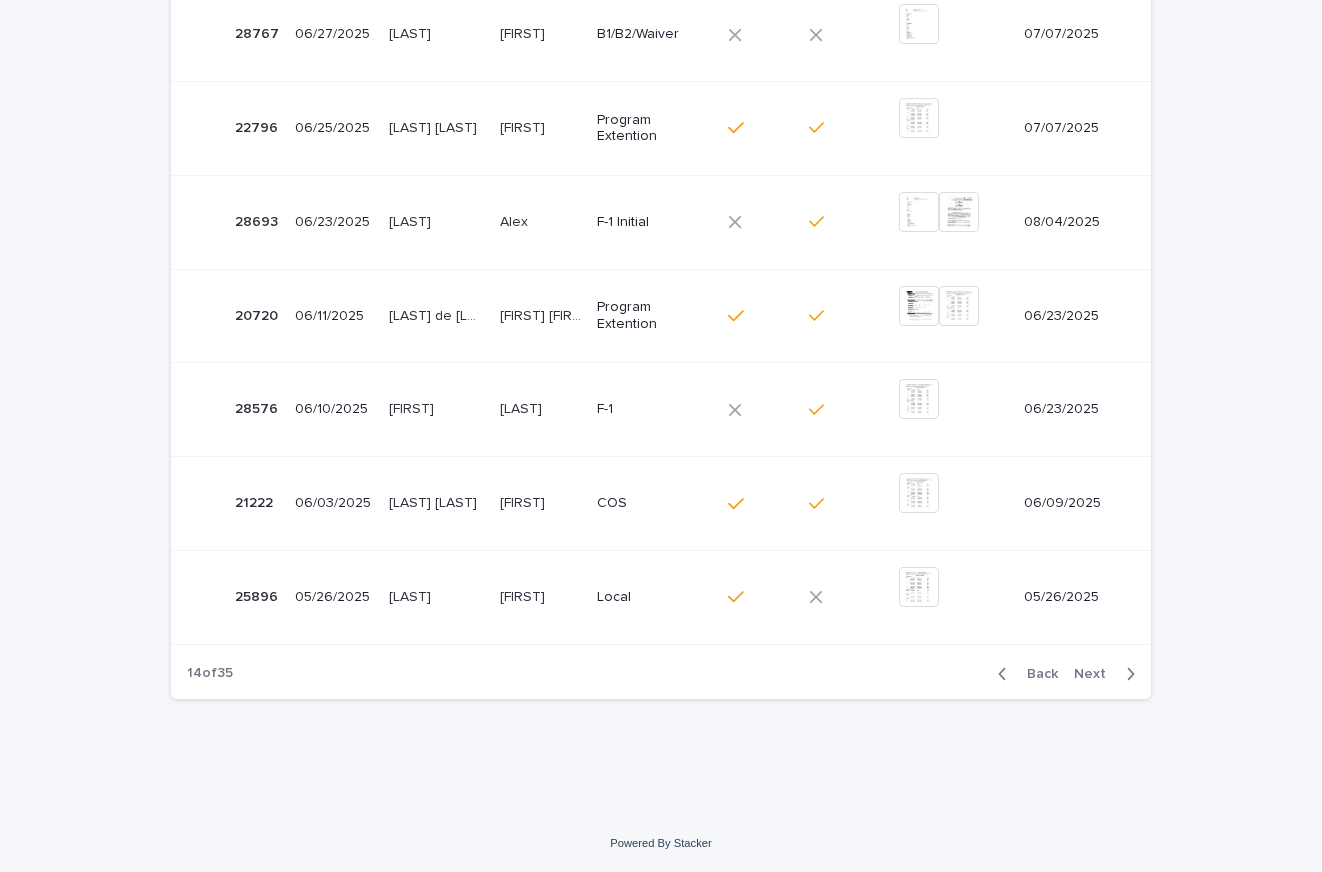 click on "Next" at bounding box center [1096, 674] 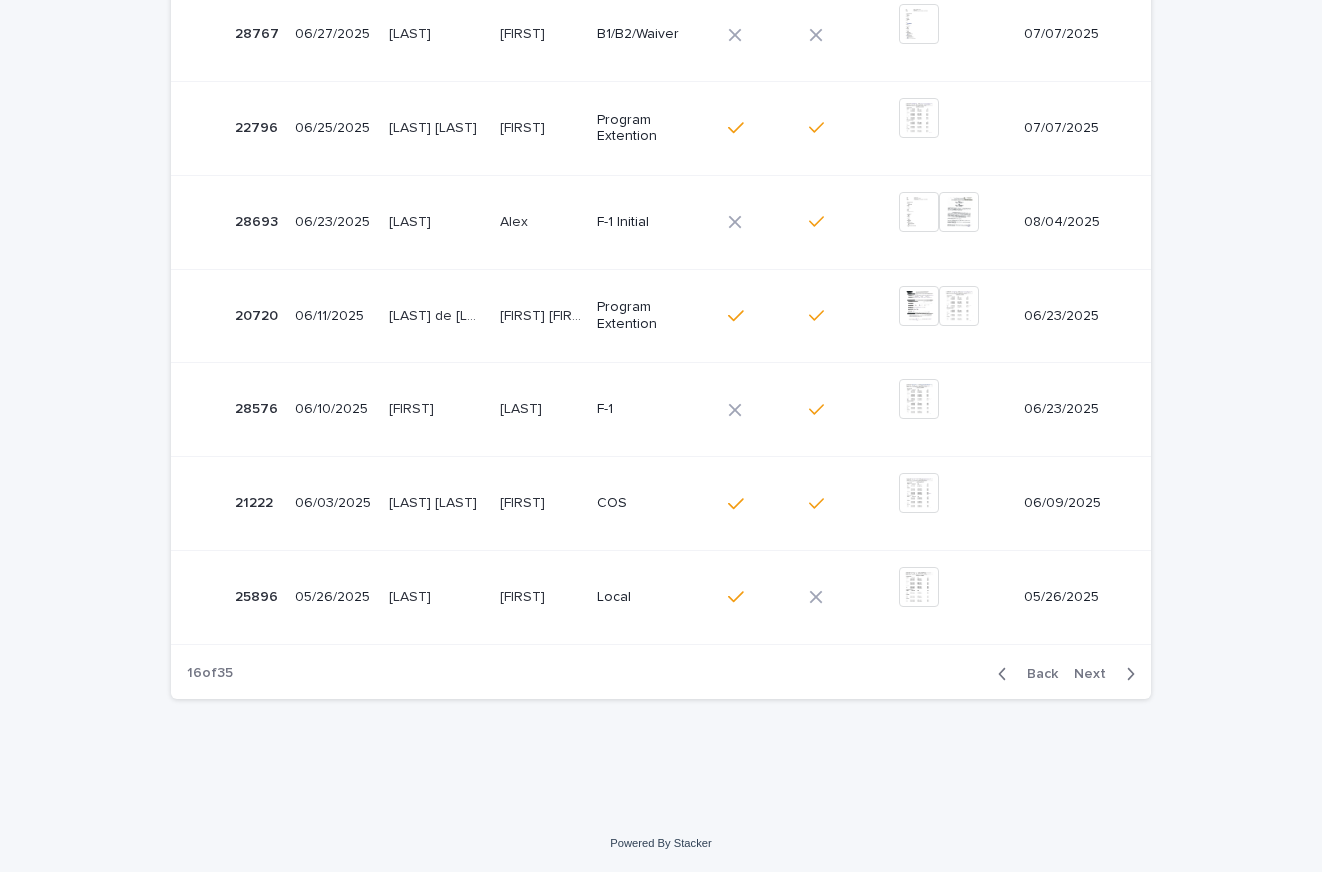 click on "Next" at bounding box center (1096, 674) 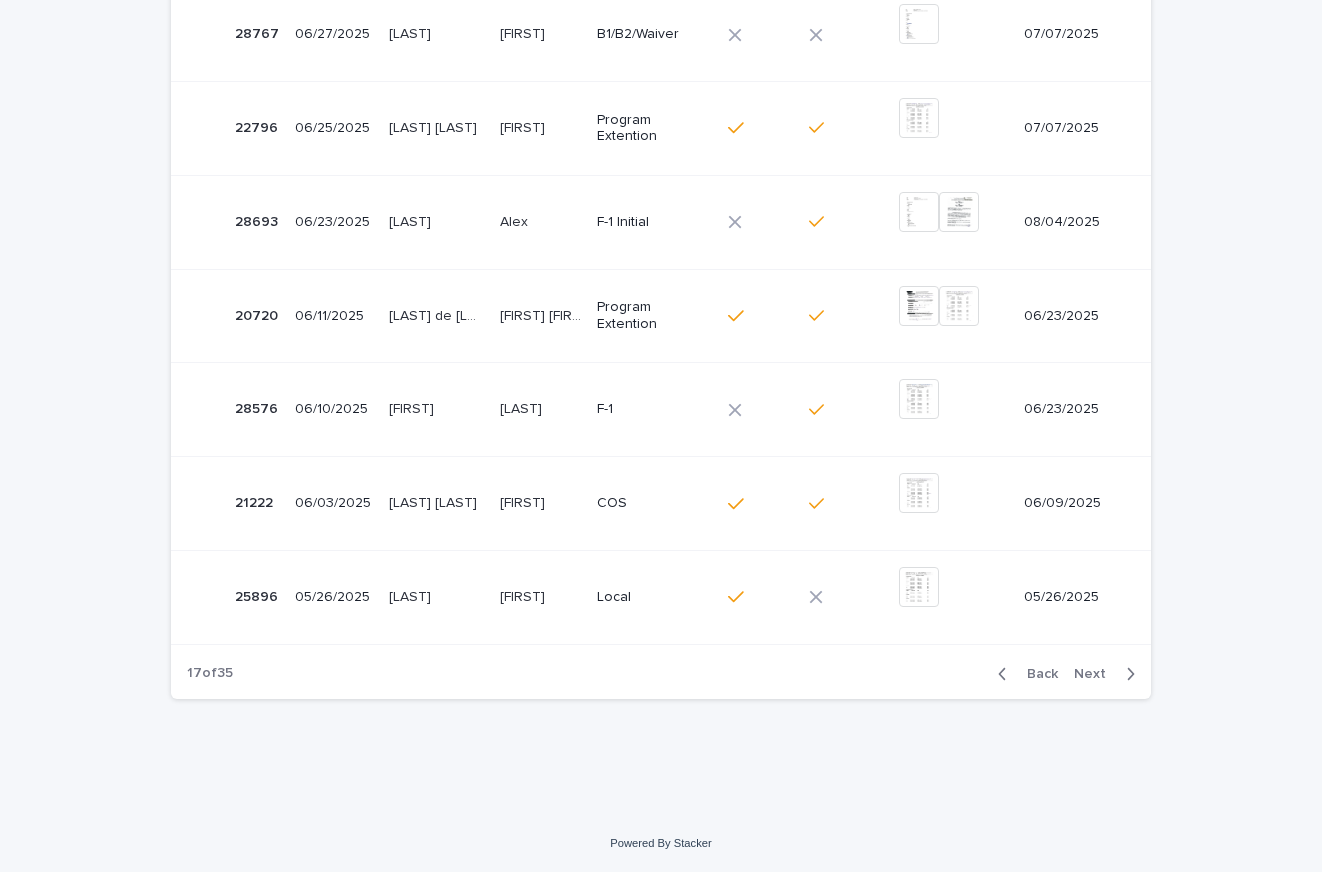 click on "Next" at bounding box center (1096, 674) 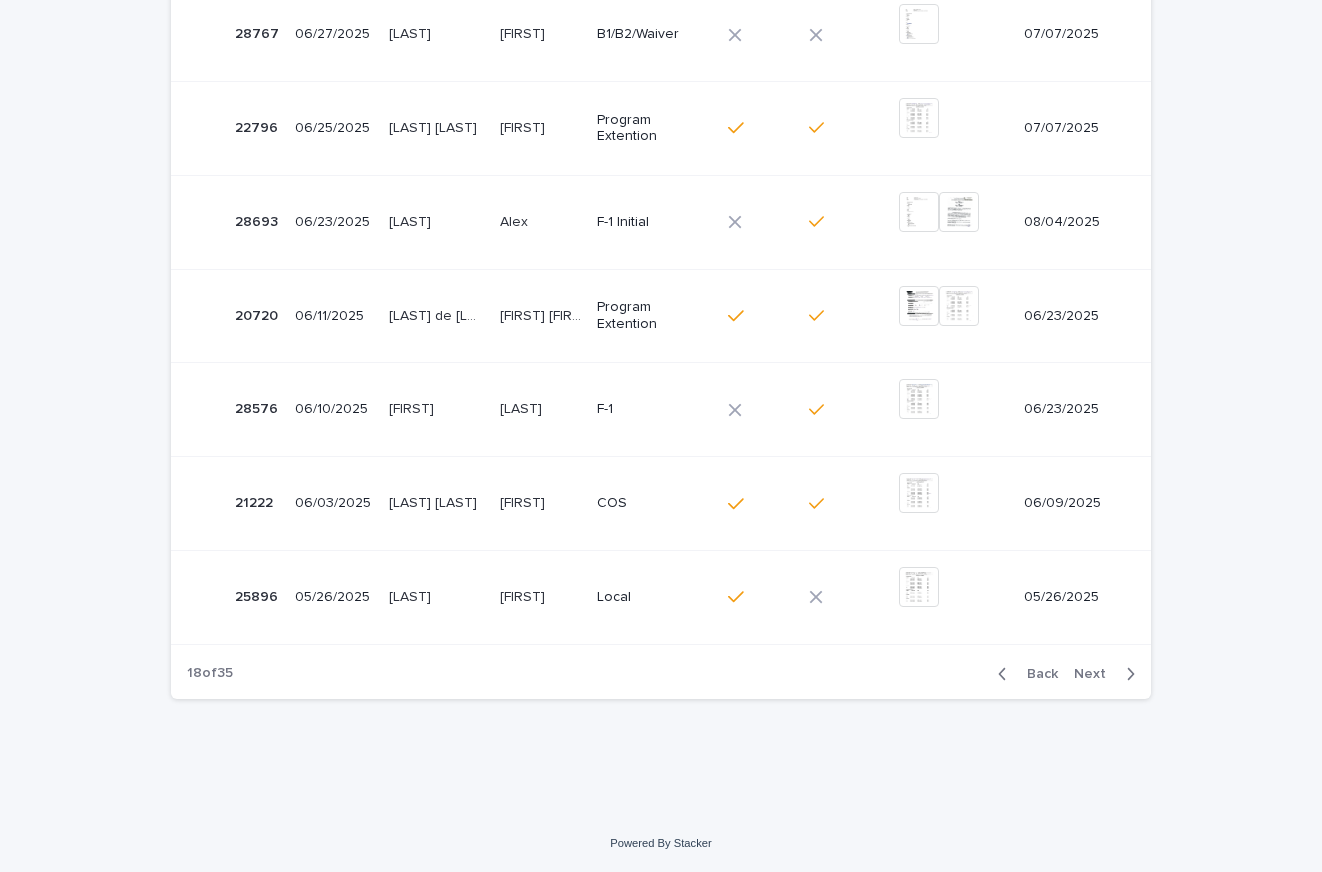 click on "Next" at bounding box center (1096, 674) 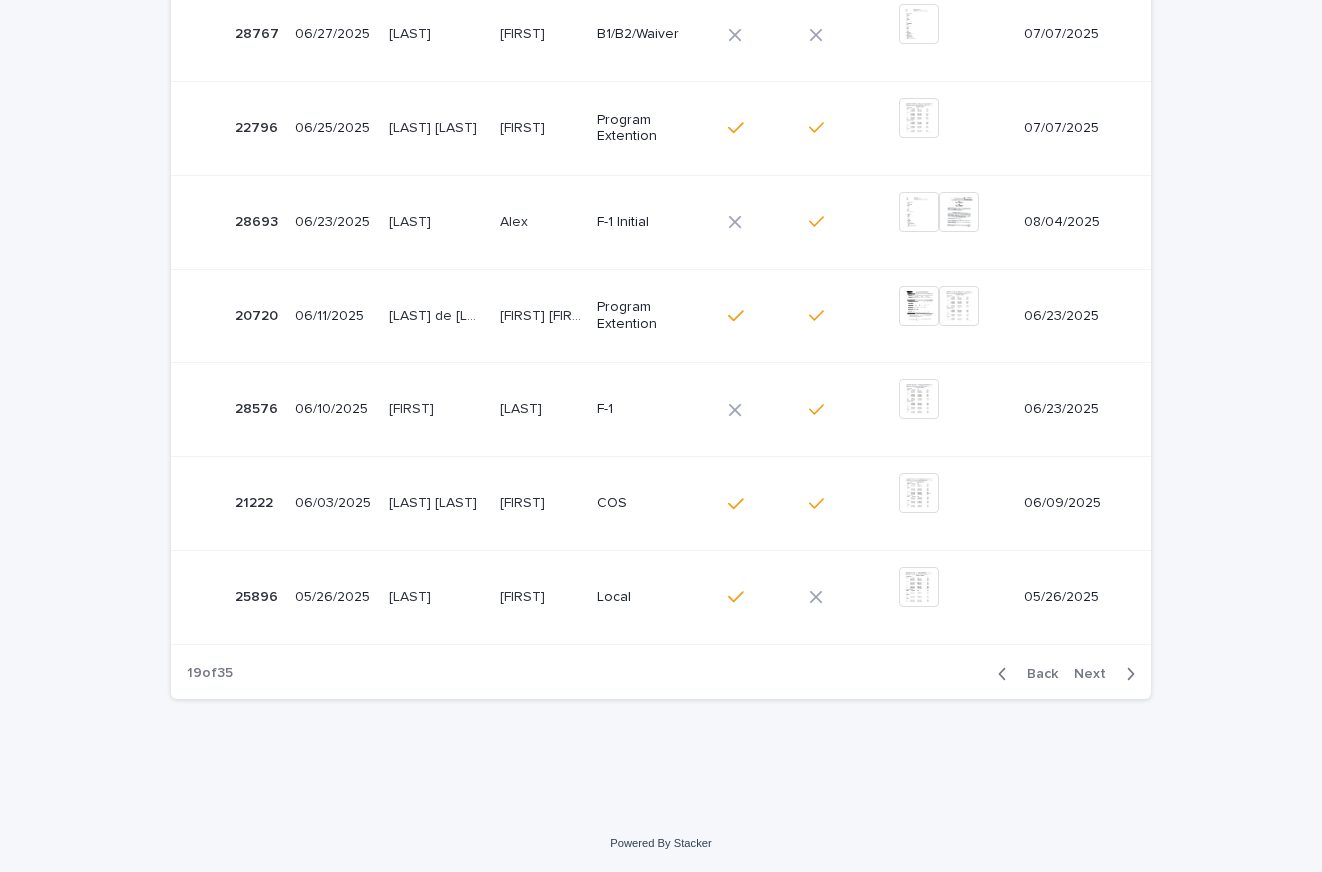 click on "Next" at bounding box center (1096, 674) 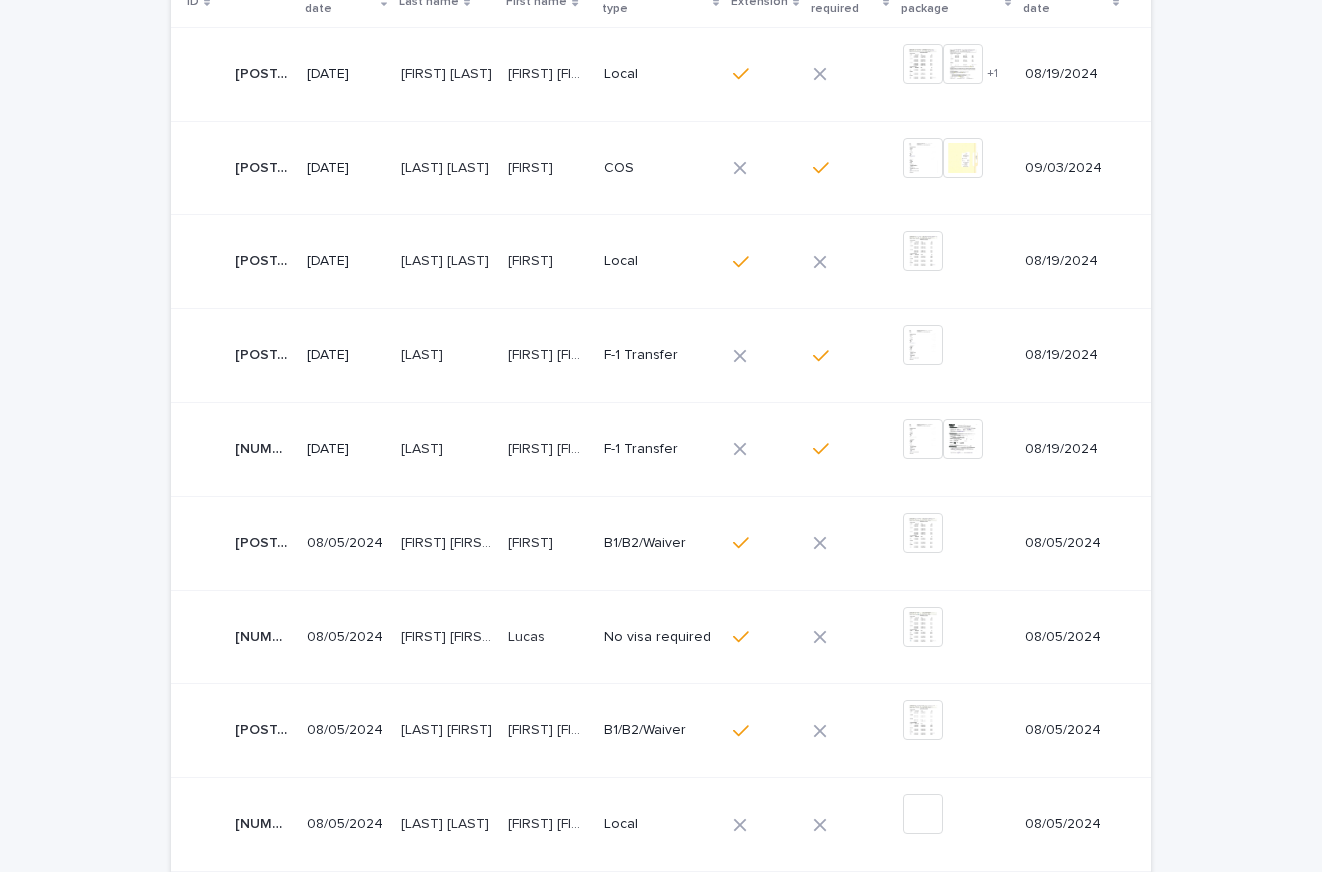 scroll, scrollTop: 703, scrollLeft: 0, axis: vertical 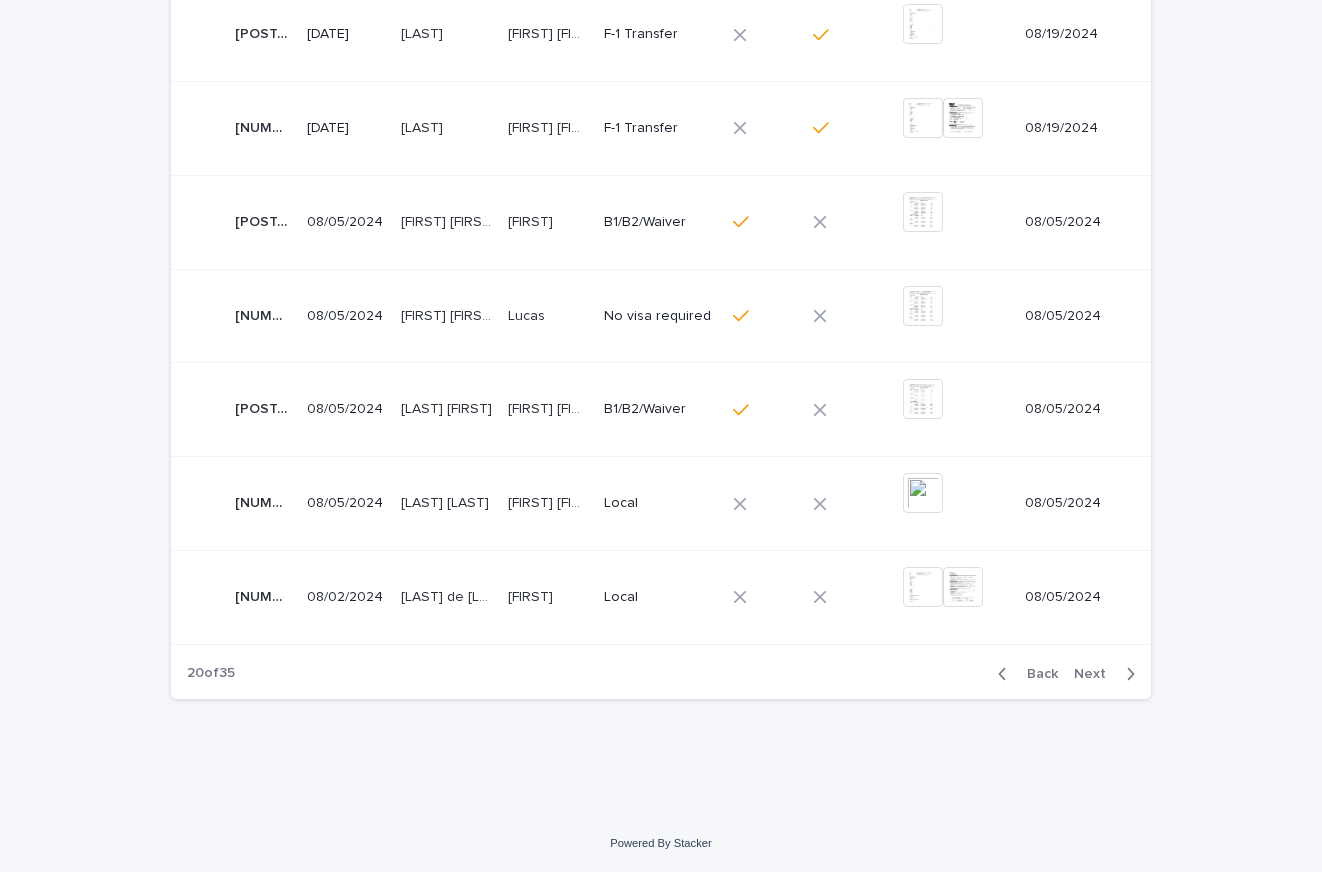 click on "Back" at bounding box center [1036, 674] 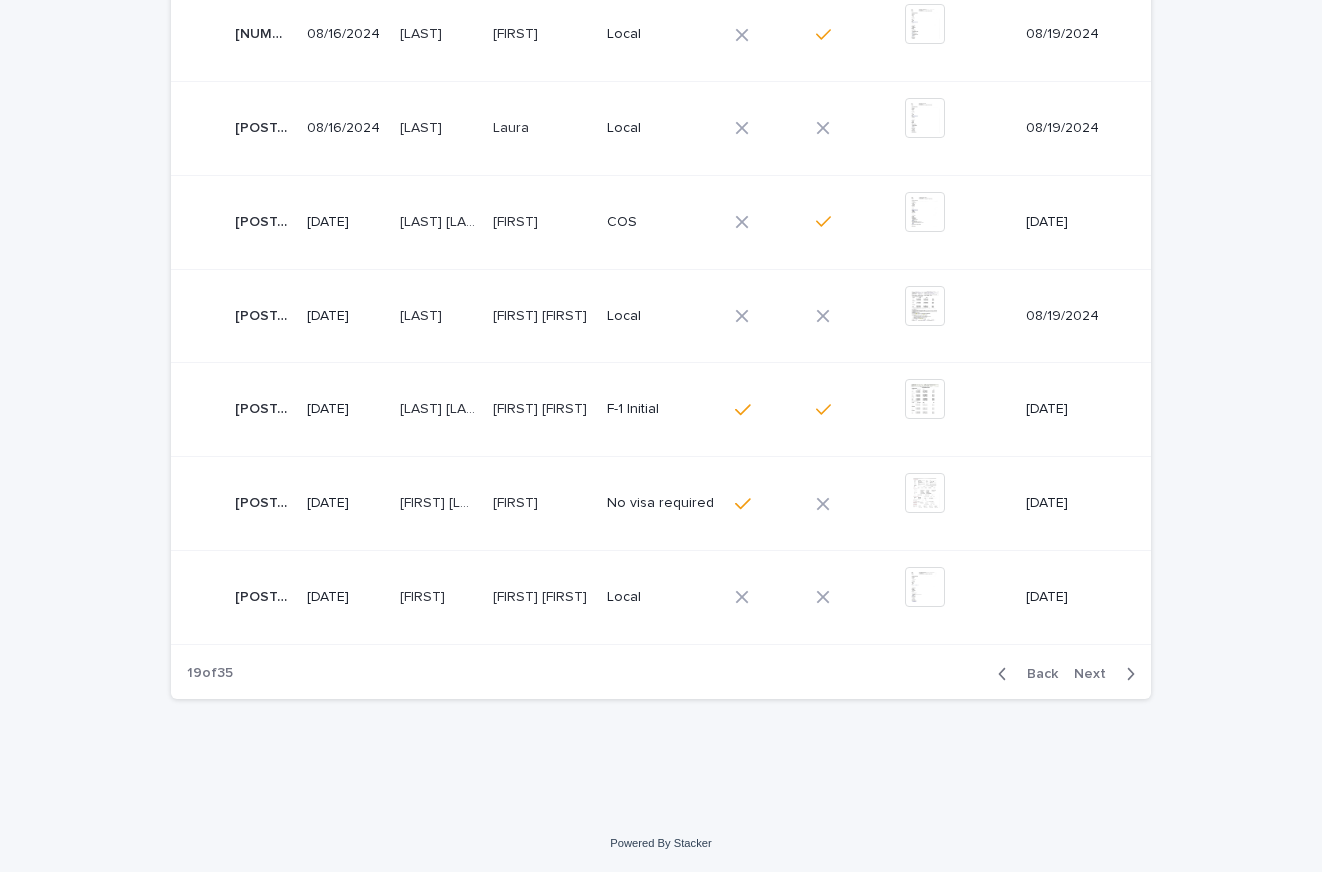 click on "Back" at bounding box center (1036, 674) 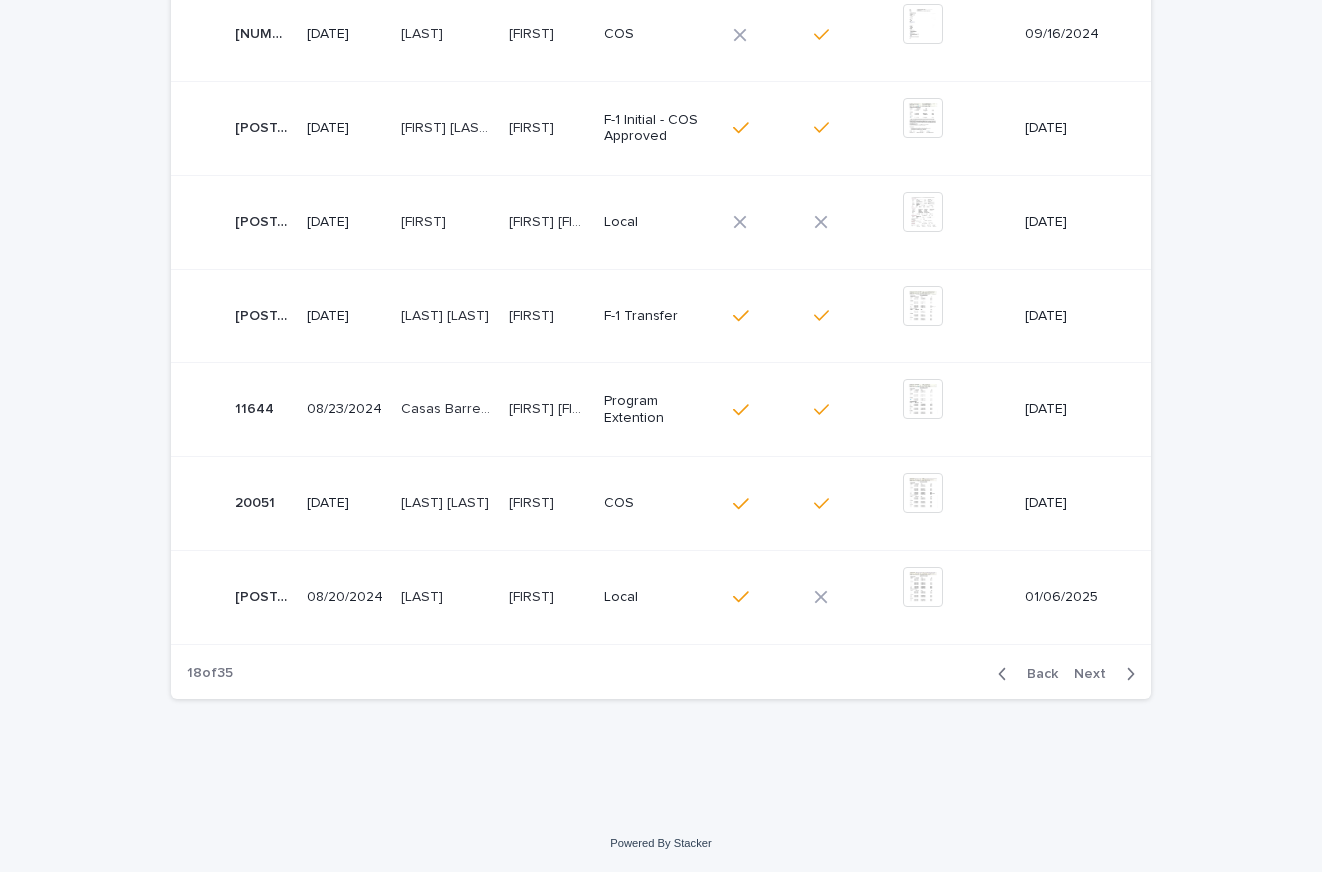 click on "Back" at bounding box center (1036, 674) 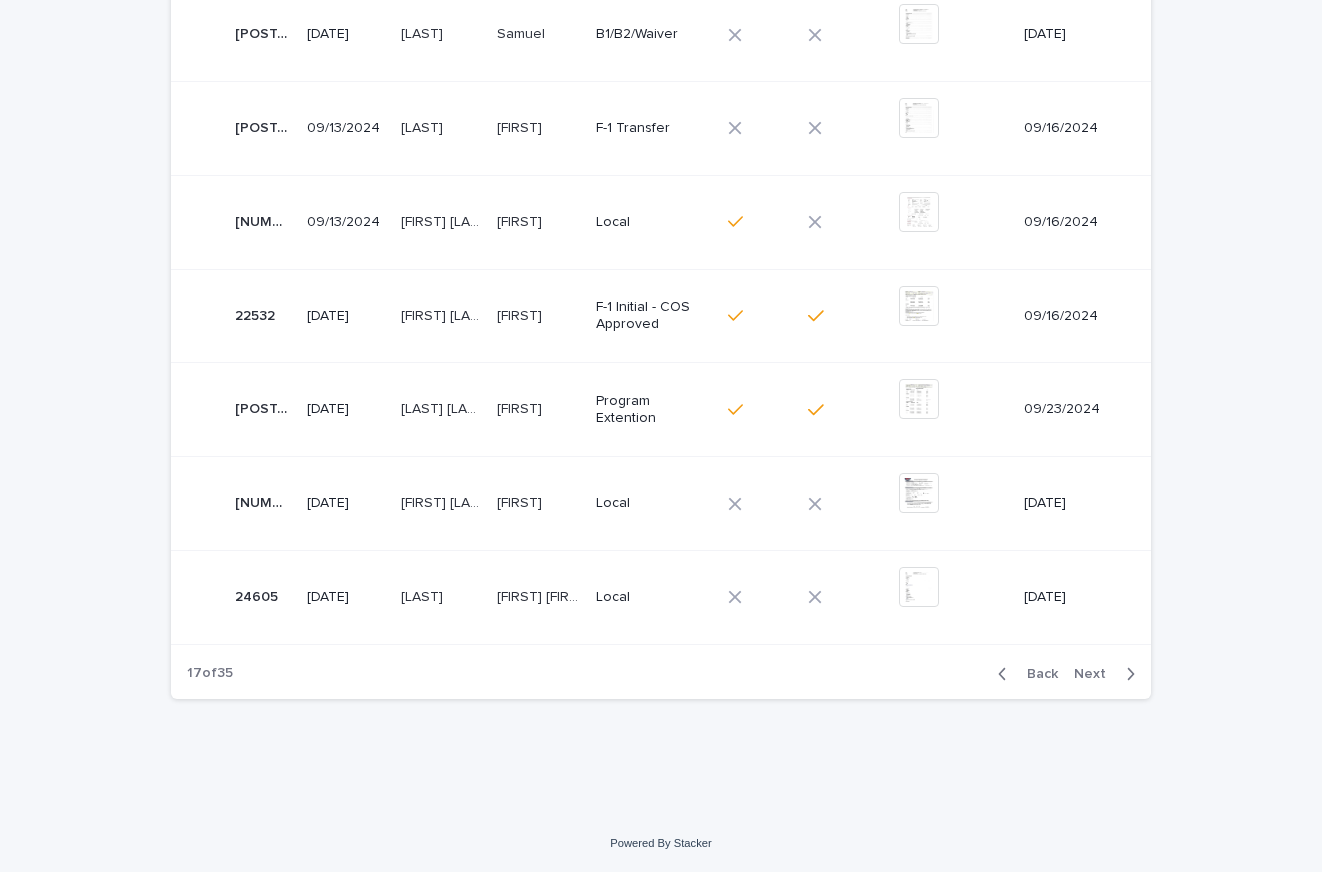 click on "Back" at bounding box center (1036, 674) 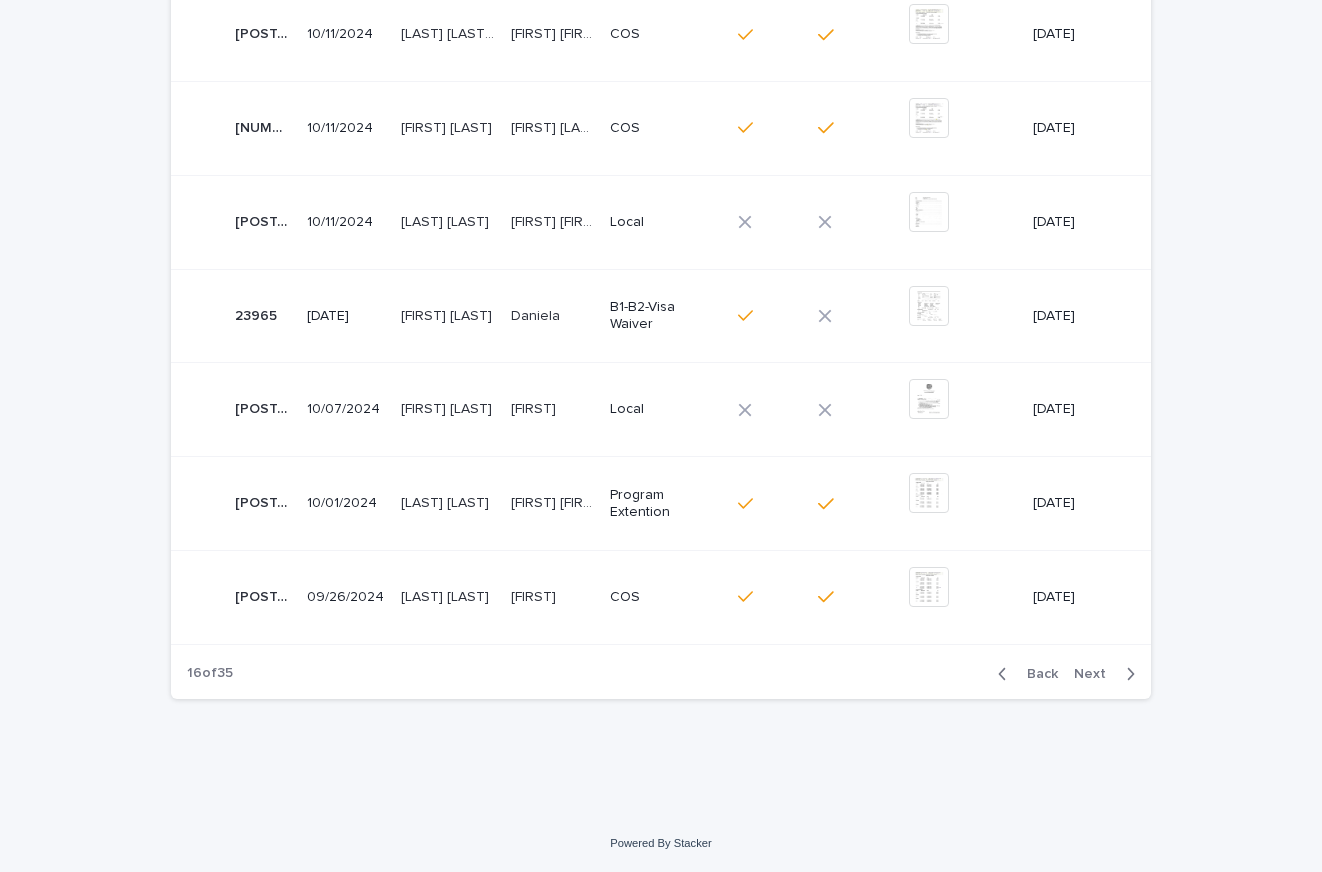 click on "Back" at bounding box center [1036, 674] 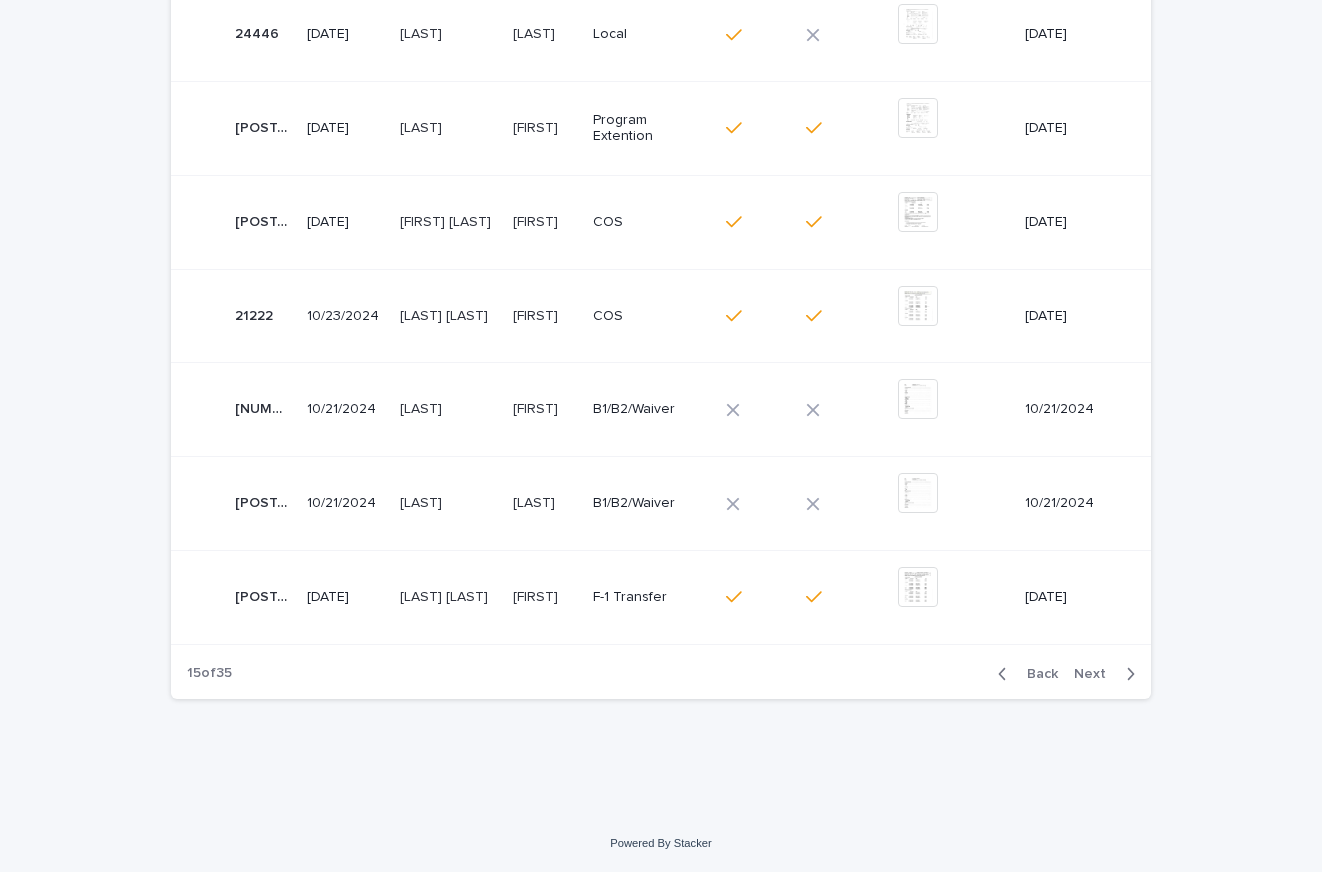 click on "Back" at bounding box center (1036, 674) 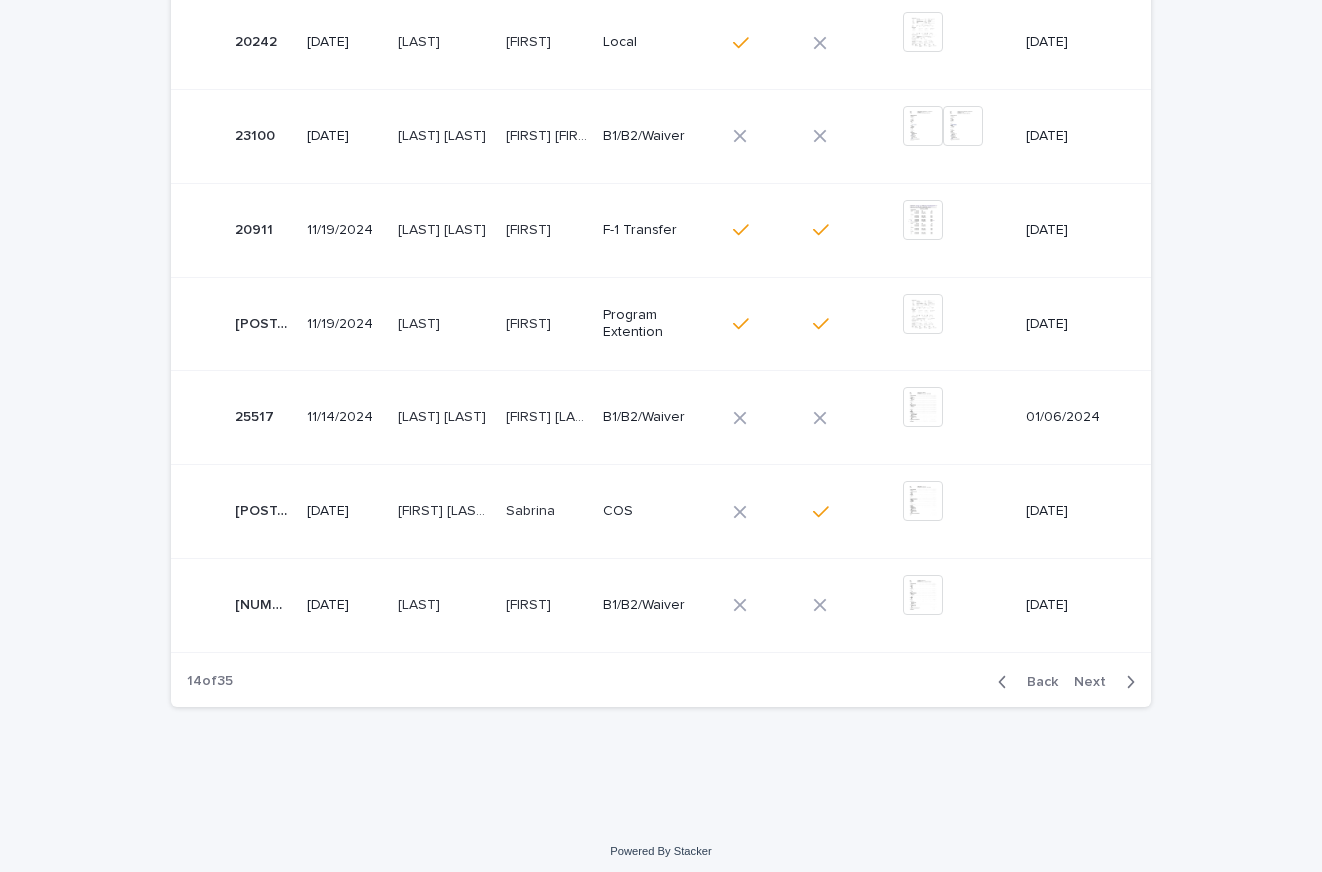 click on "Back" at bounding box center (1036, 682) 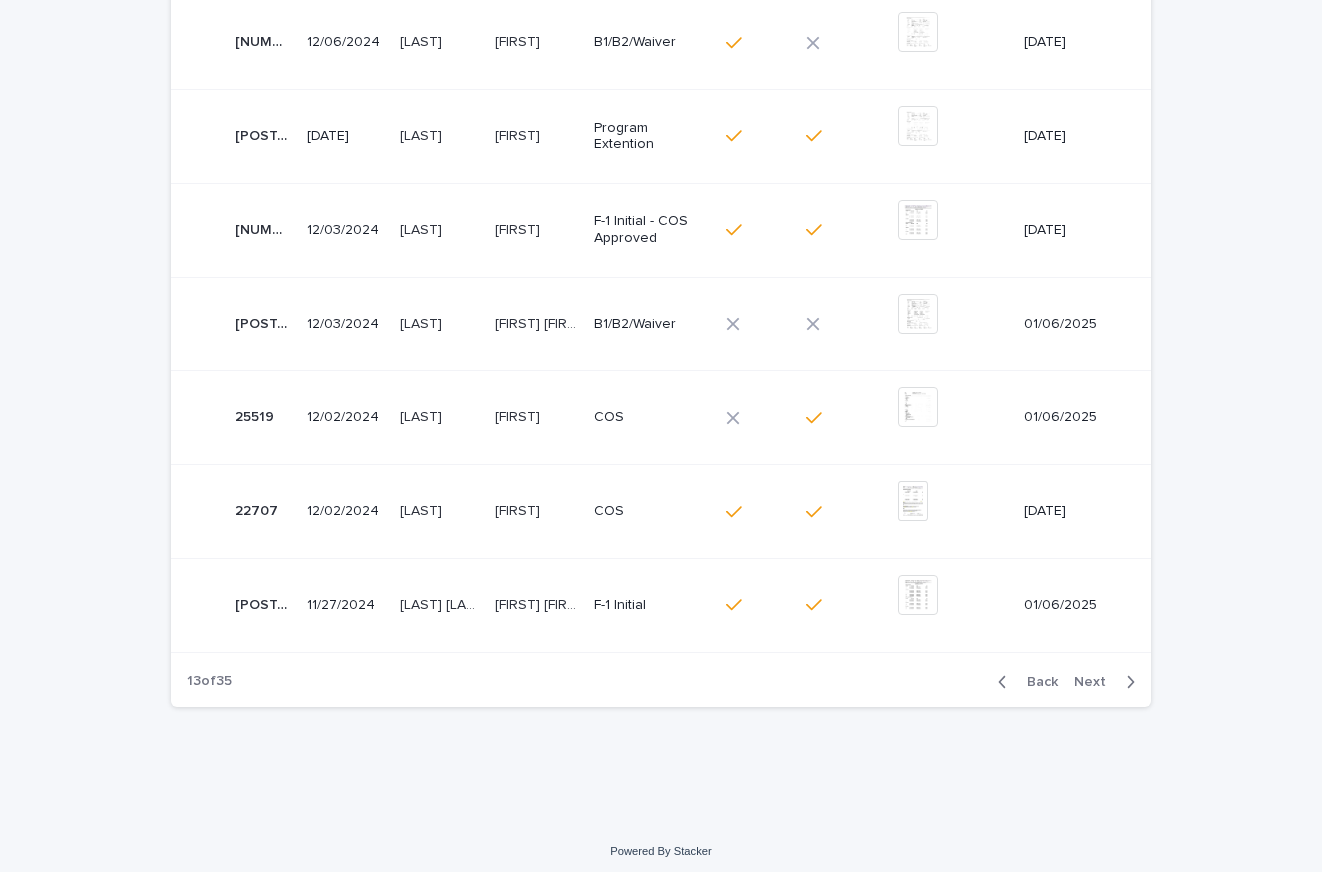 click on "Back" at bounding box center (1036, 682) 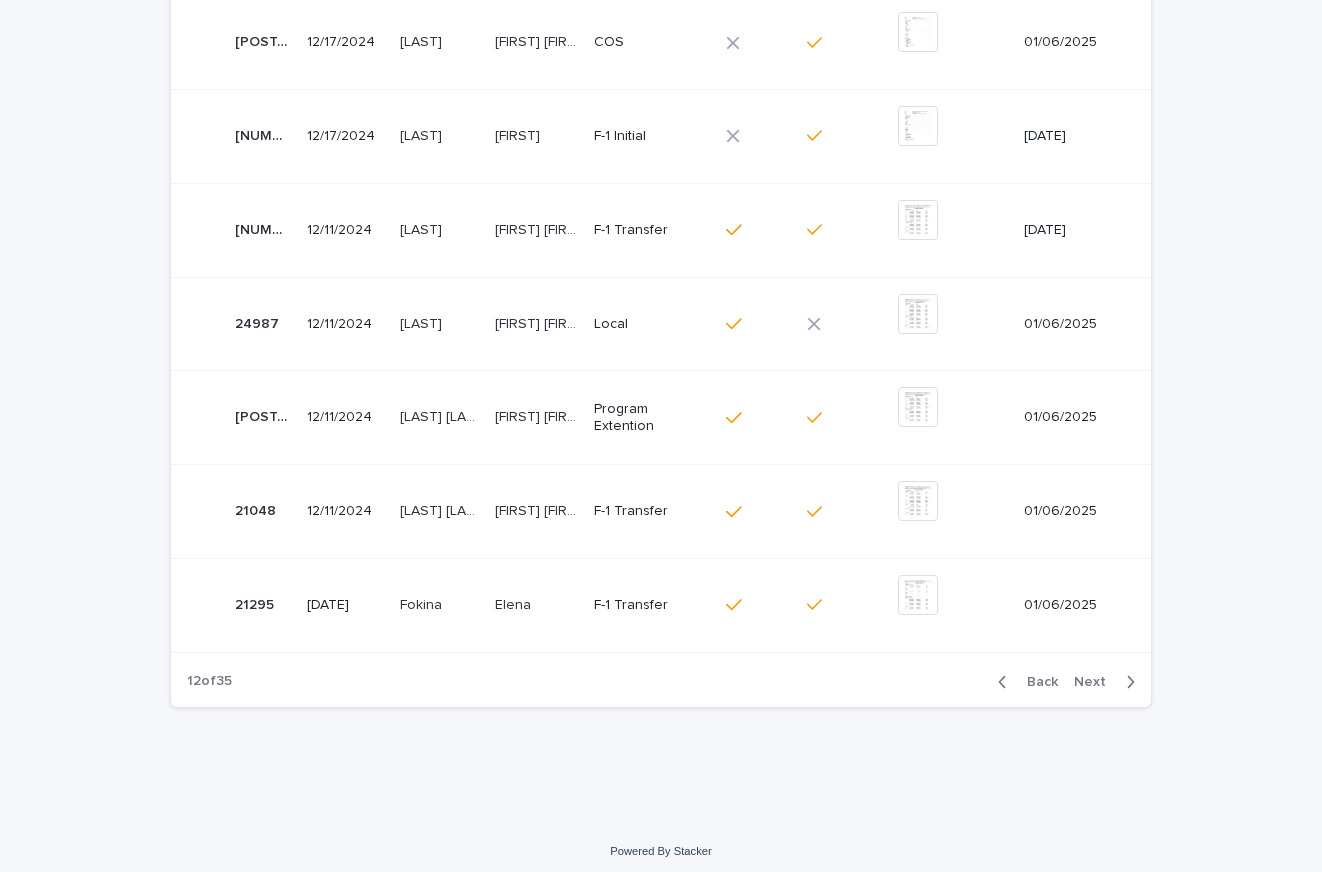 click on "Back" at bounding box center [1036, 682] 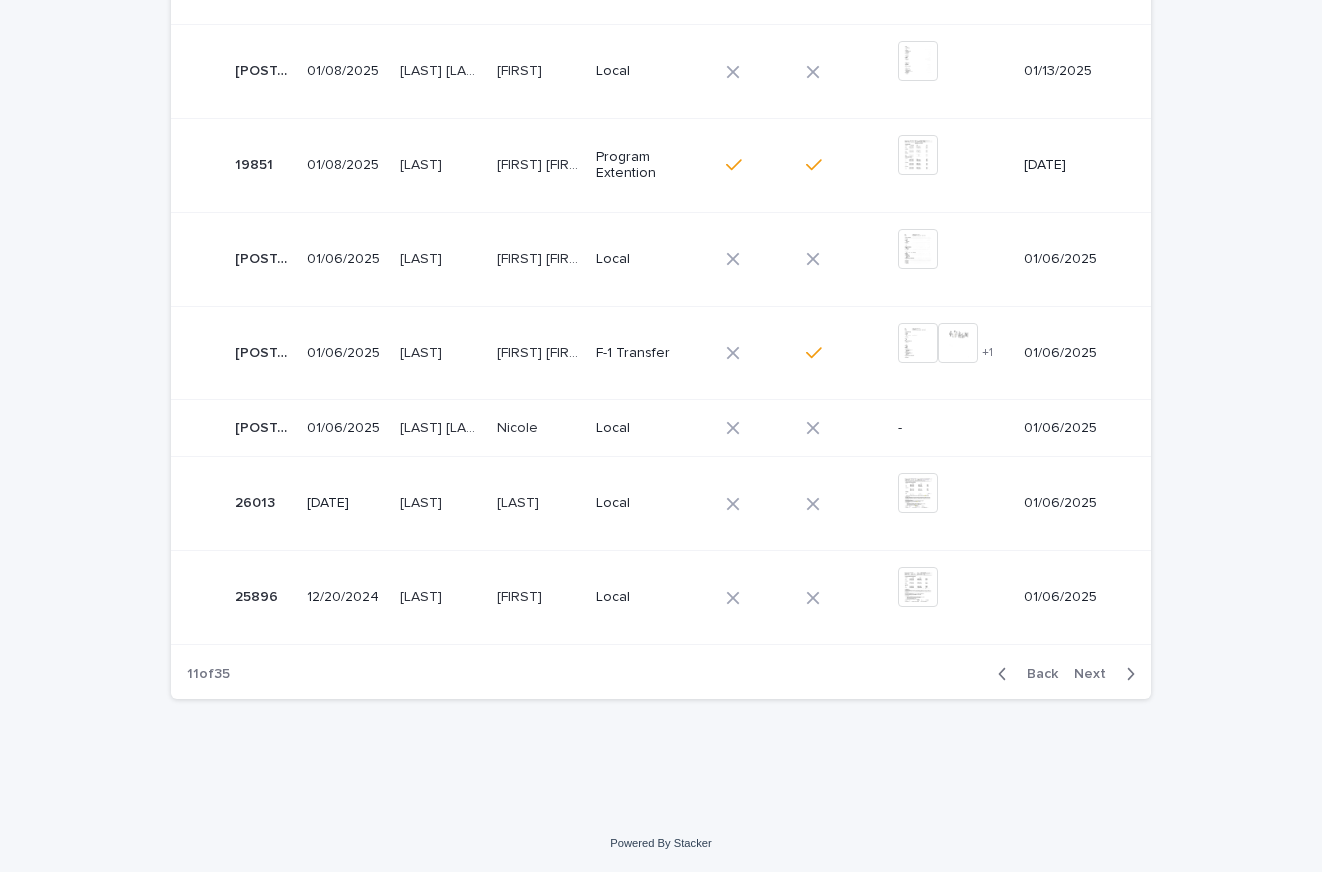 click on "Back" at bounding box center (1036, 674) 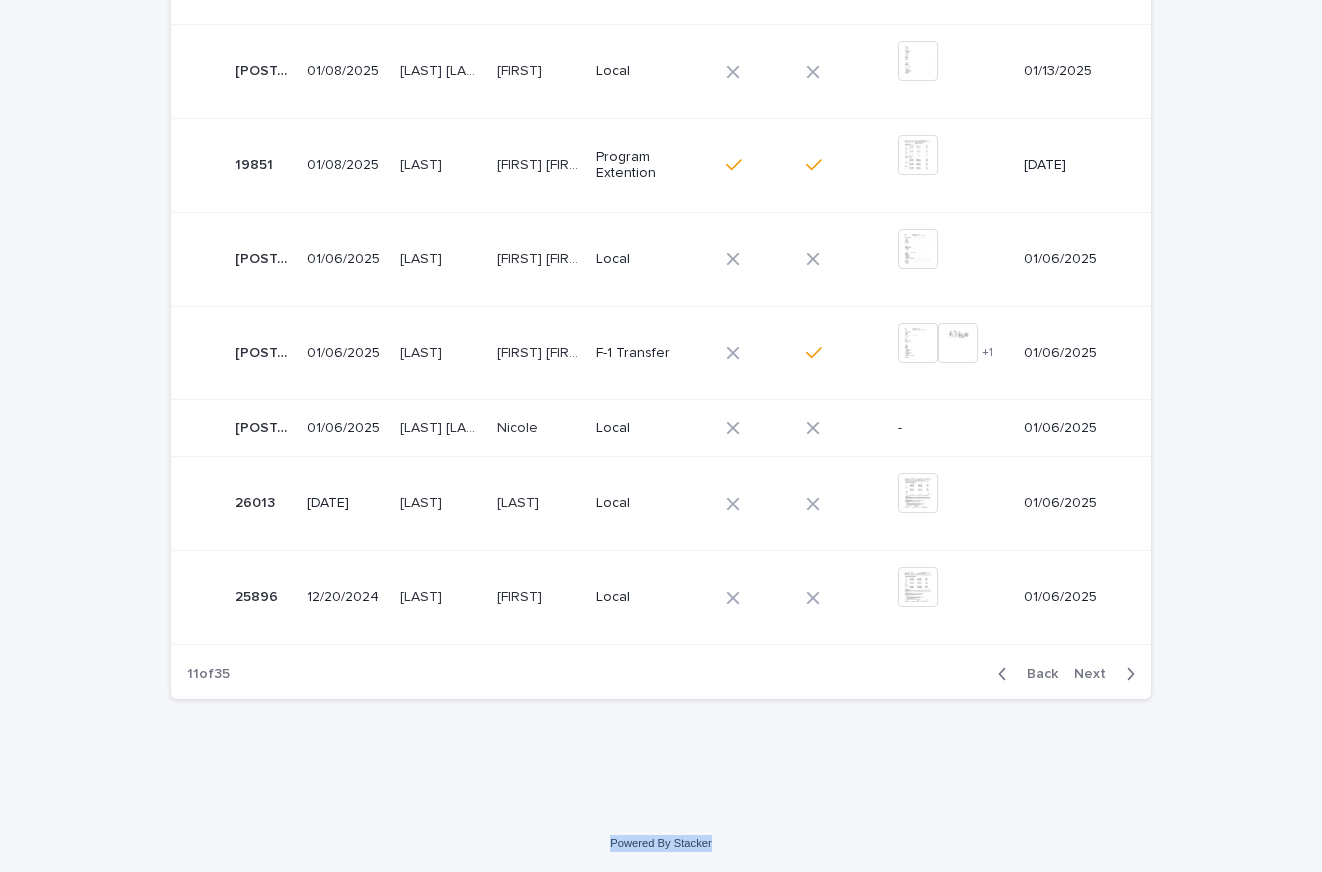 click on "Back Next" at bounding box center (1066, 674) 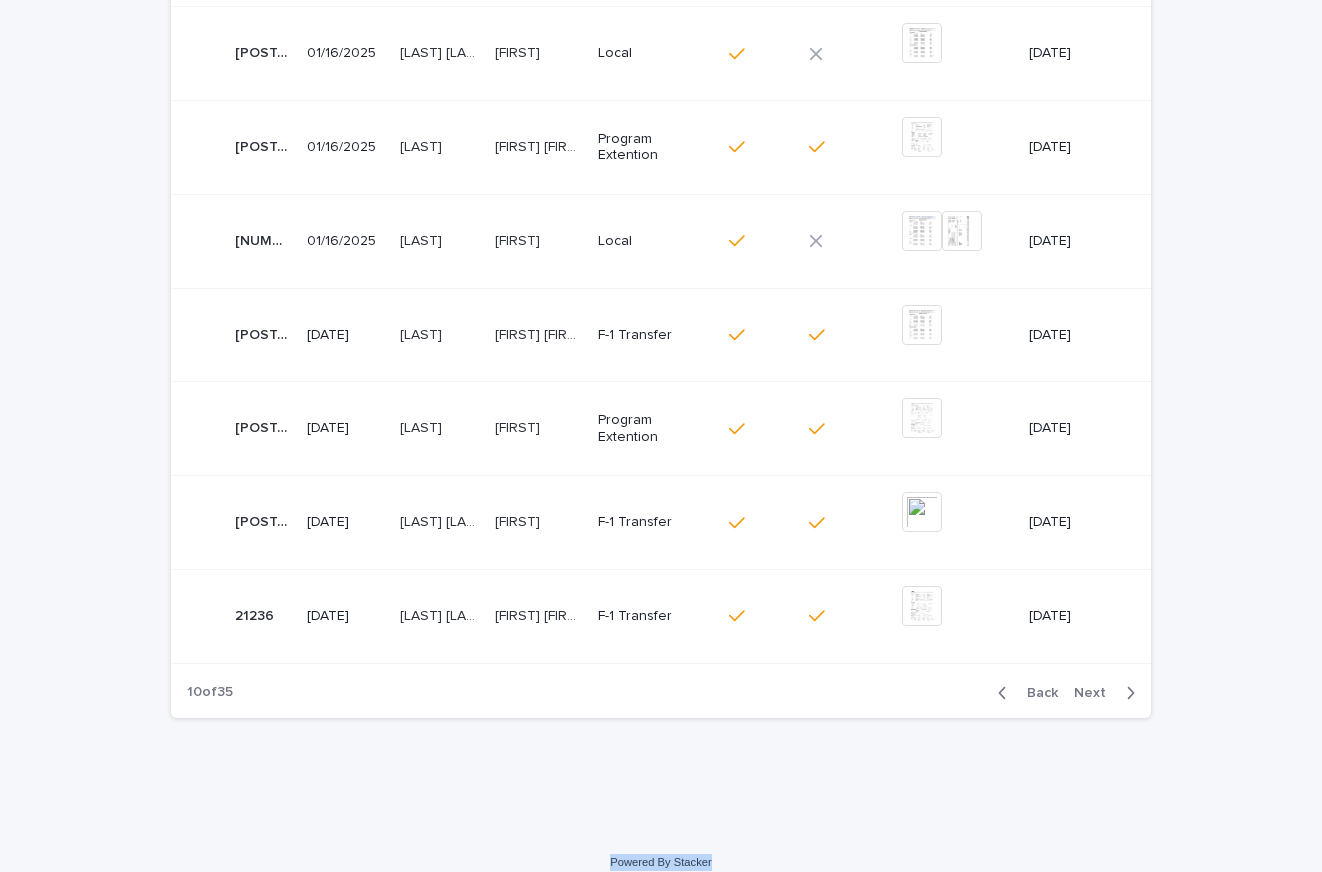 click on "Back Next" at bounding box center [1066, 693] 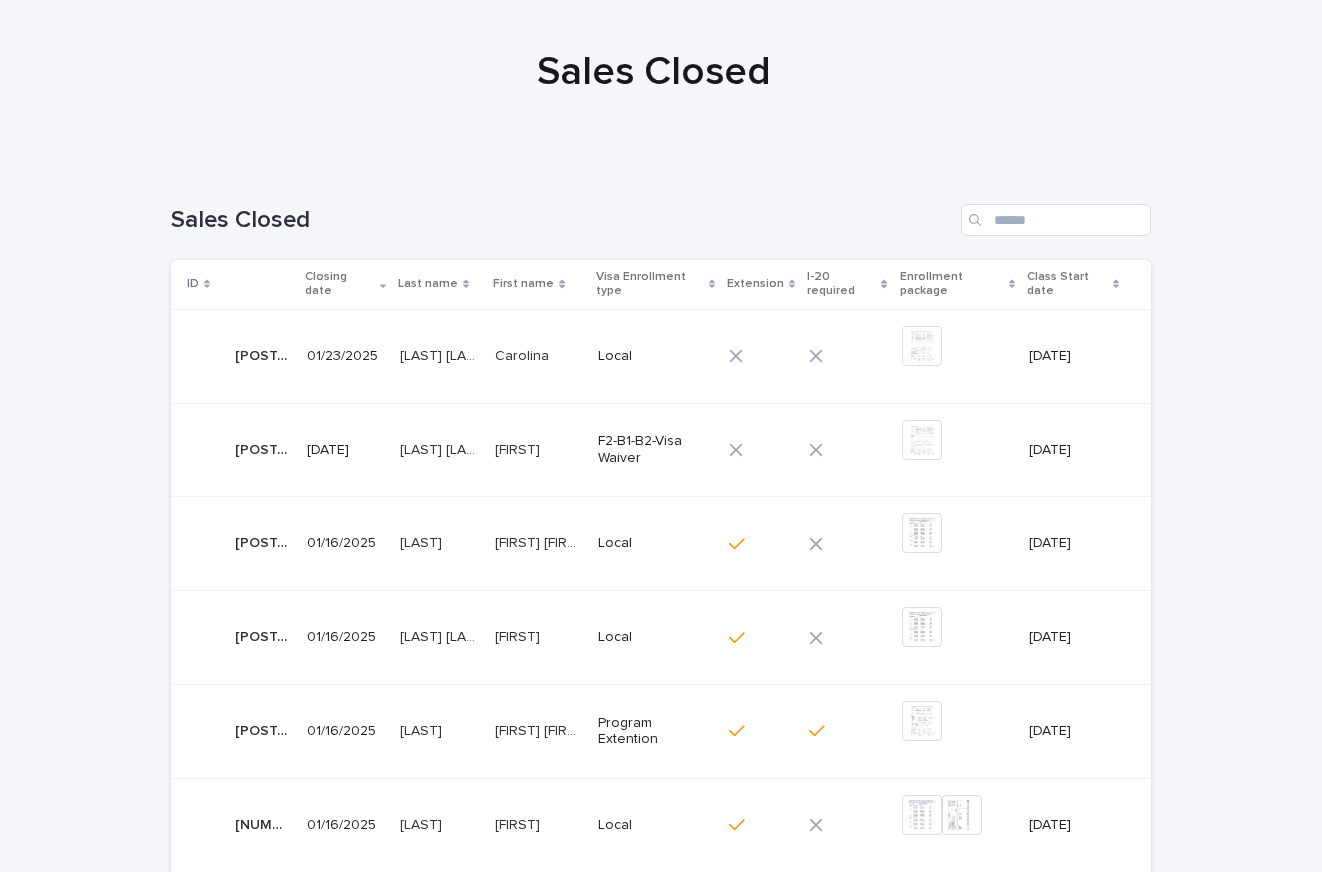 scroll, scrollTop: 0, scrollLeft: 0, axis: both 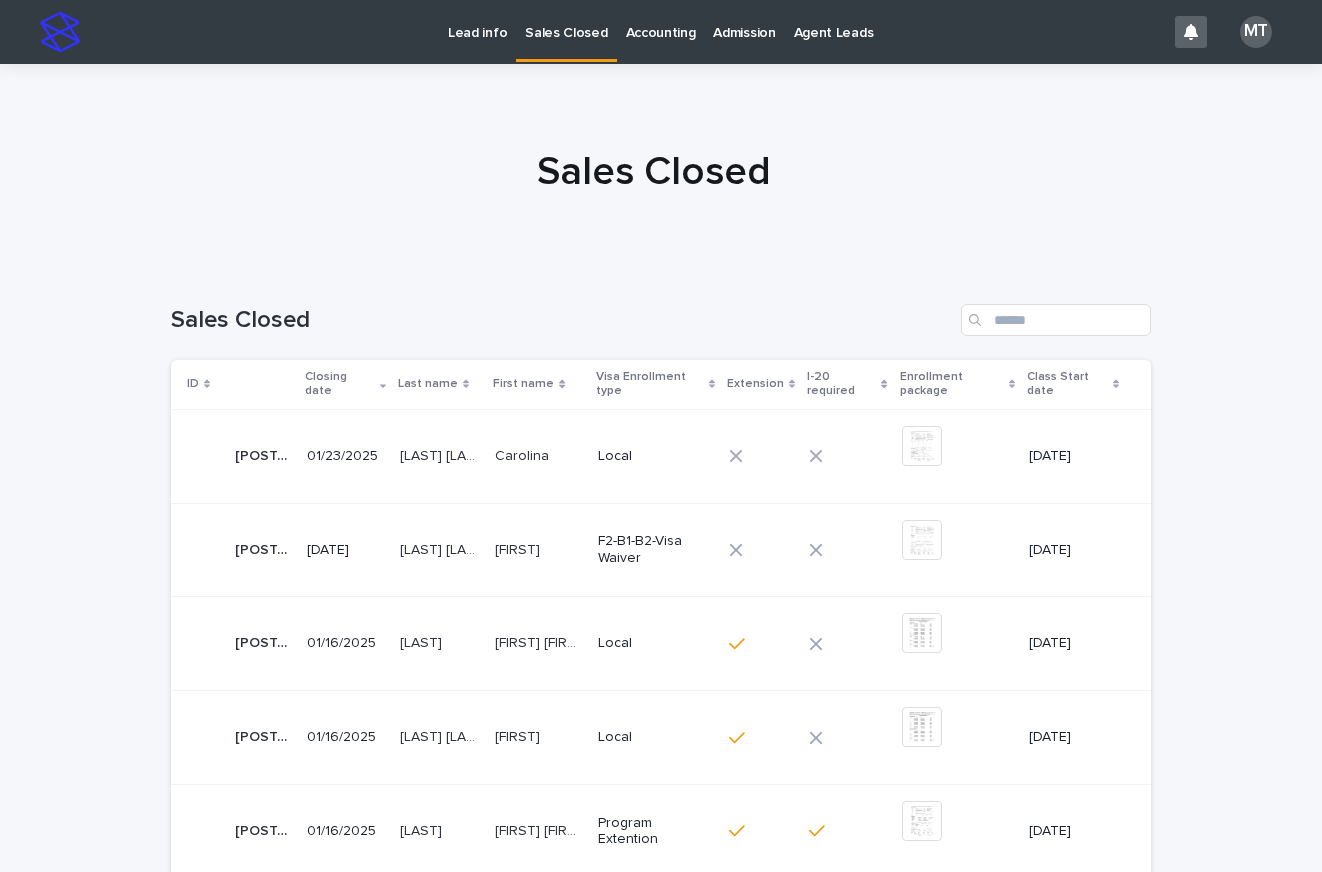 click on "Sales Closed" at bounding box center [566, 21] 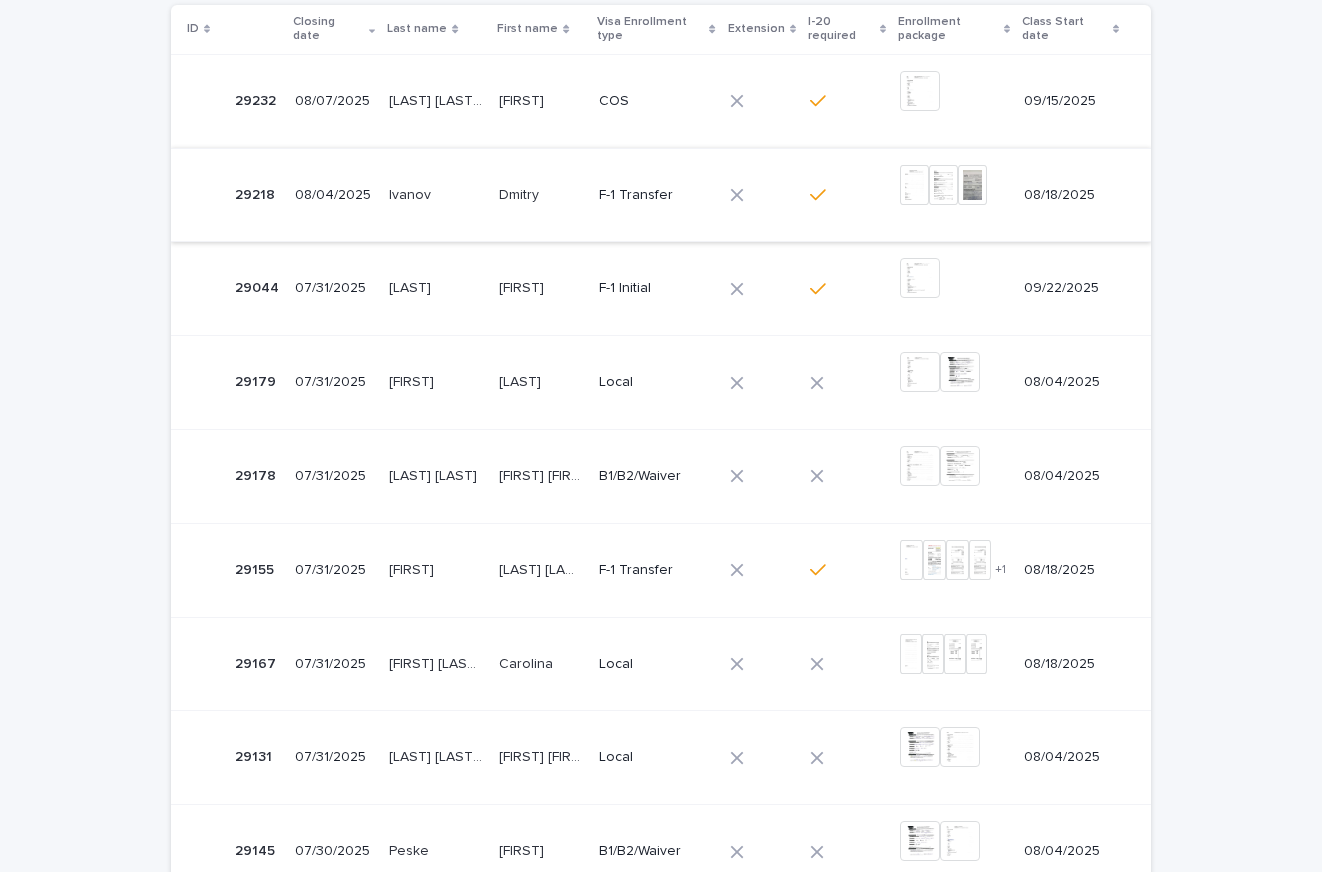 scroll, scrollTop: 0, scrollLeft: 0, axis: both 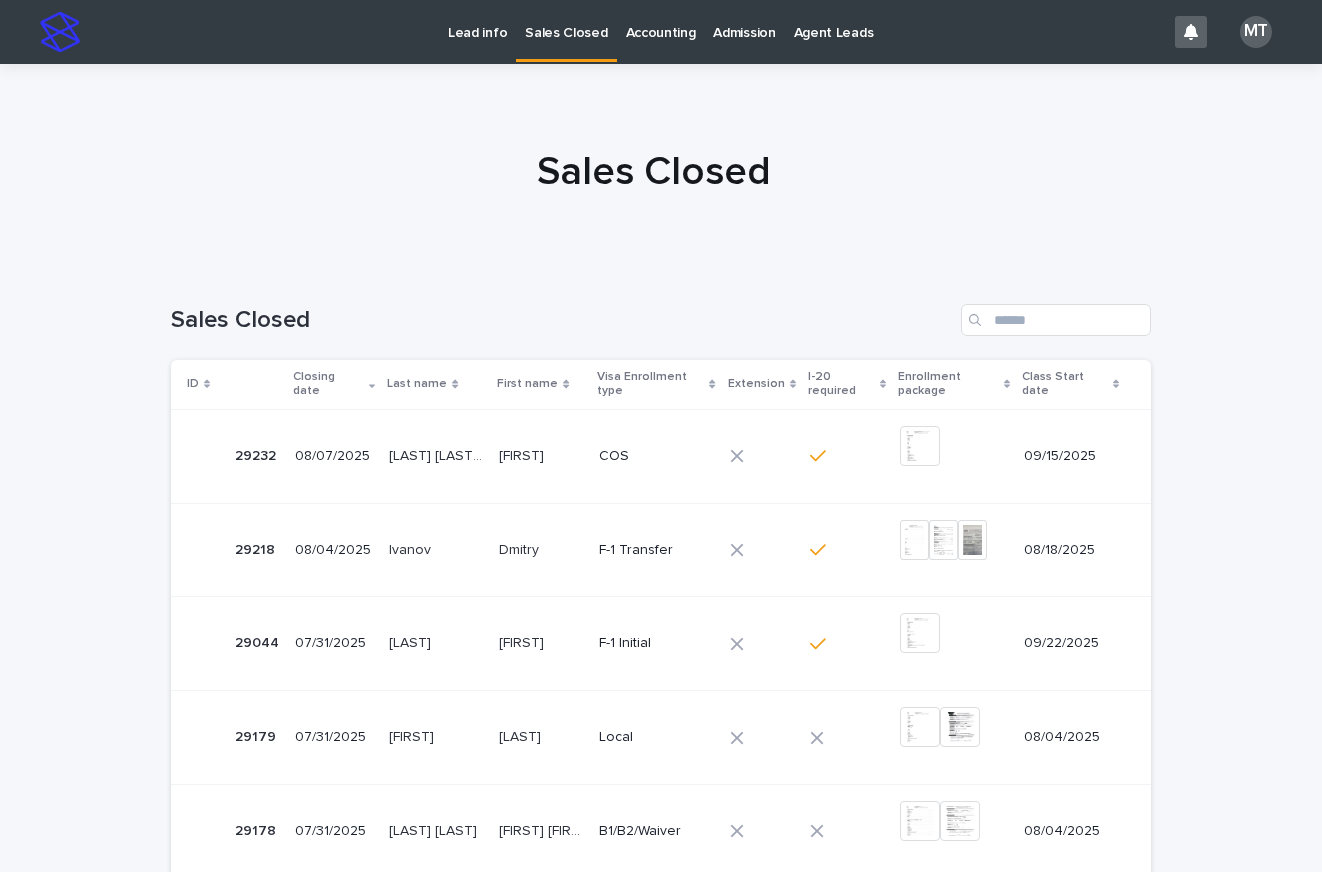 click on "Lead info" at bounding box center (477, 21) 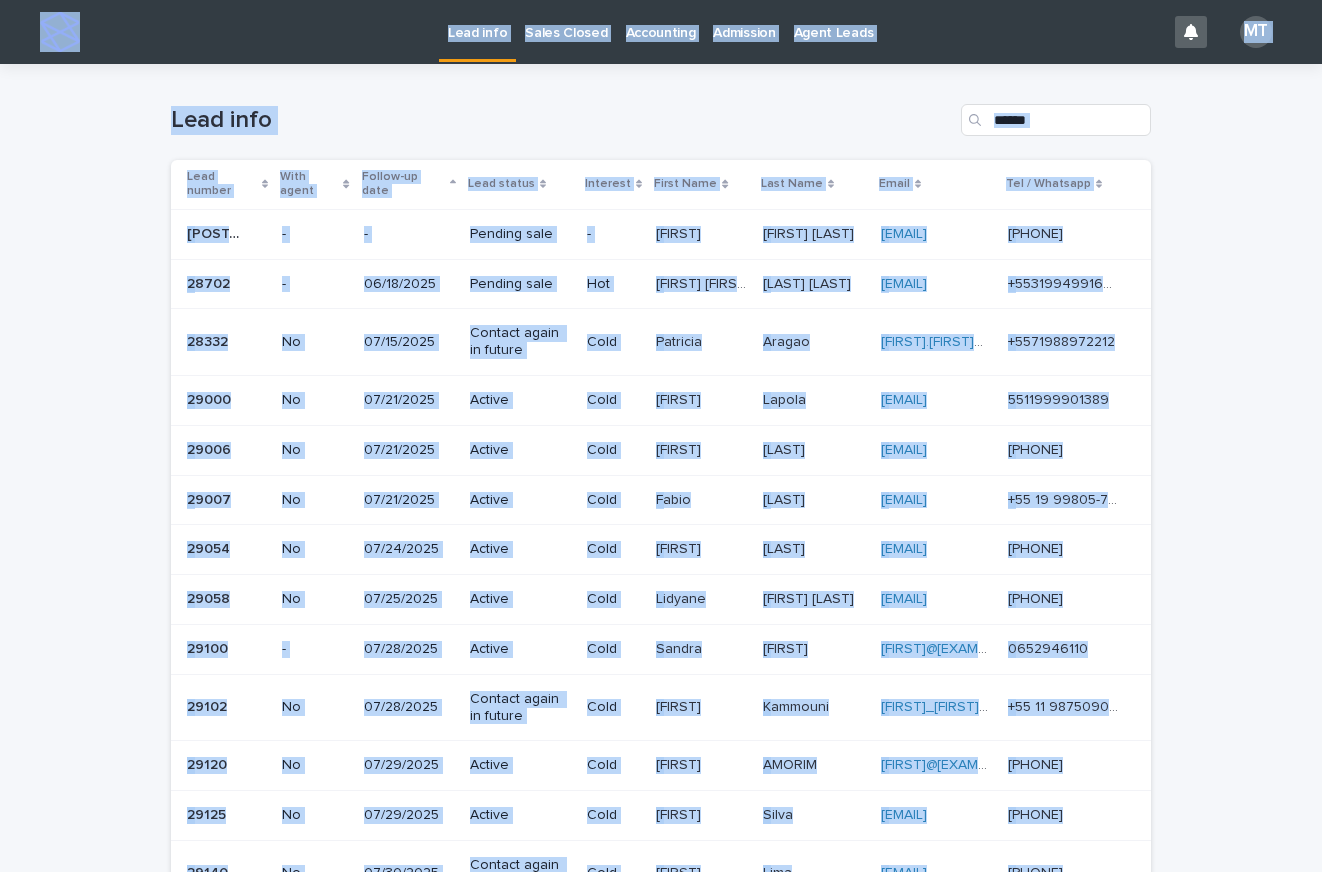click on "[LEAD_NUMBER] [LEAD_NUMBER] [DATE] [FIRST] [FIRST] [LAST] [LAST] [EMAIL] [EMAIL] [PHONE] [PHONE] [LEAD_NUMBER] [LEAD_NUMBER] [DATE] [FIRST] [FIRST] [LAST] [LAST] [EMAIL] [EMAIL] [PHONE] [PHONE] [LEAD_NUMBER] [LEAD_NUMBER] [DATE] [FIRST] [FIRST] [LAST] [LAST] [EMAIL] [EMAIL] [PHONE] [PHONE] [LEAD_NUMBER] [LEAD_NUMBER] [DATE] [FIRST] [FIRST] [LAST] [LAST] [EMAIL] [EMAIL] [PHONE] [PHONE]" at bounding box center [661, 994] 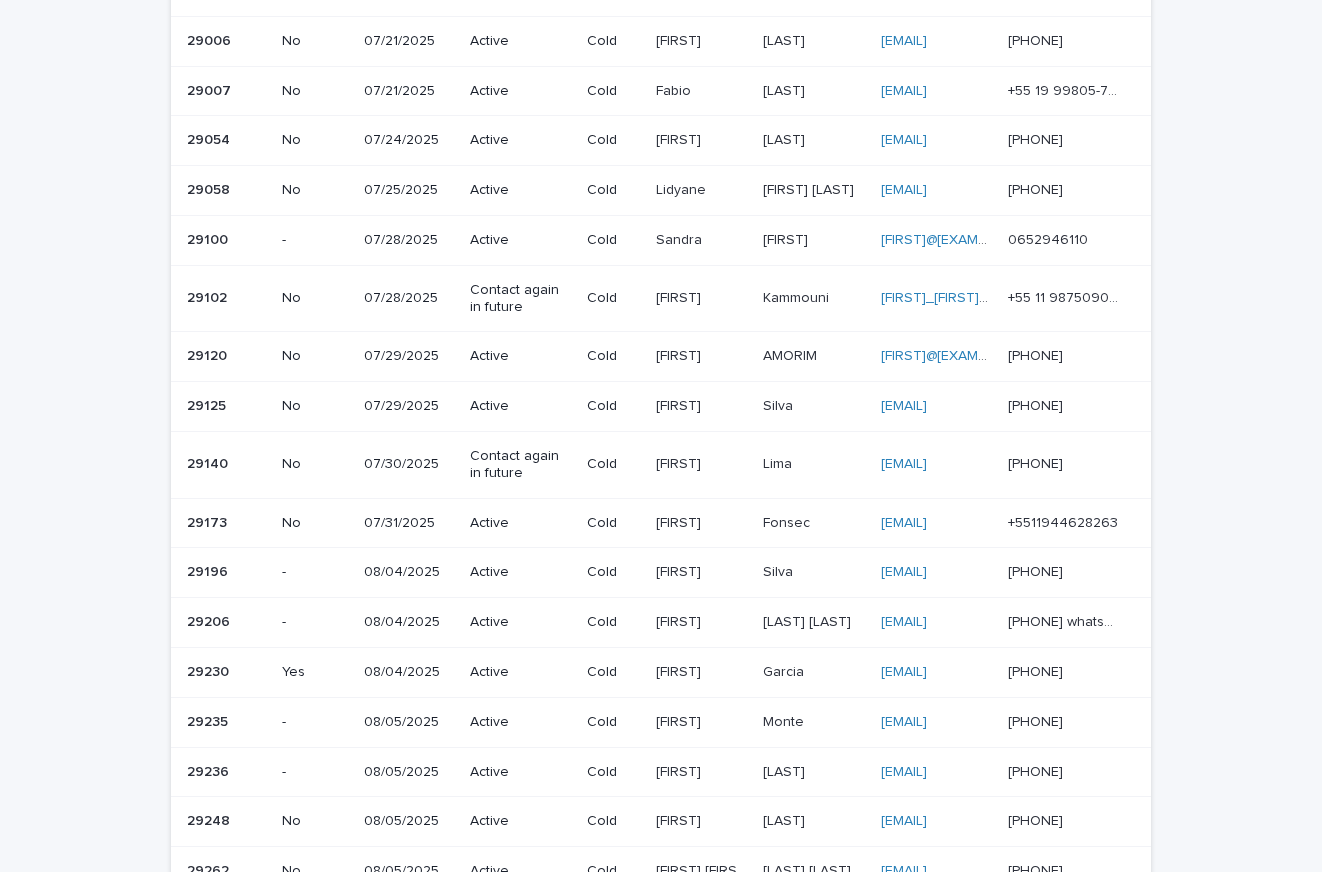scroll, scrollTop: 0, scrollLeft: 0, axis: both 